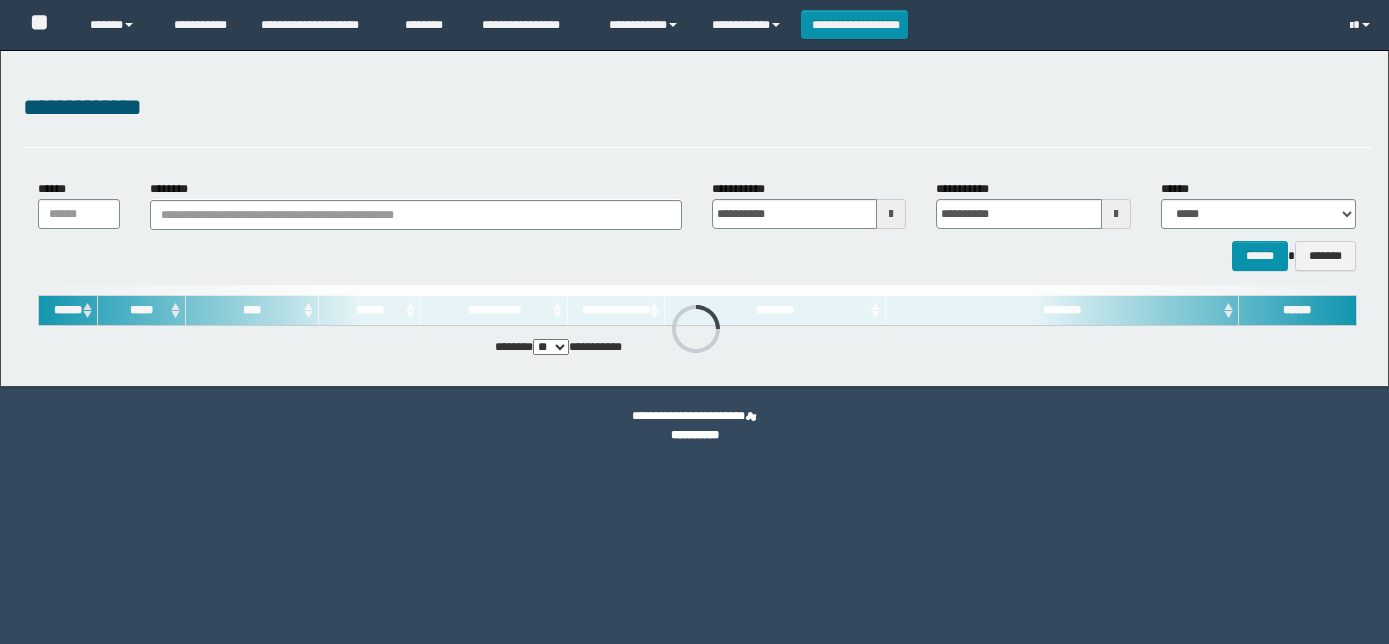 scroll, scrollTop: 0, scrollLeft: 0, axis: both 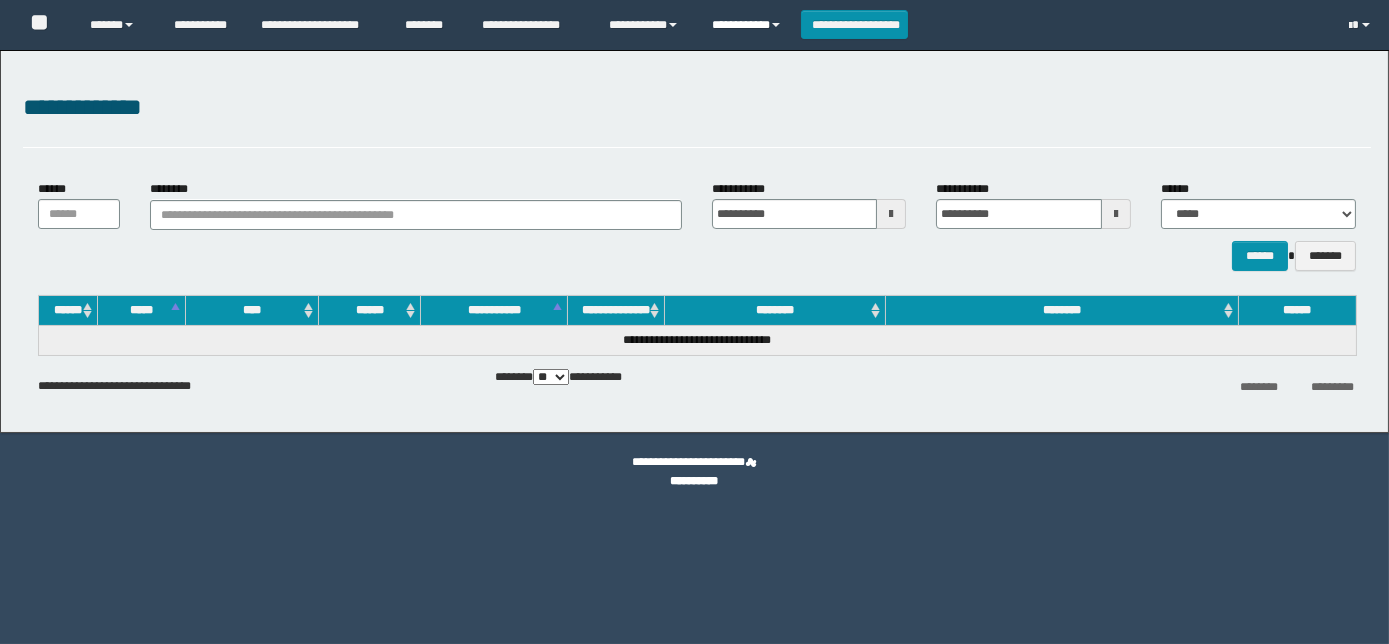 click on "**********" at bounding box center (749, 25) 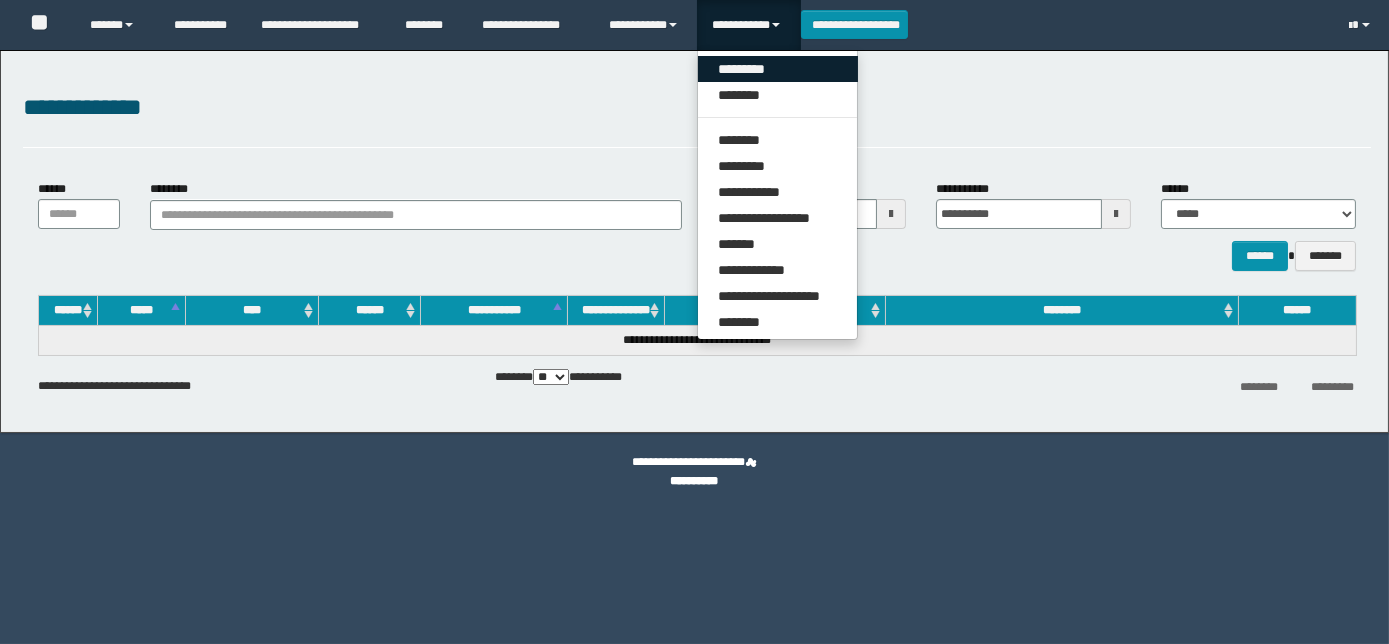 scroll, scrollTop: 0, scrollLeft: 0, axis: both 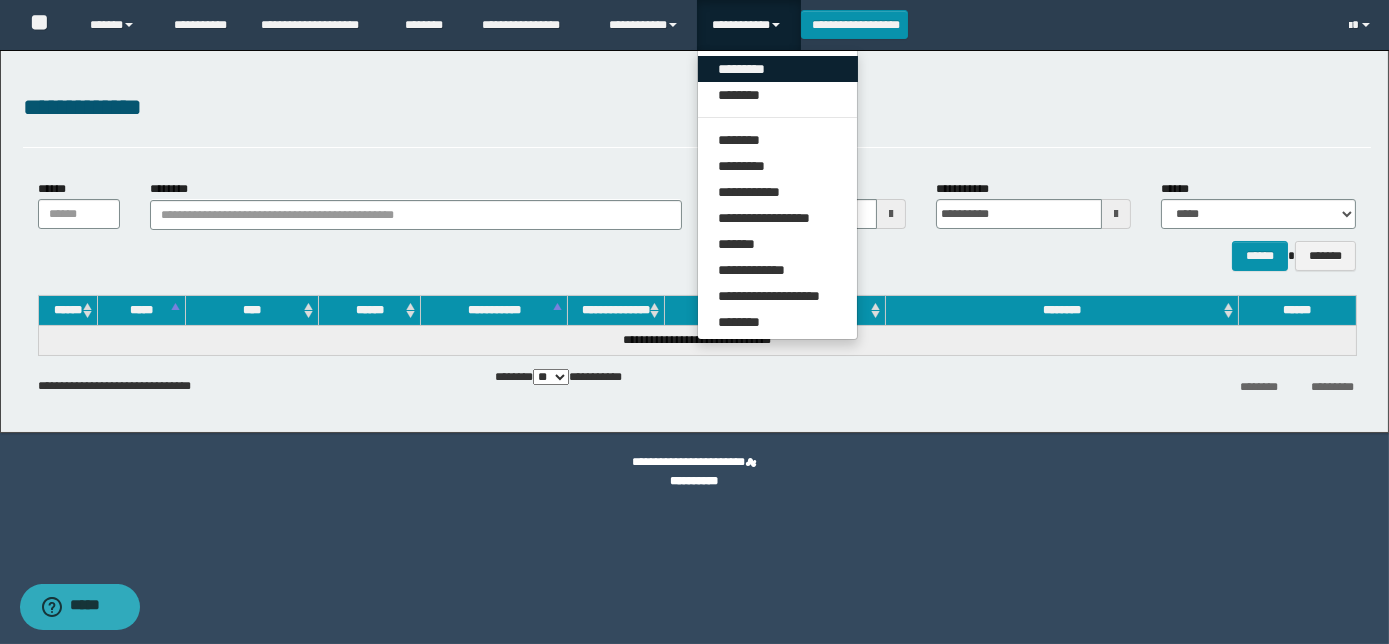 click on "*********" at bounding box center (778, 69) 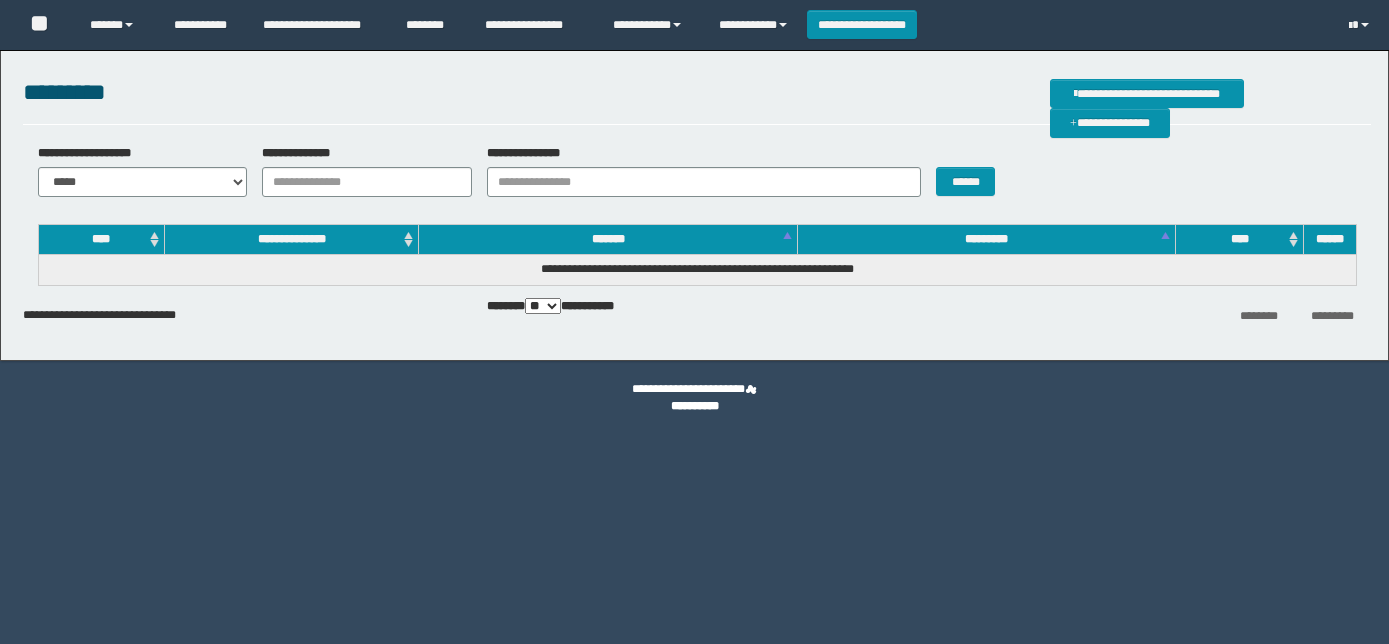 scroll, scrollTop: 0, scrollLeft: 0, axis: both 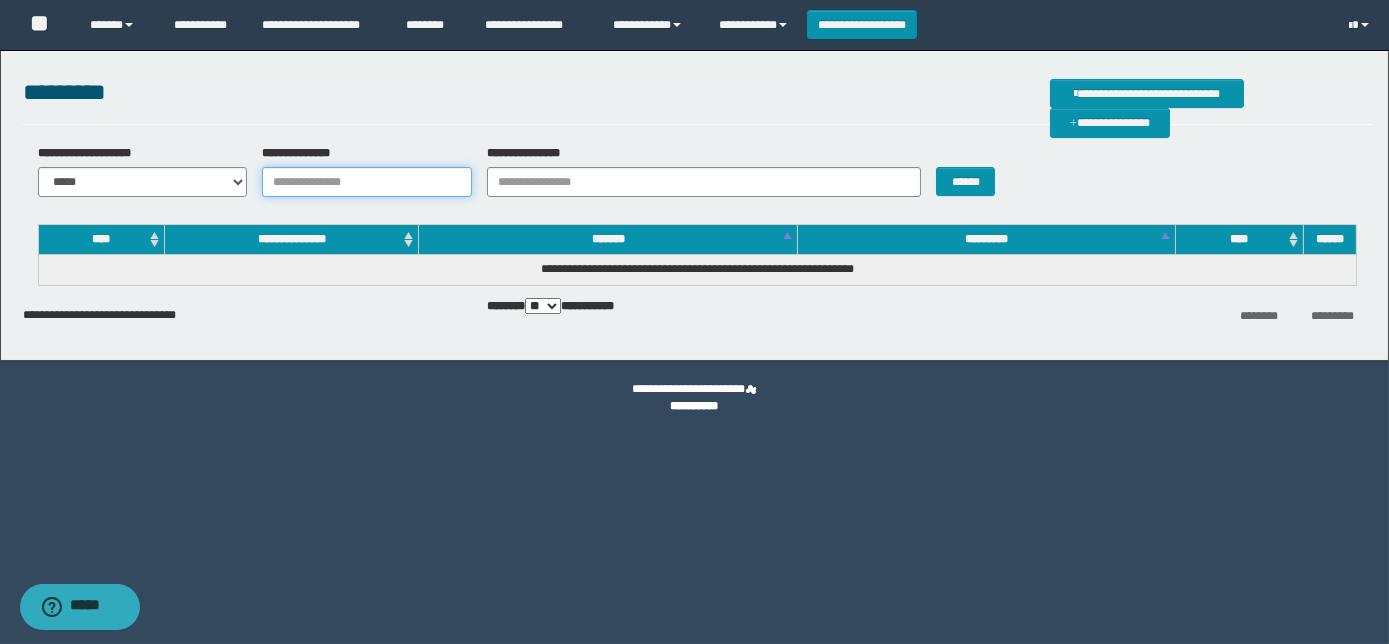 click on "**********" at bounding box center [367, 182] 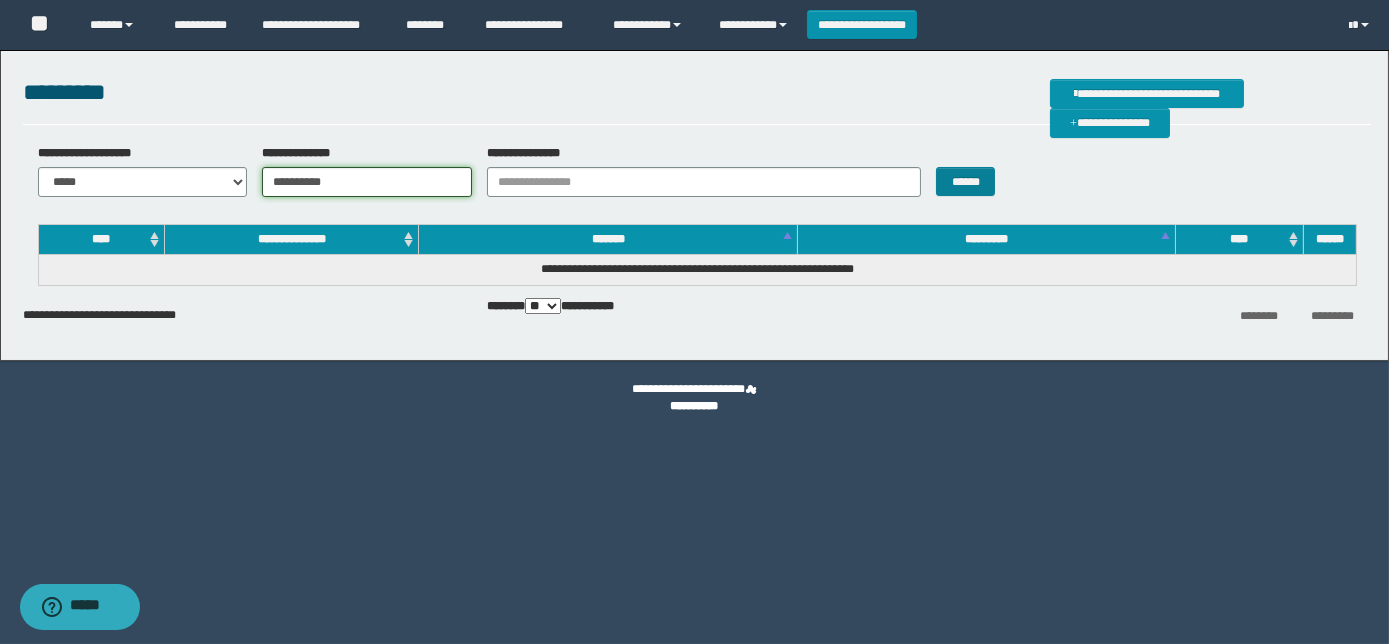 type on "**********" 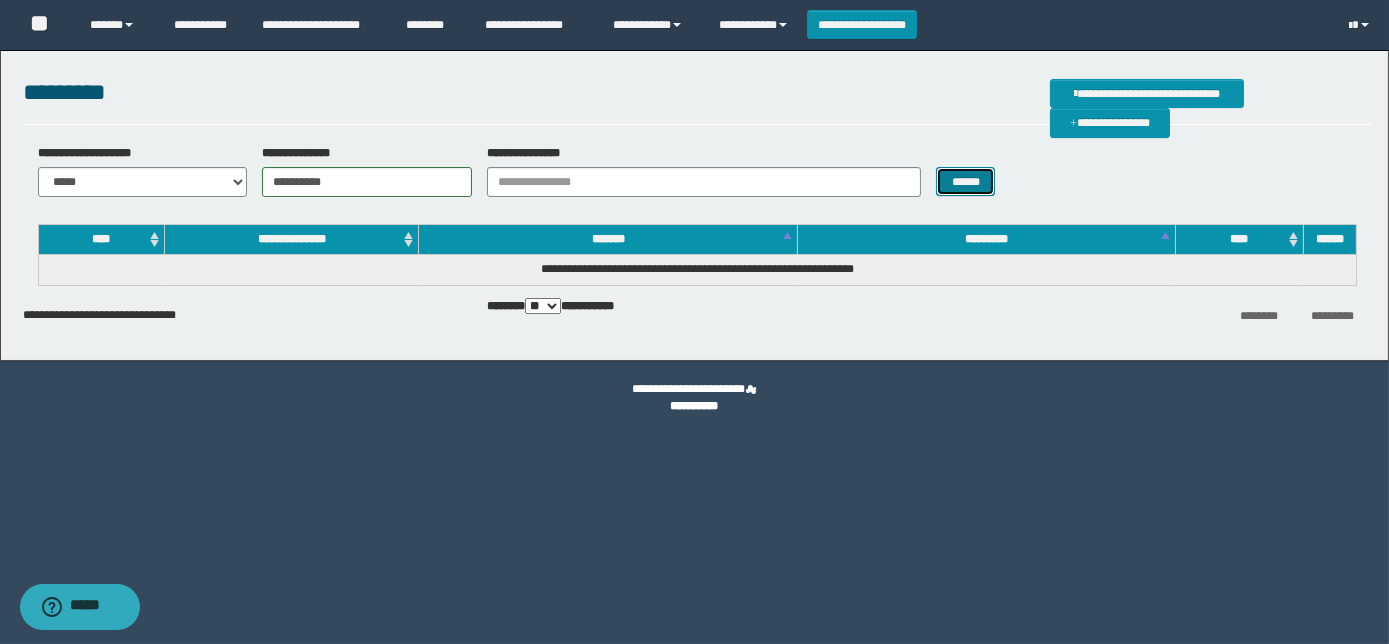 click on "******" at bounding box center [965, 181] 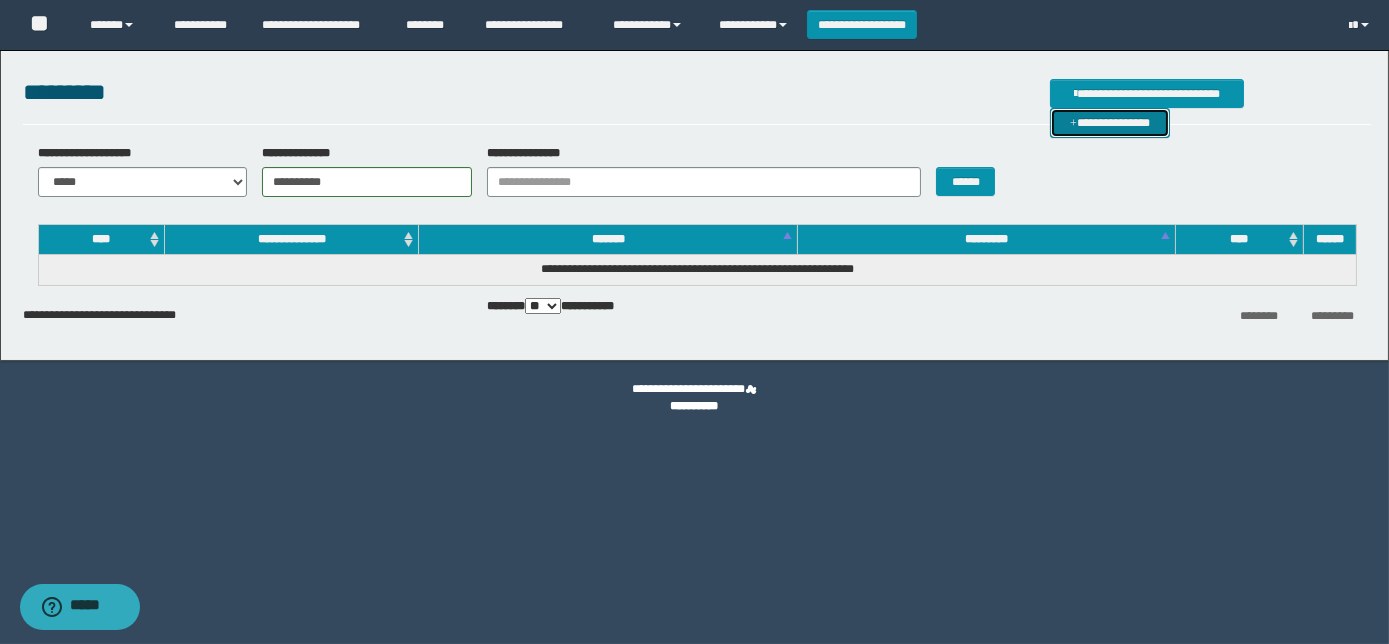 click on "**********" at bounding box center [1110, 122] 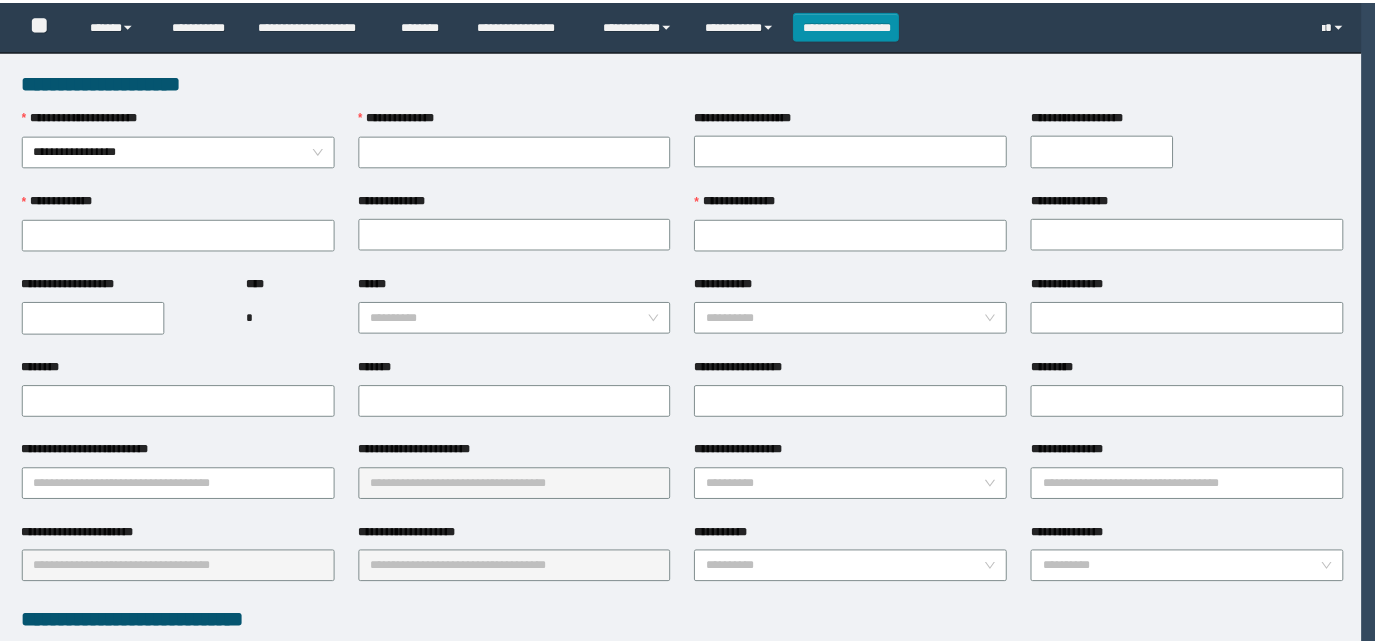 scroll, scrollTop: 0, scrollLeft: 0, axis: both 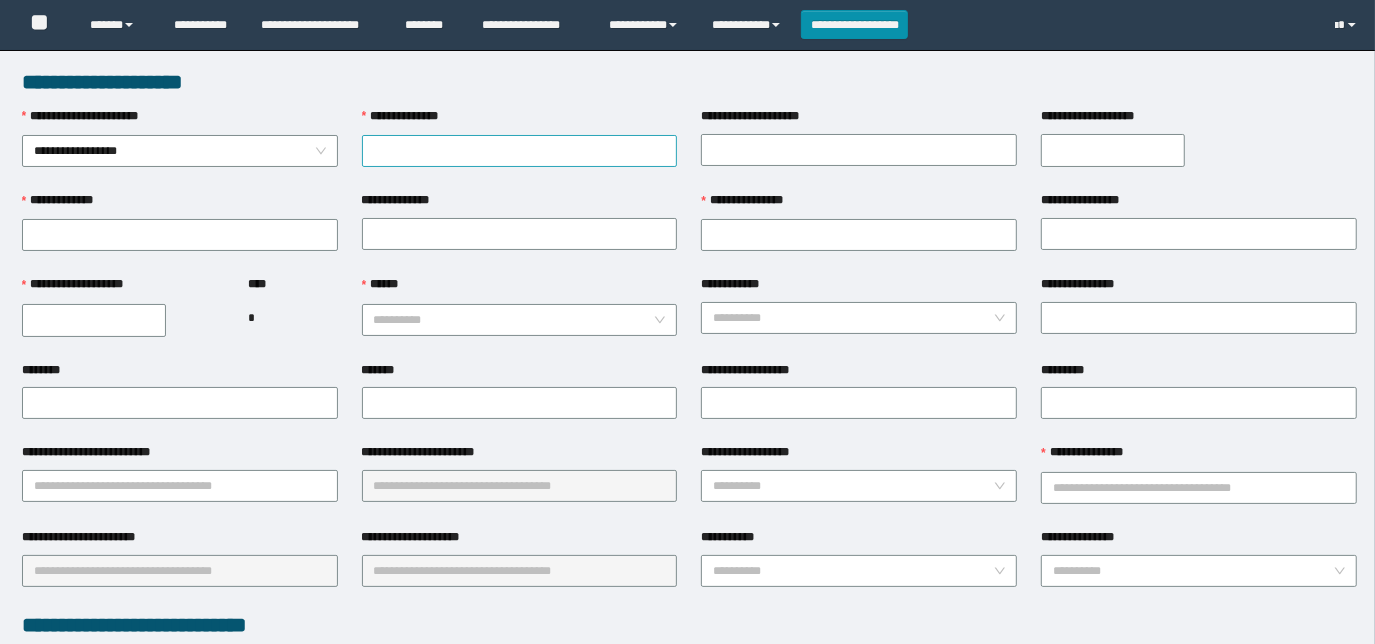 click on "**********" at bounding box center [520, 151] 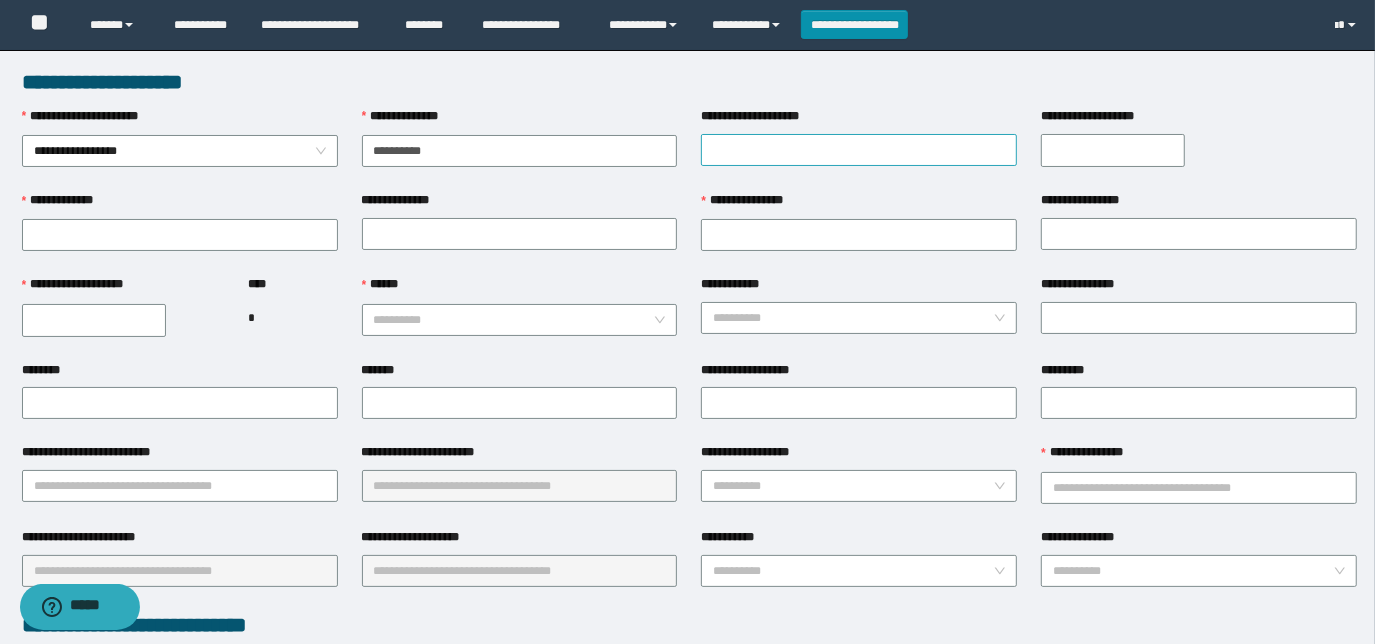 type on "**********" 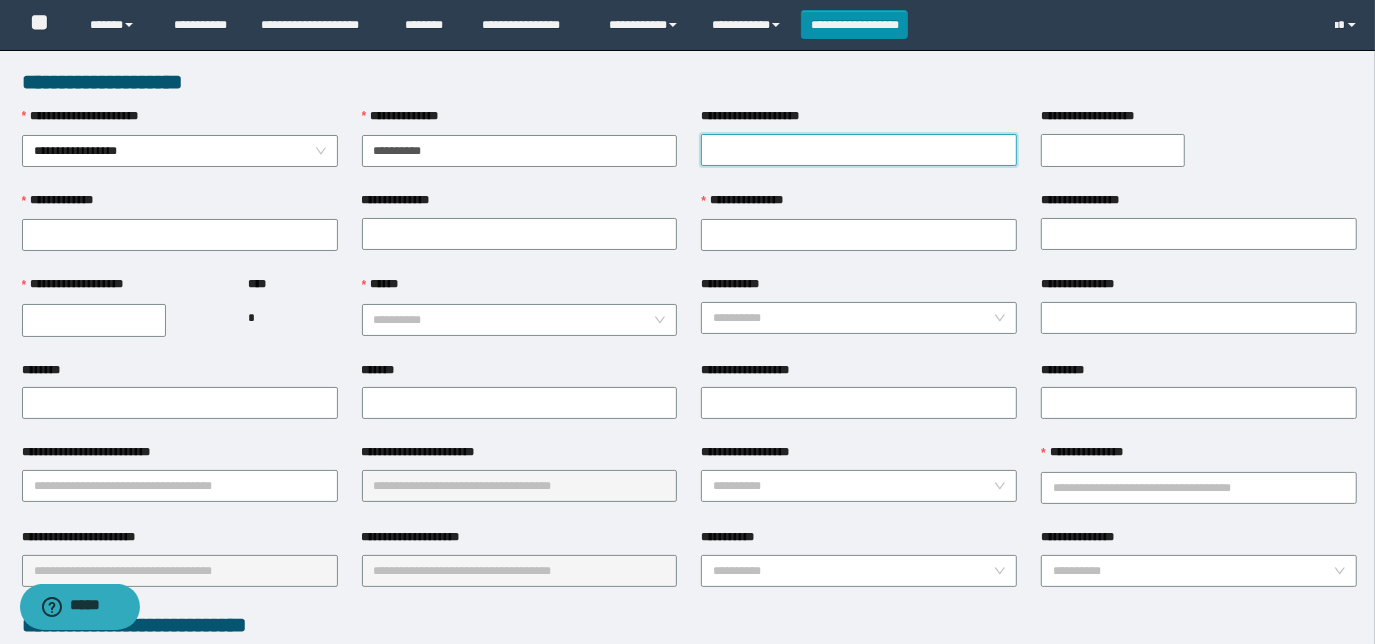 click on "**********" at bounding box center [859, 150] 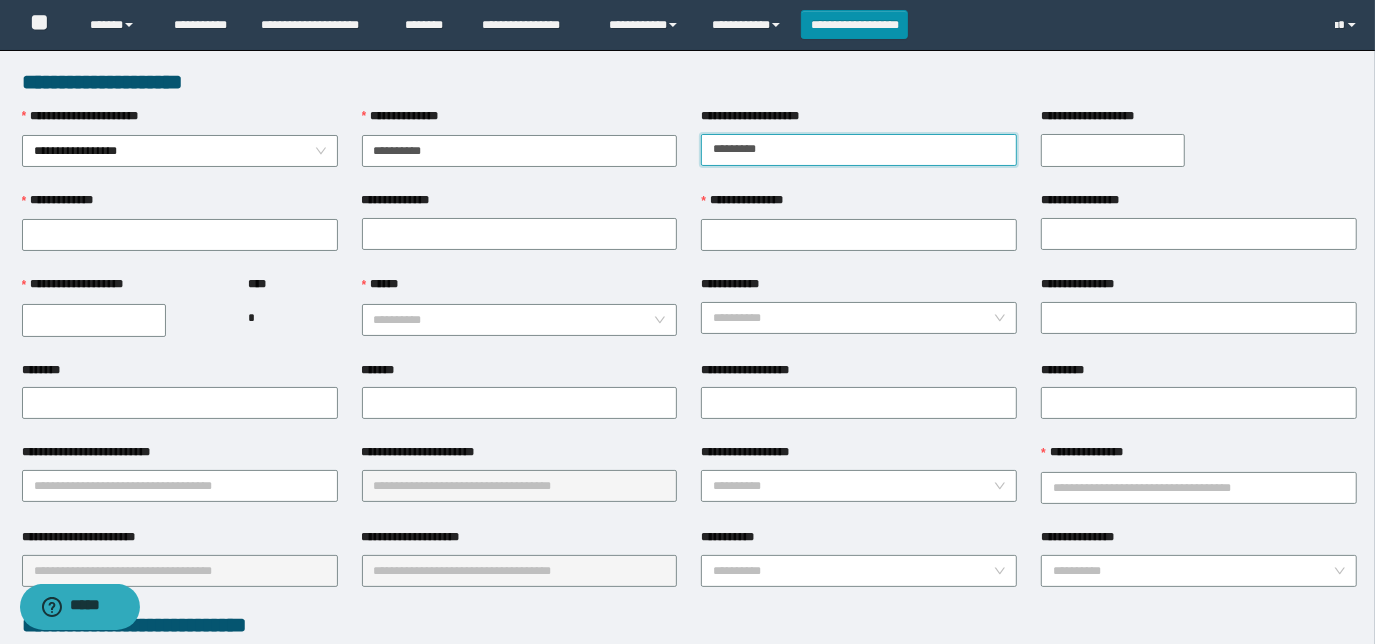 type on "*********" 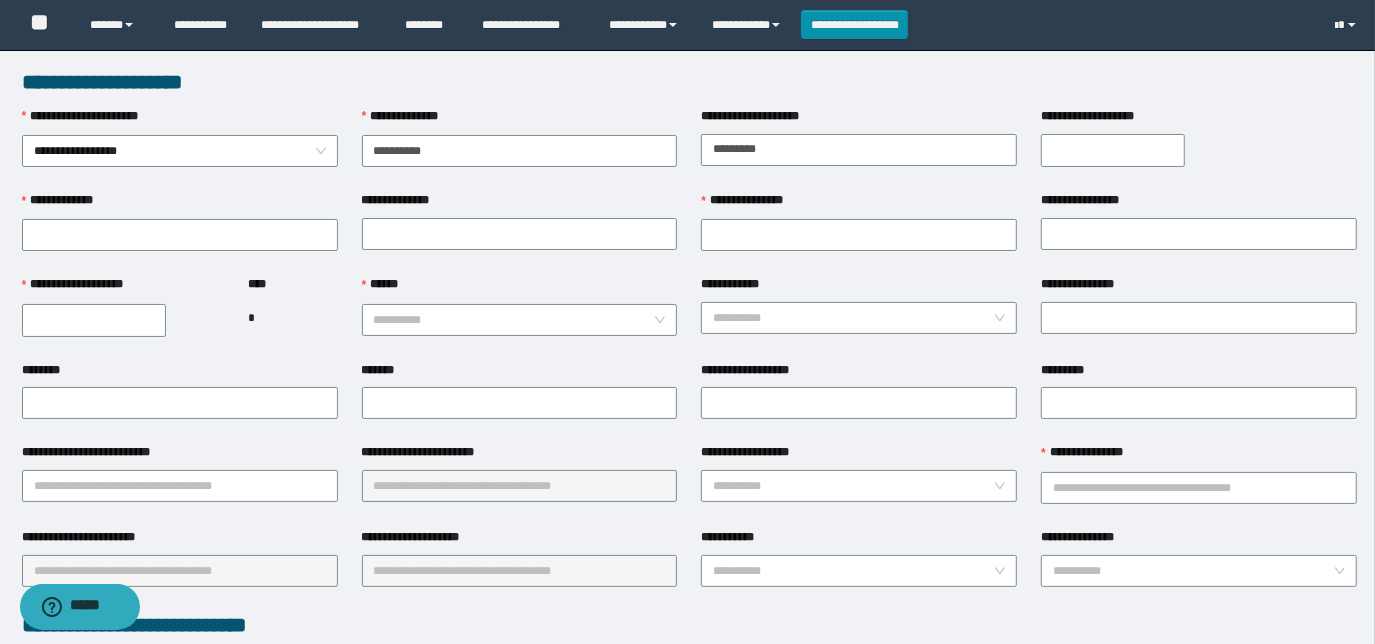 click on "**********" at bounding box center (1113, 150) 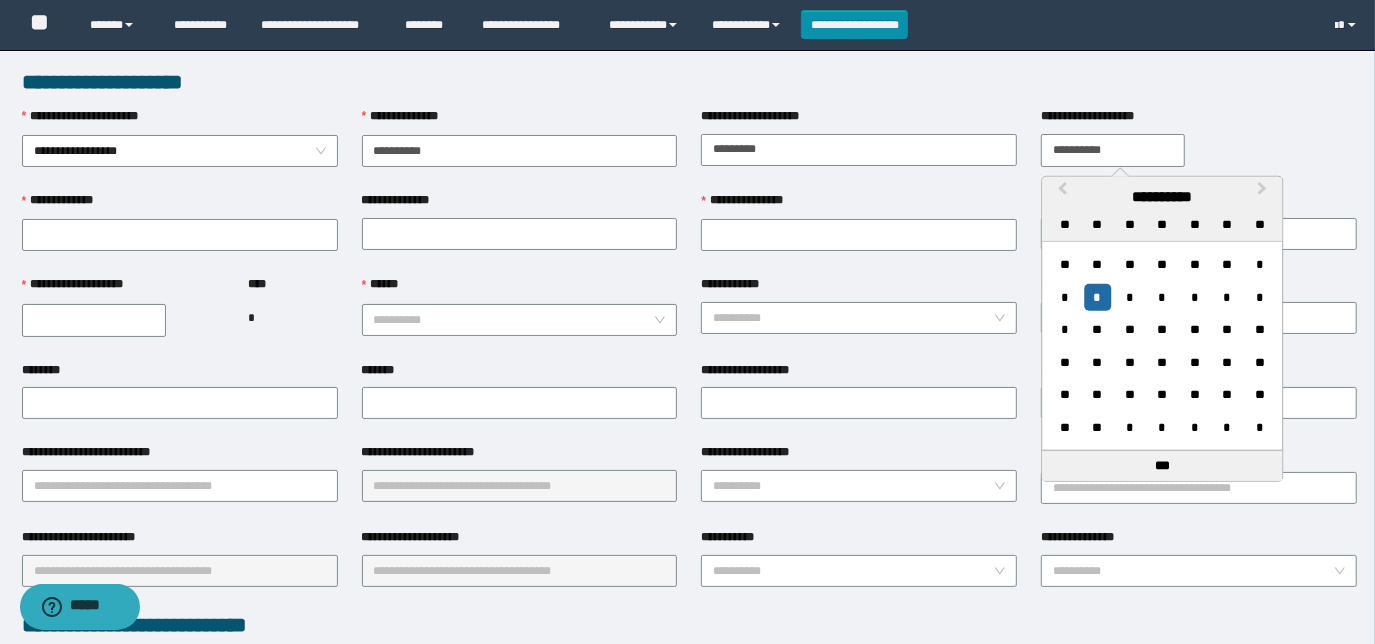 type on "**********" 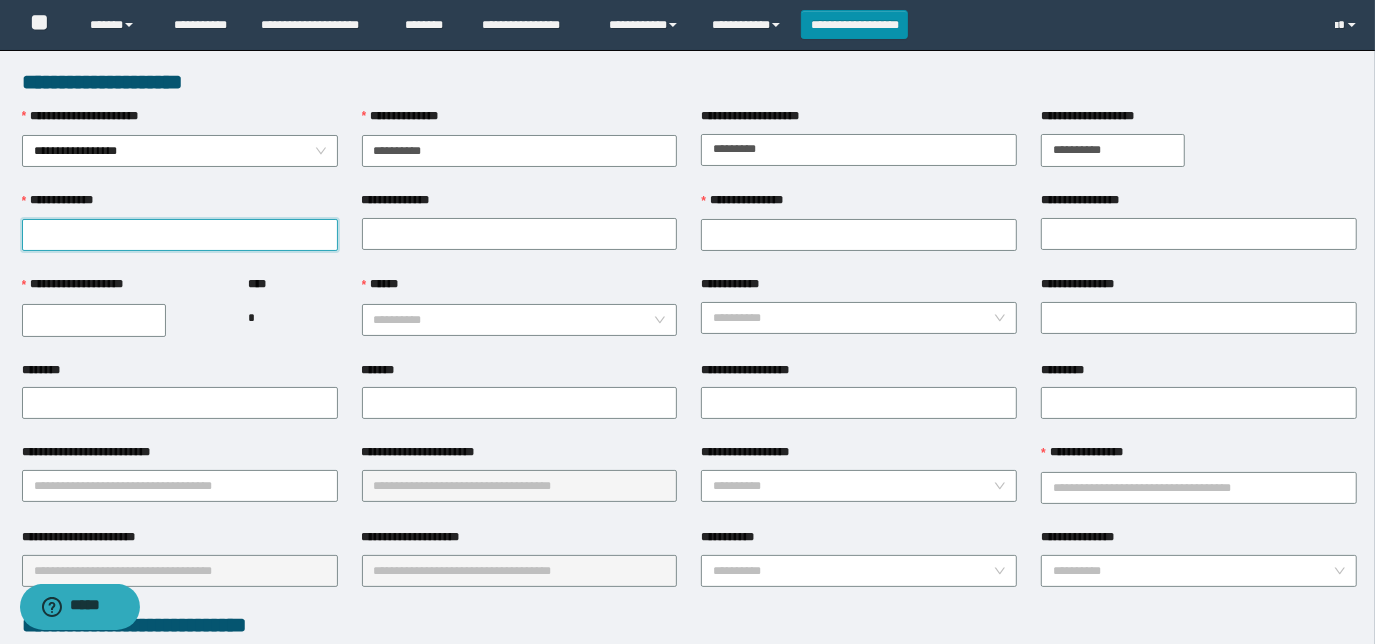 click on "**********" at bounding box center [180, 235] 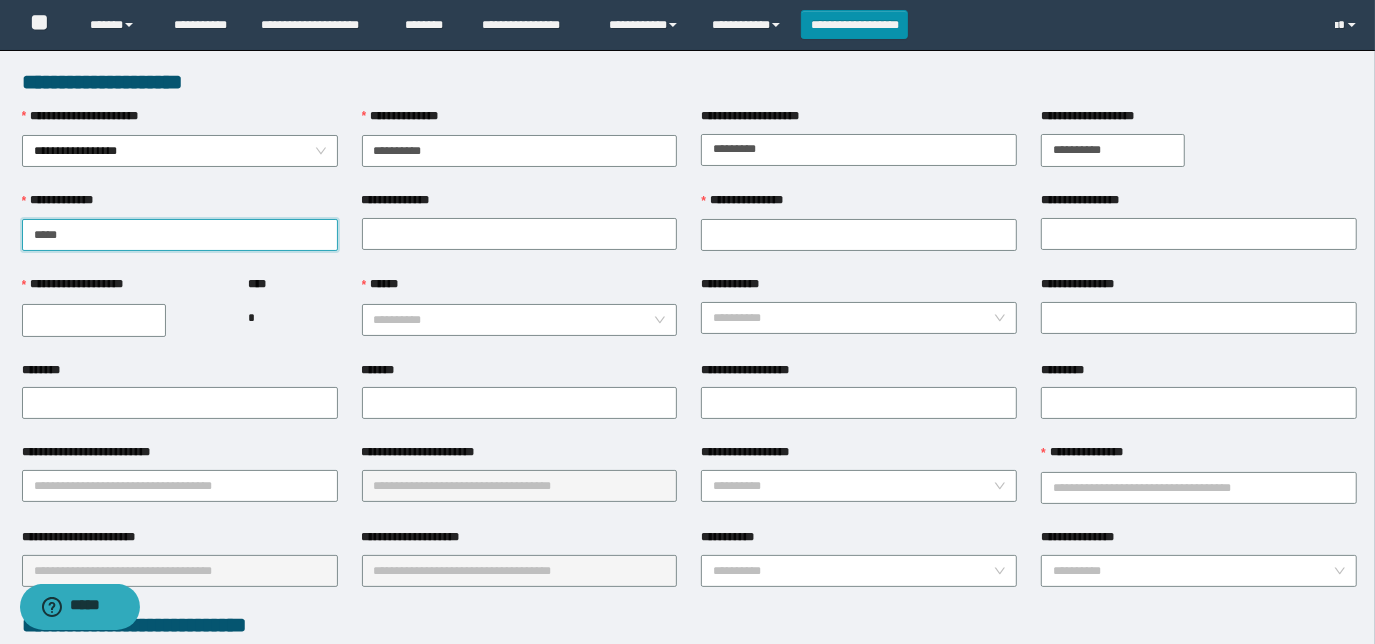 type on "****" 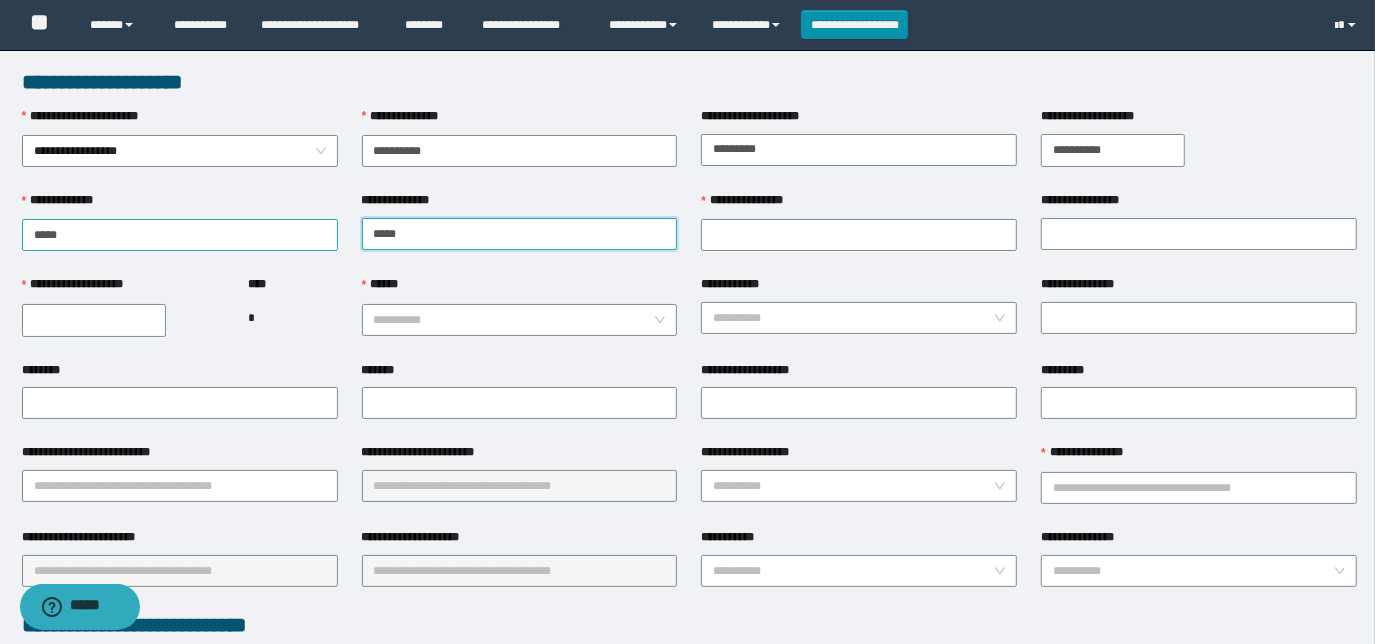 type on "*****" 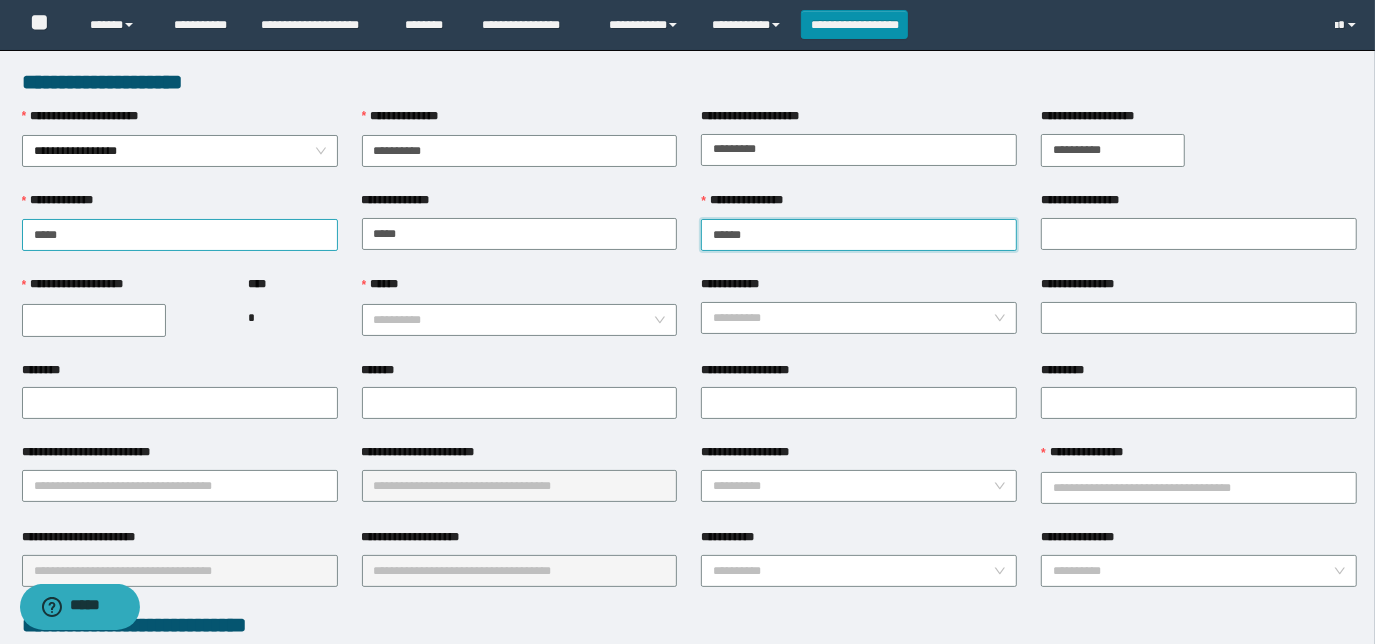 type on "******" 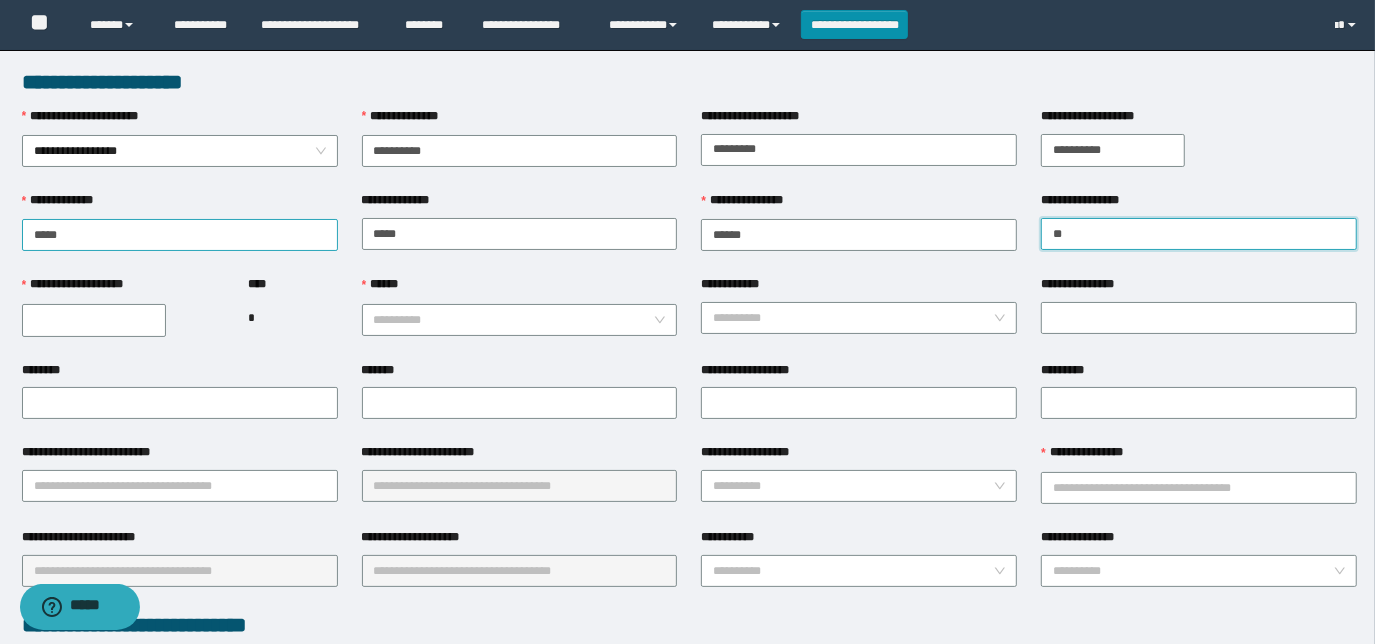 type on "*" 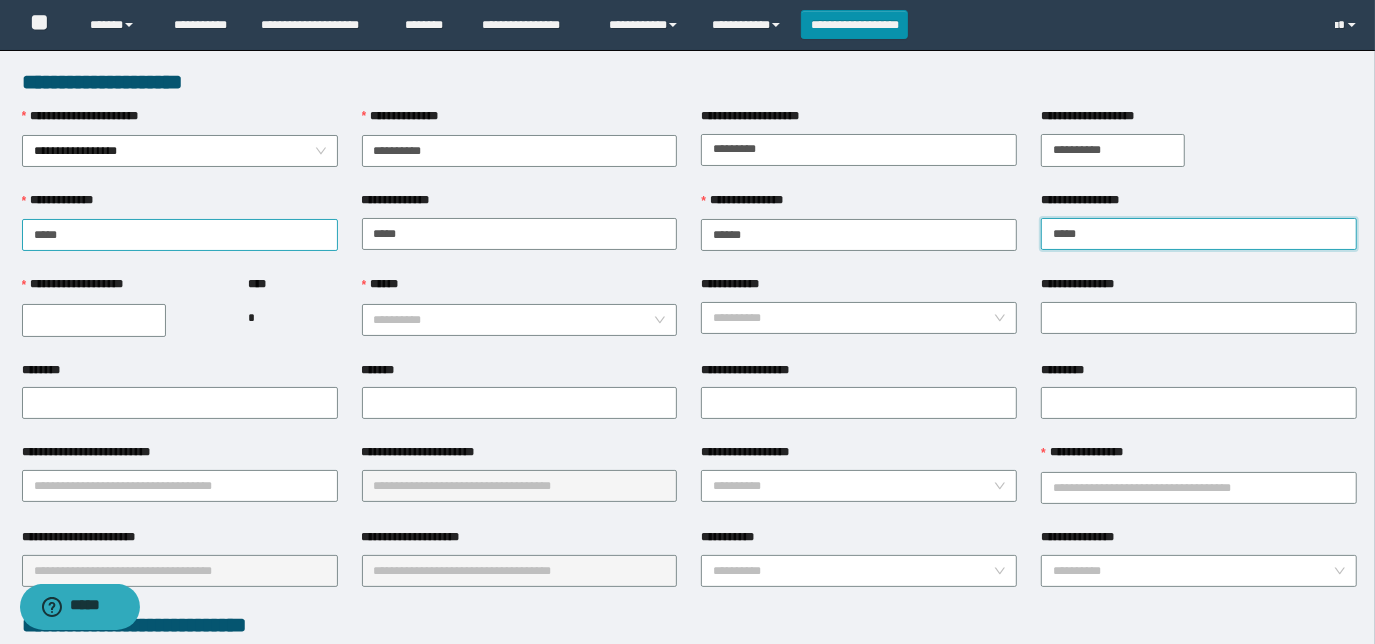 type on "*****" 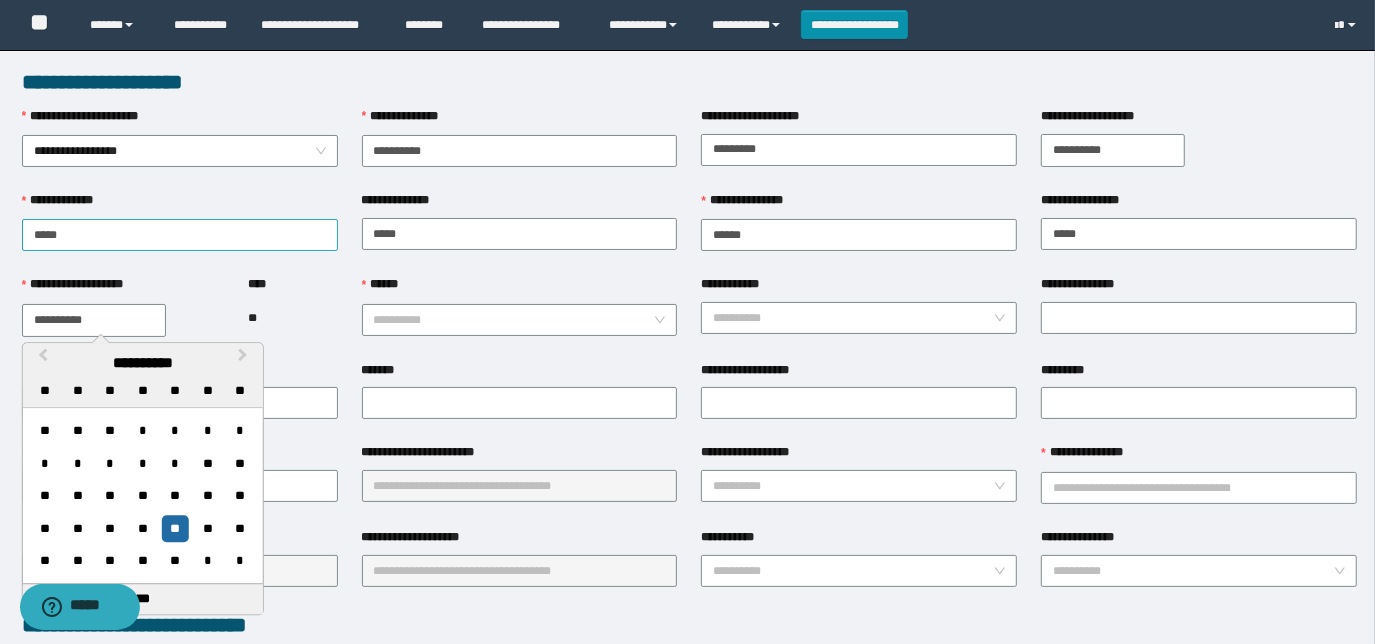 type on "**********" 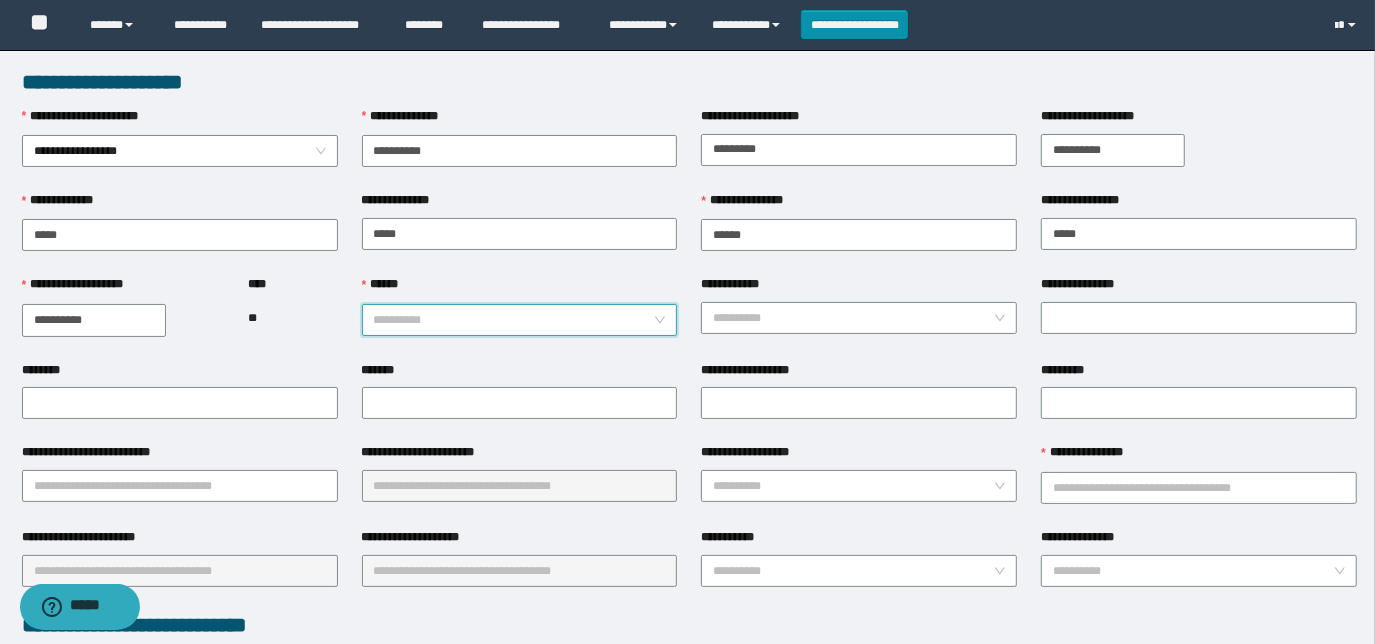 click on "******" at bounding box center (514, 320) 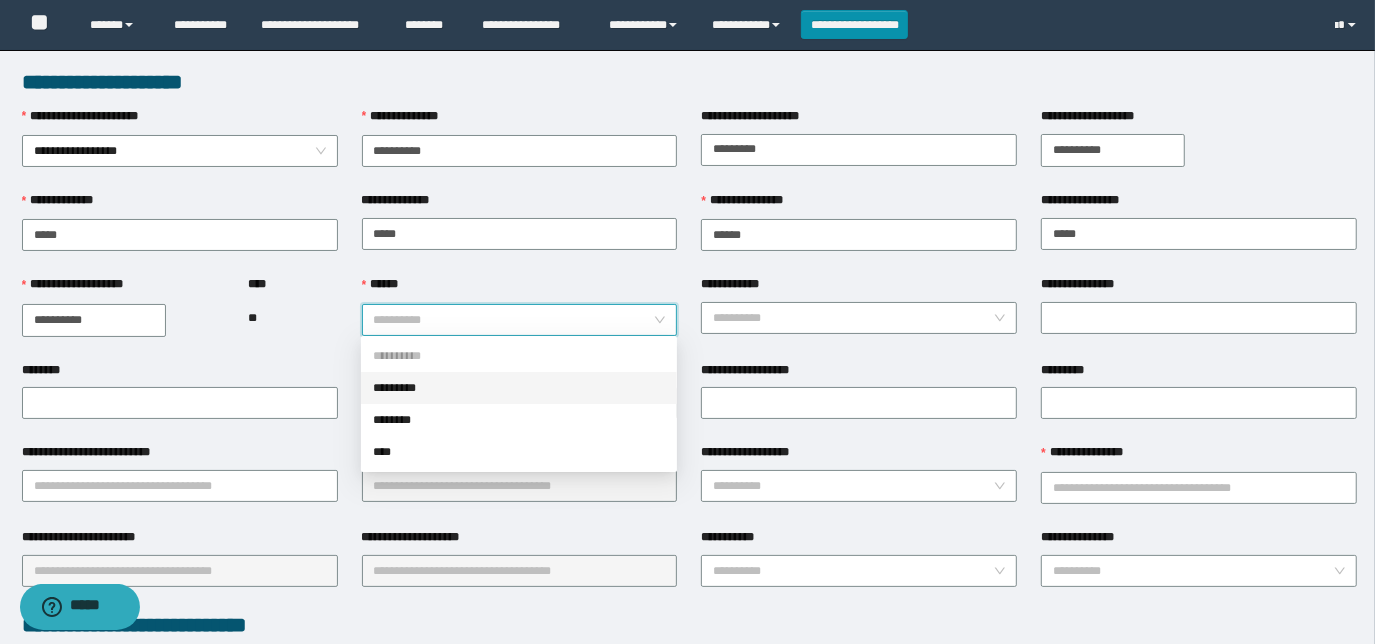 click on "*********" at bounding box center (519, 388) 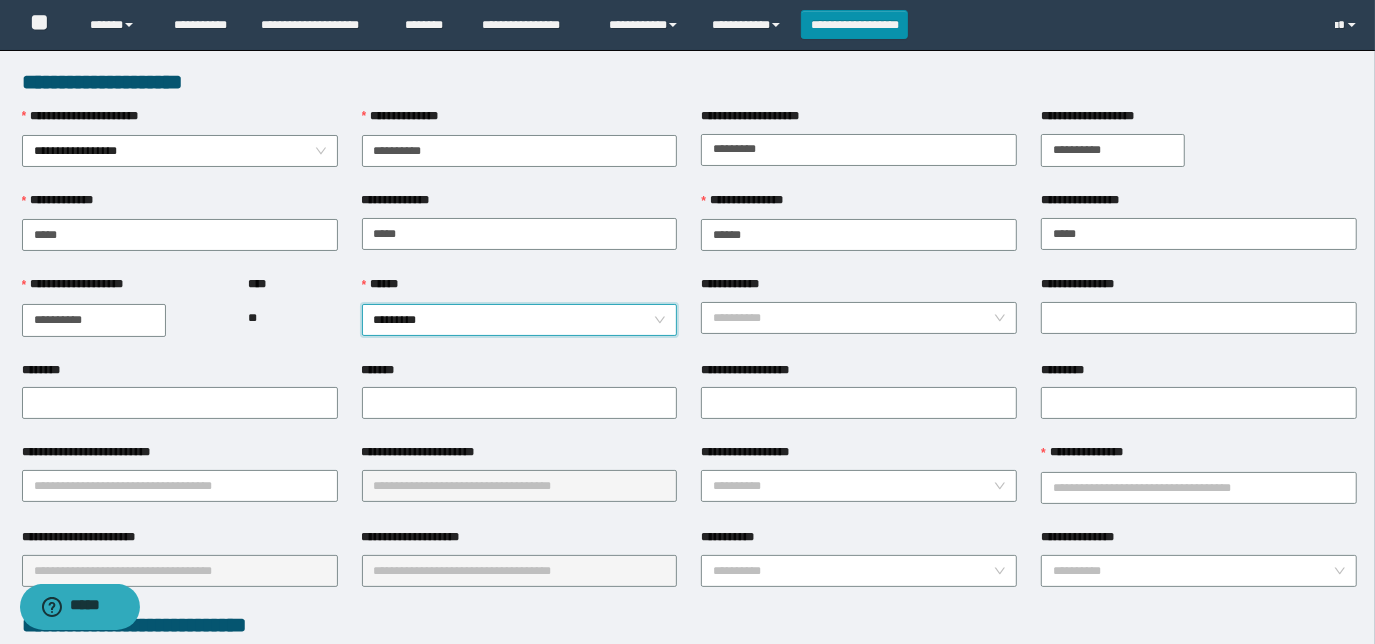 click on "*********" at bounding box center (520, 320) 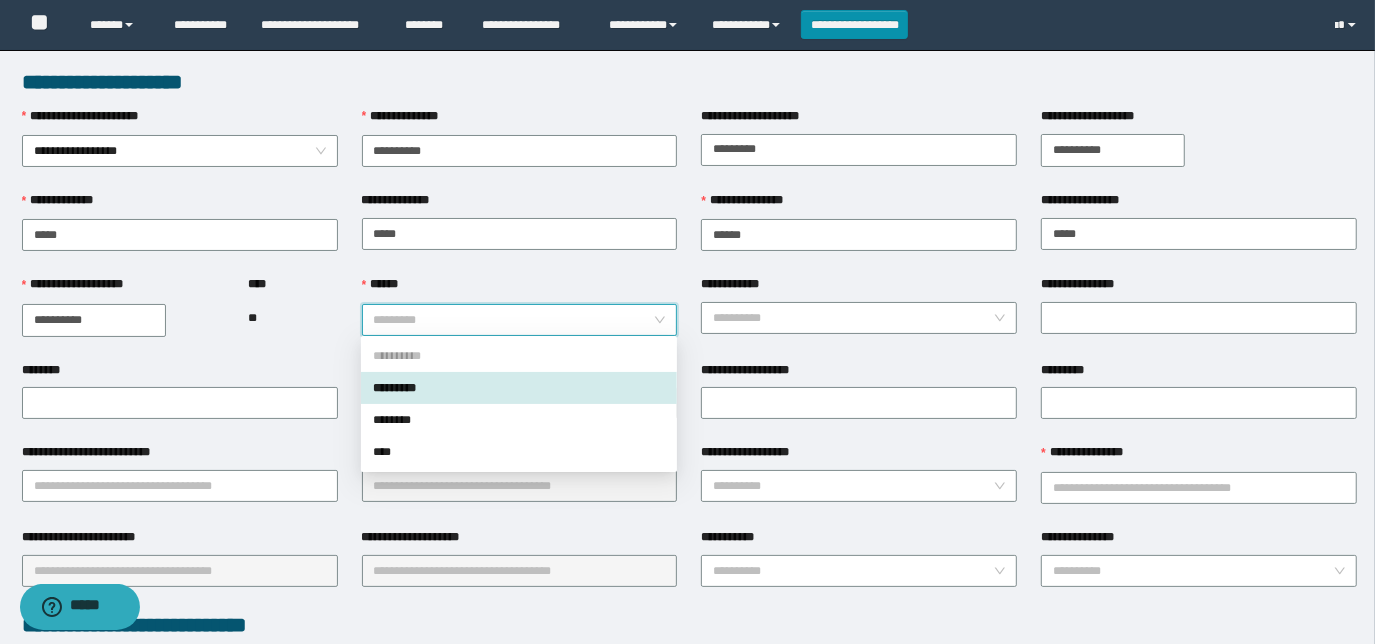click on "*********" at bounding box center (520, 320) 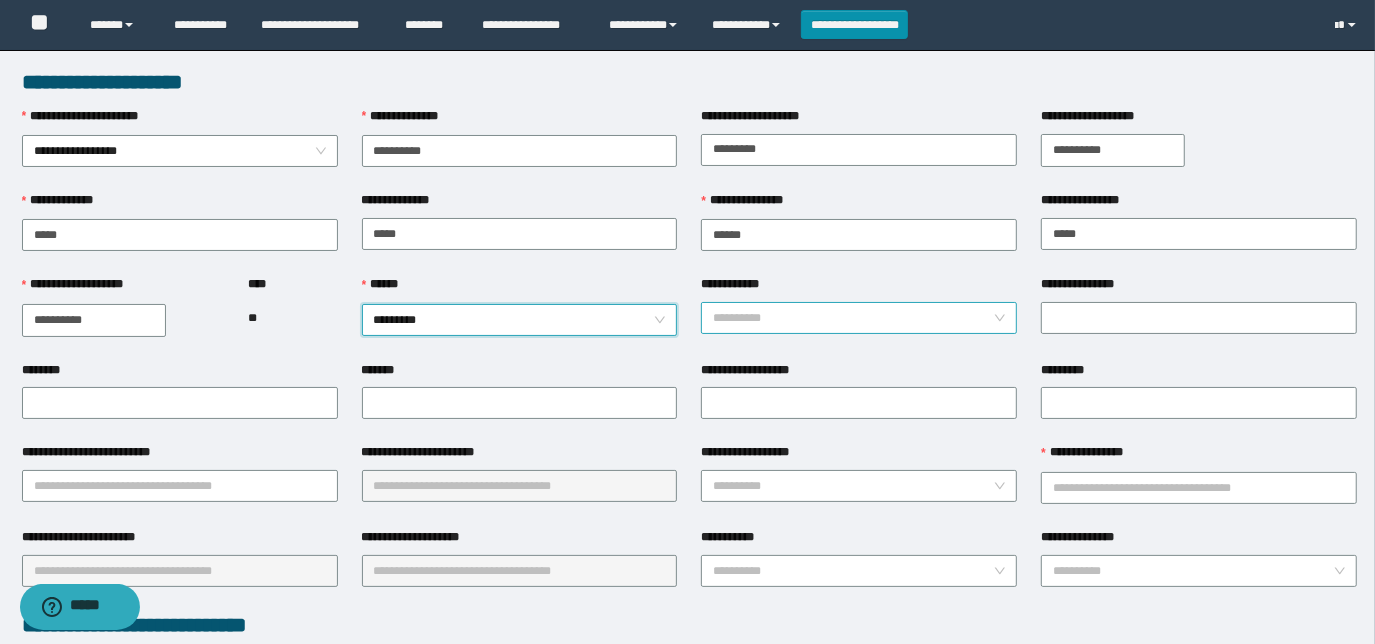 click on "**********" at bounding box center [853, 318] 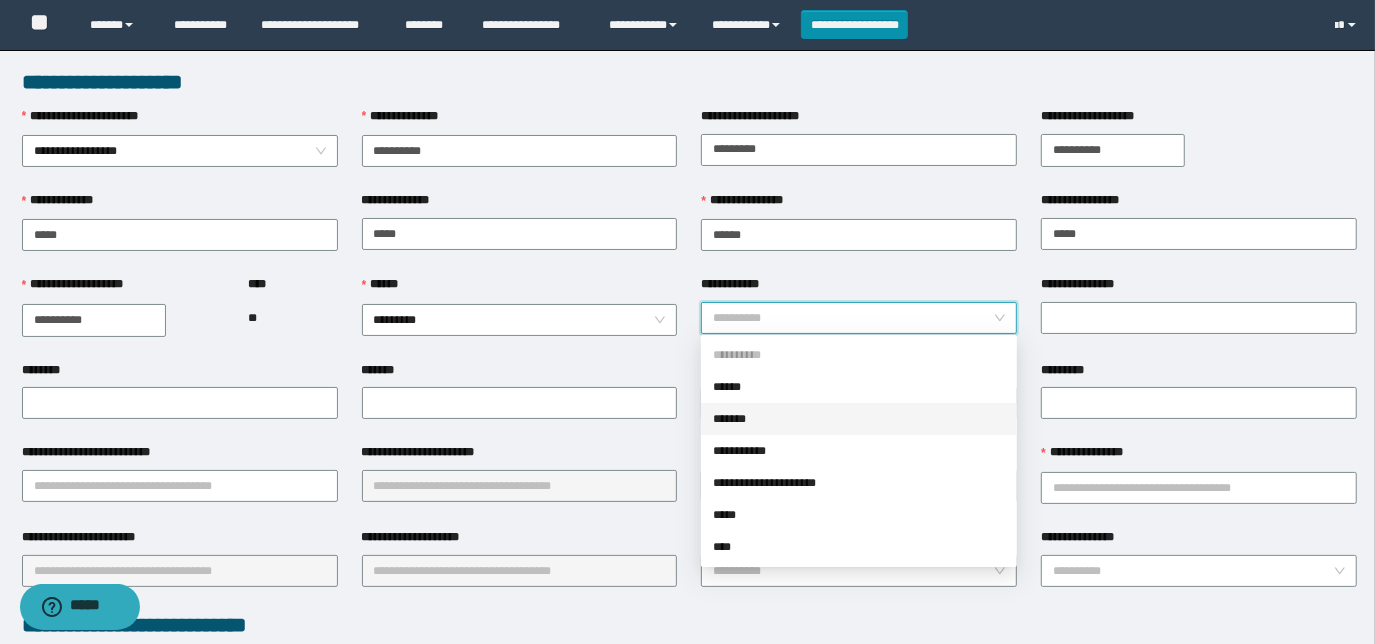 click on "*******" at bounding box center (859, 419) 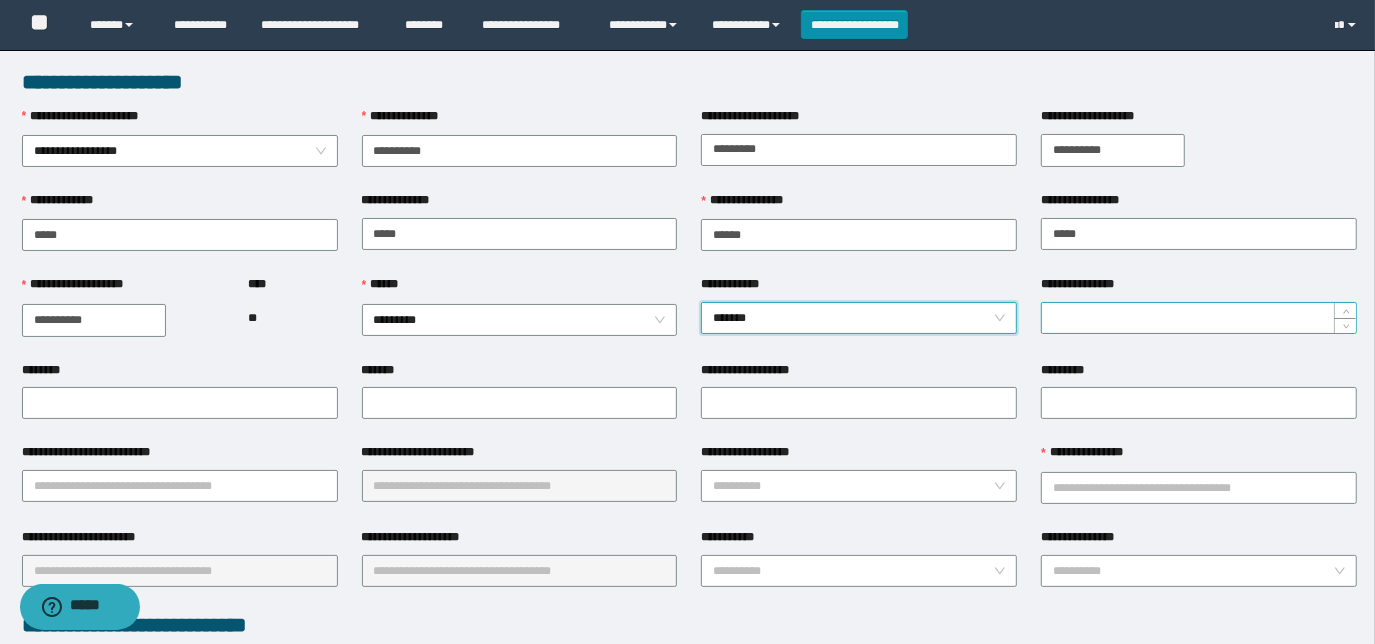 click on "**********" at bounding box center [1199, 318] 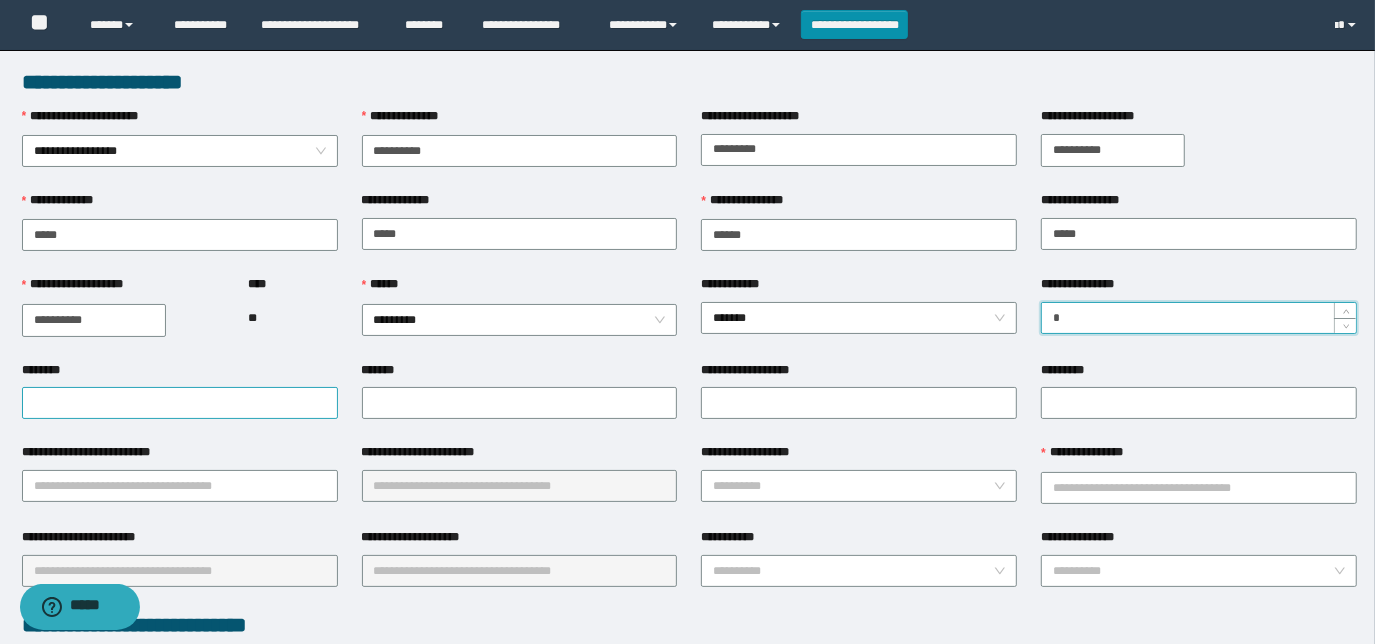type on "*" 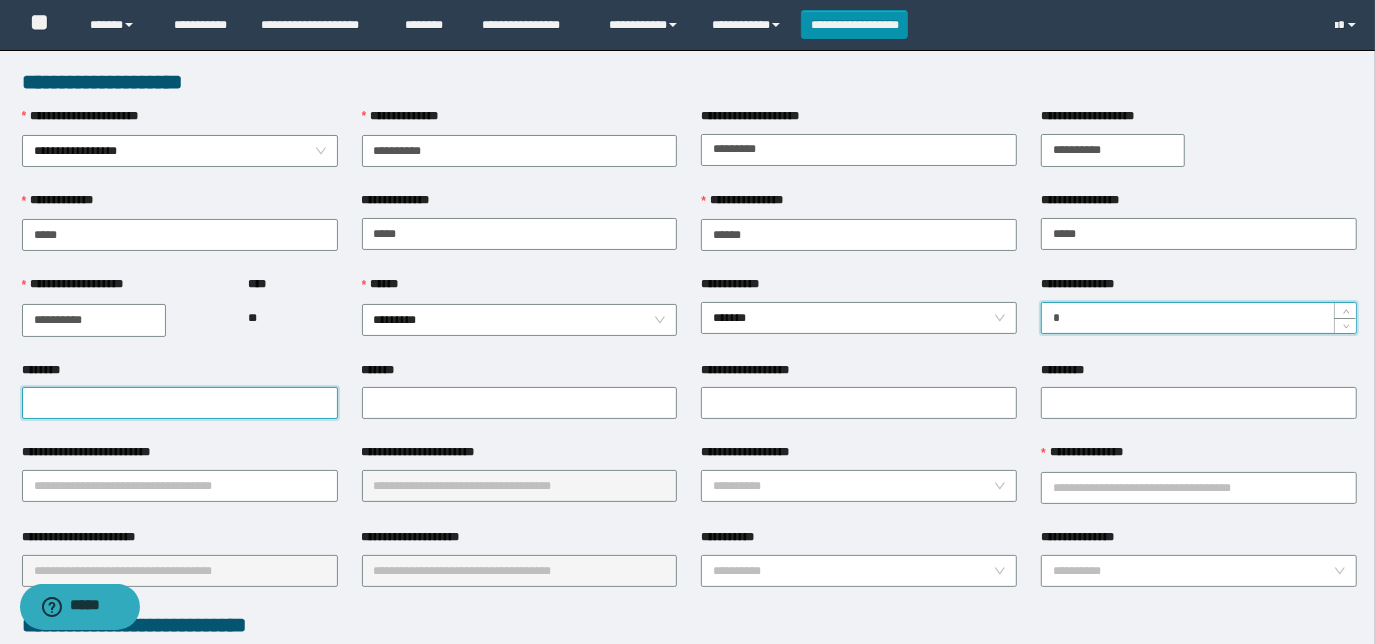 click on "********" at bounding box center (180, 403) 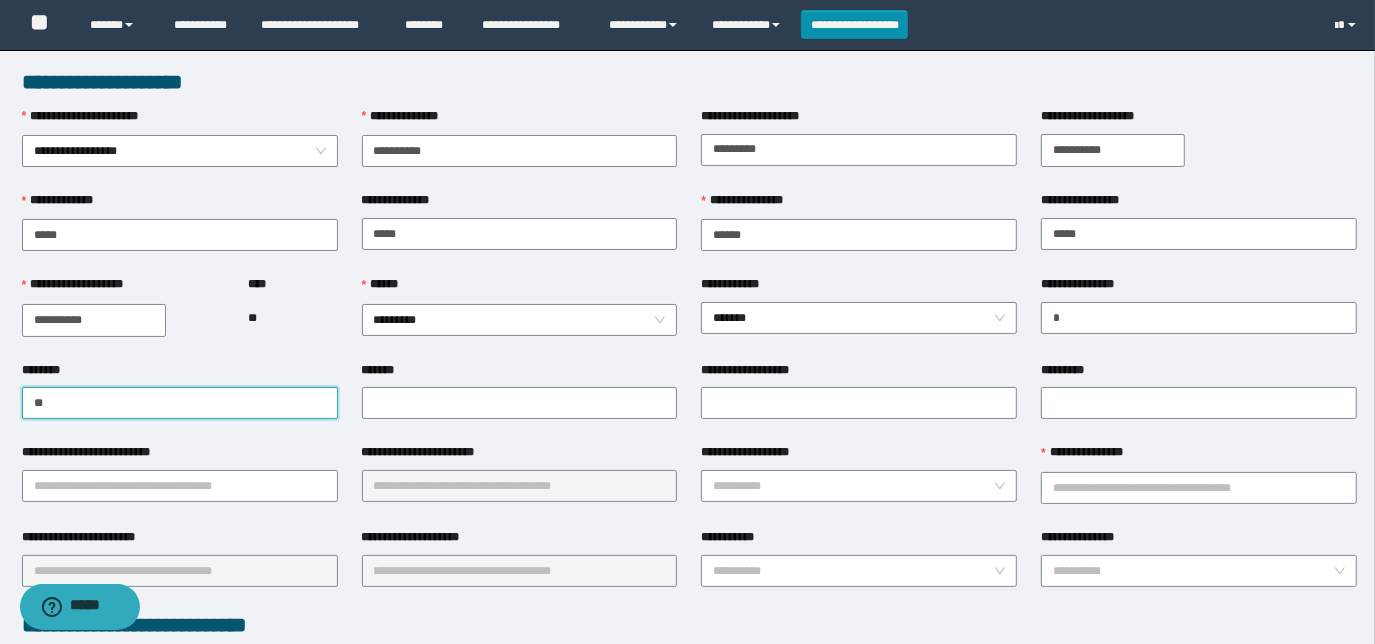 type on "*" 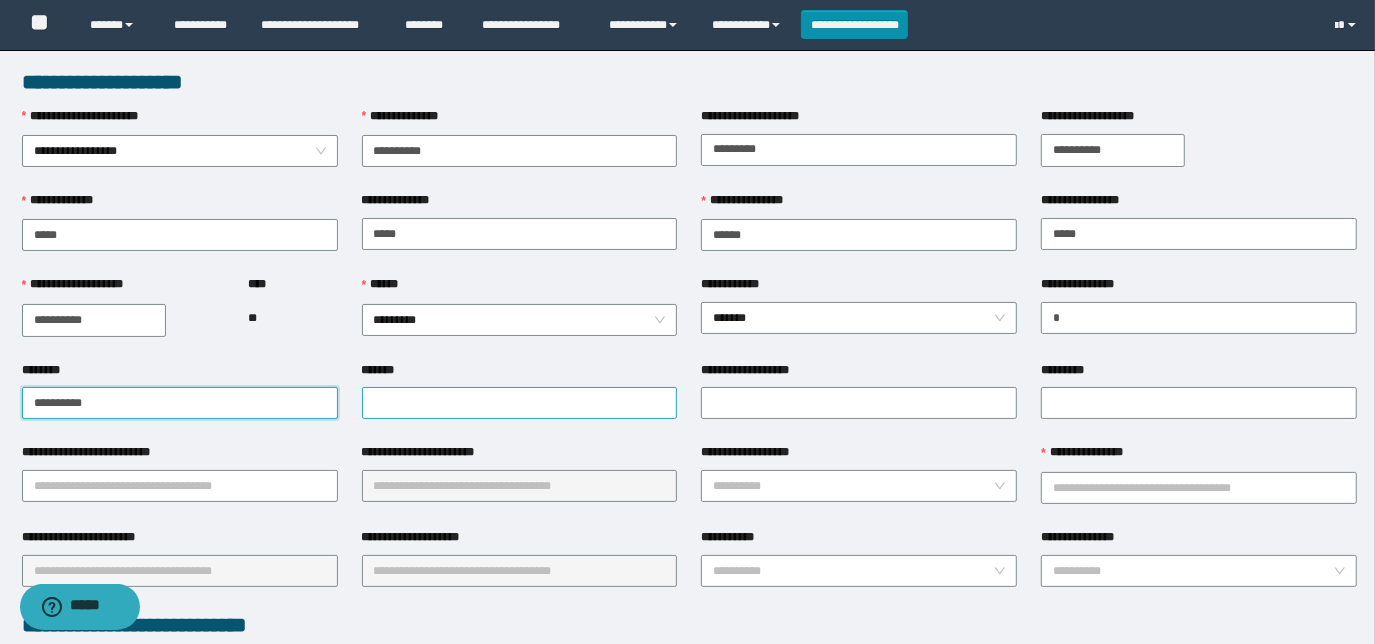type on "**********" 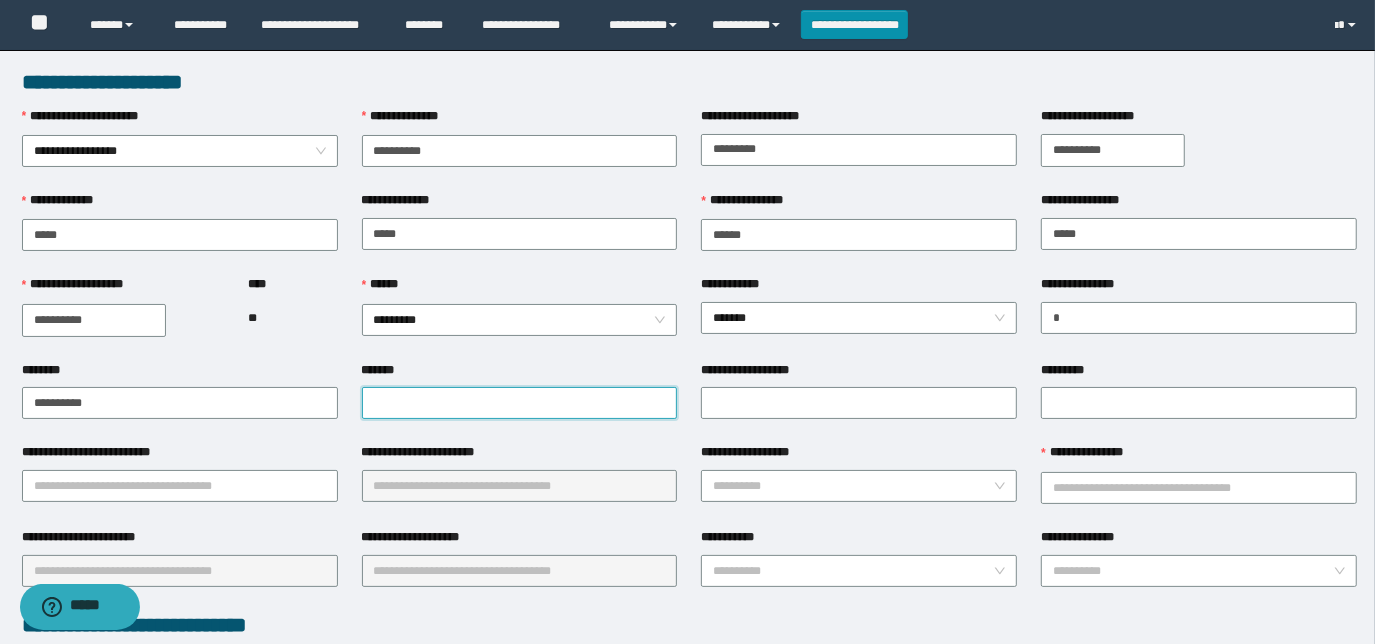 click on "*******" at bounding box center (520, 403) 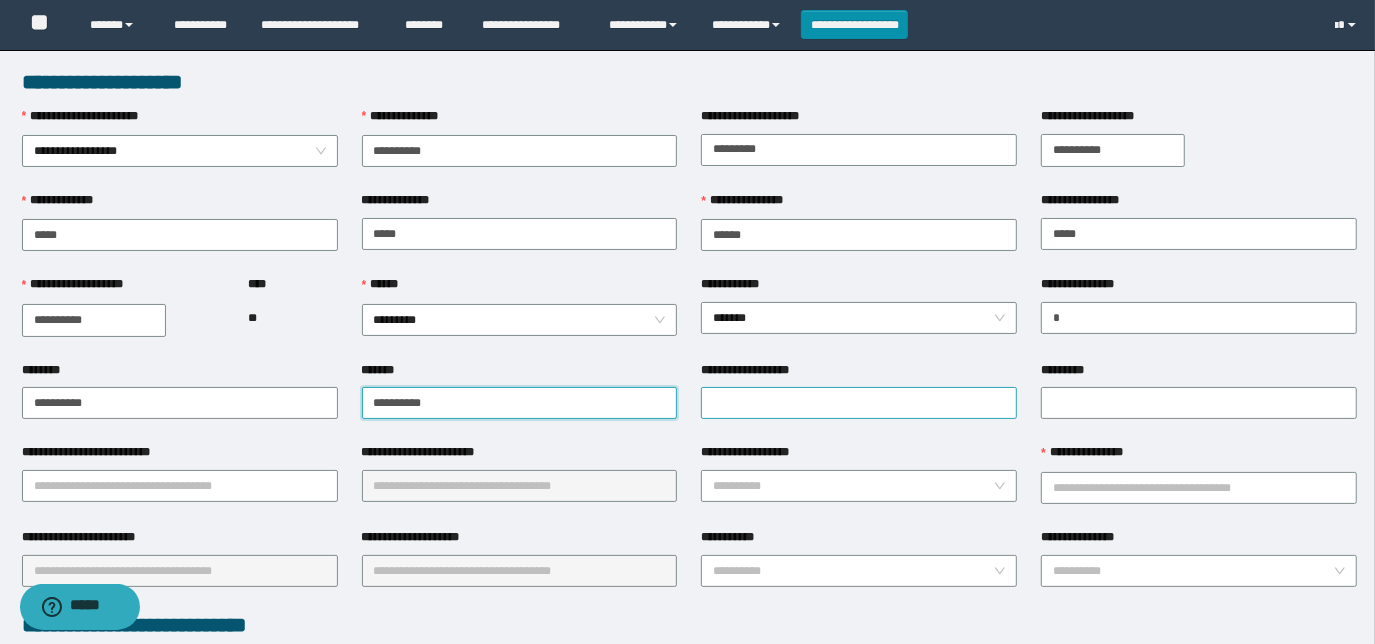 type on "**********" 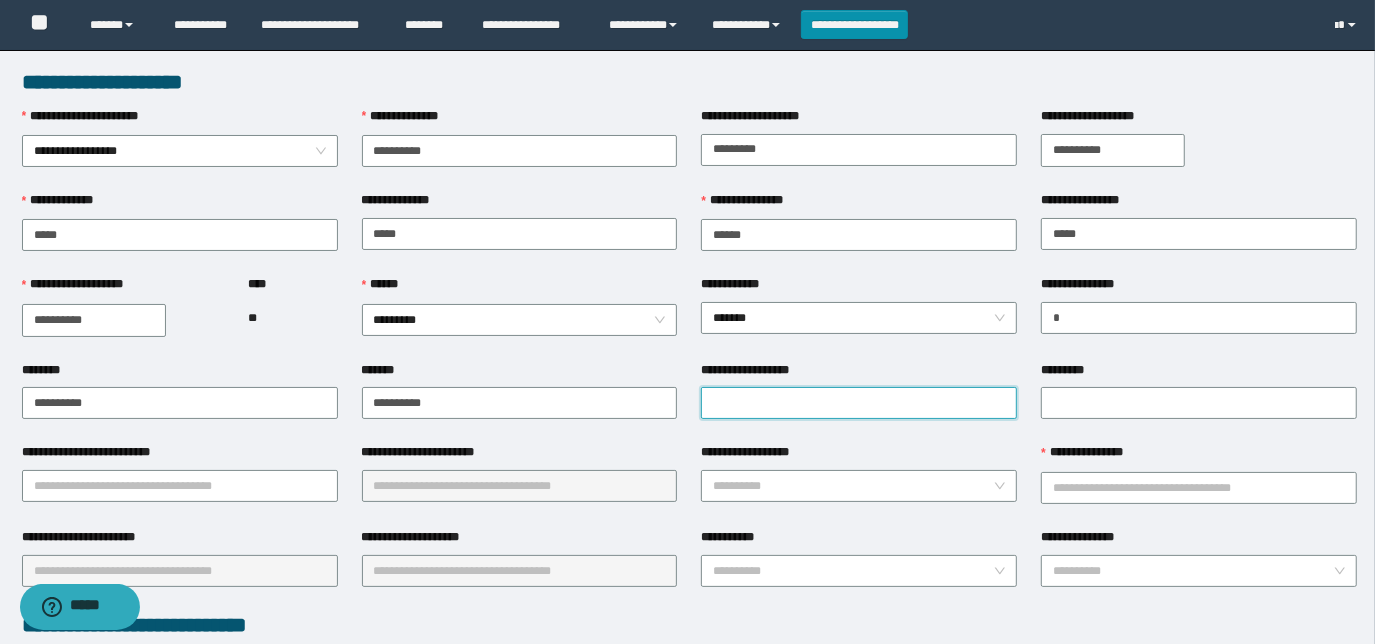 click on "**********" at bounding box center [859, 403] 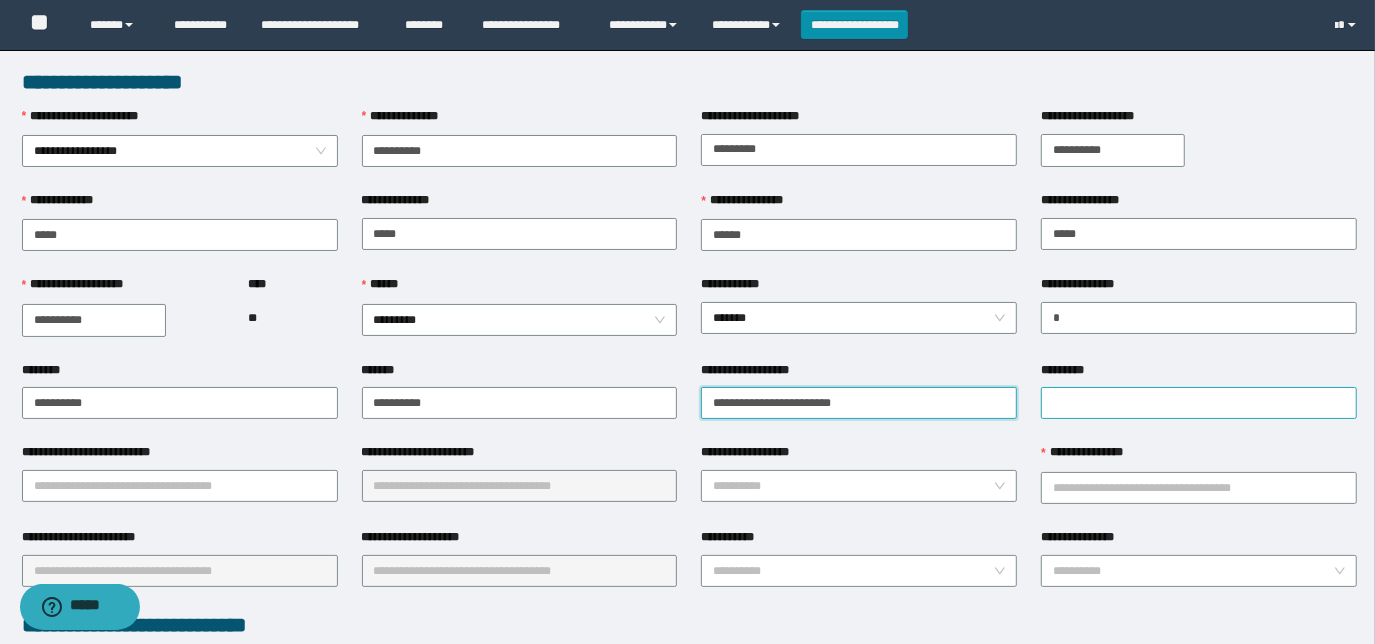type on "**********" 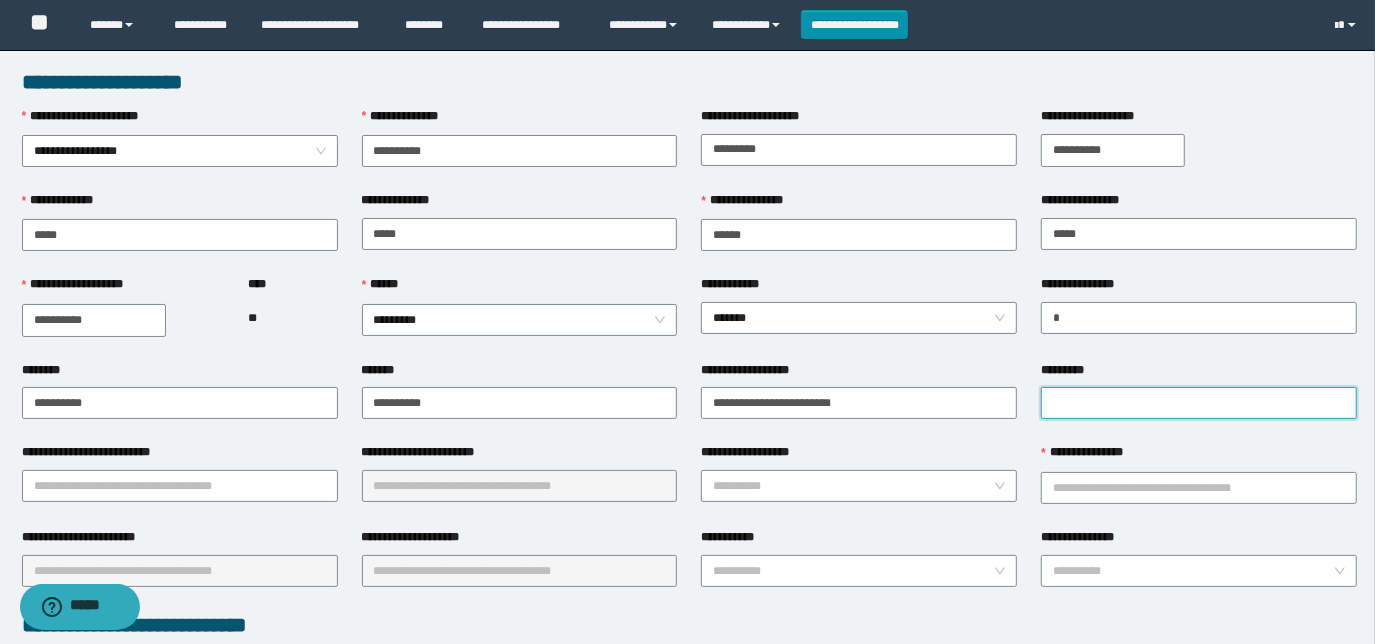 click on "*********" at bounding box center (1199, 403) 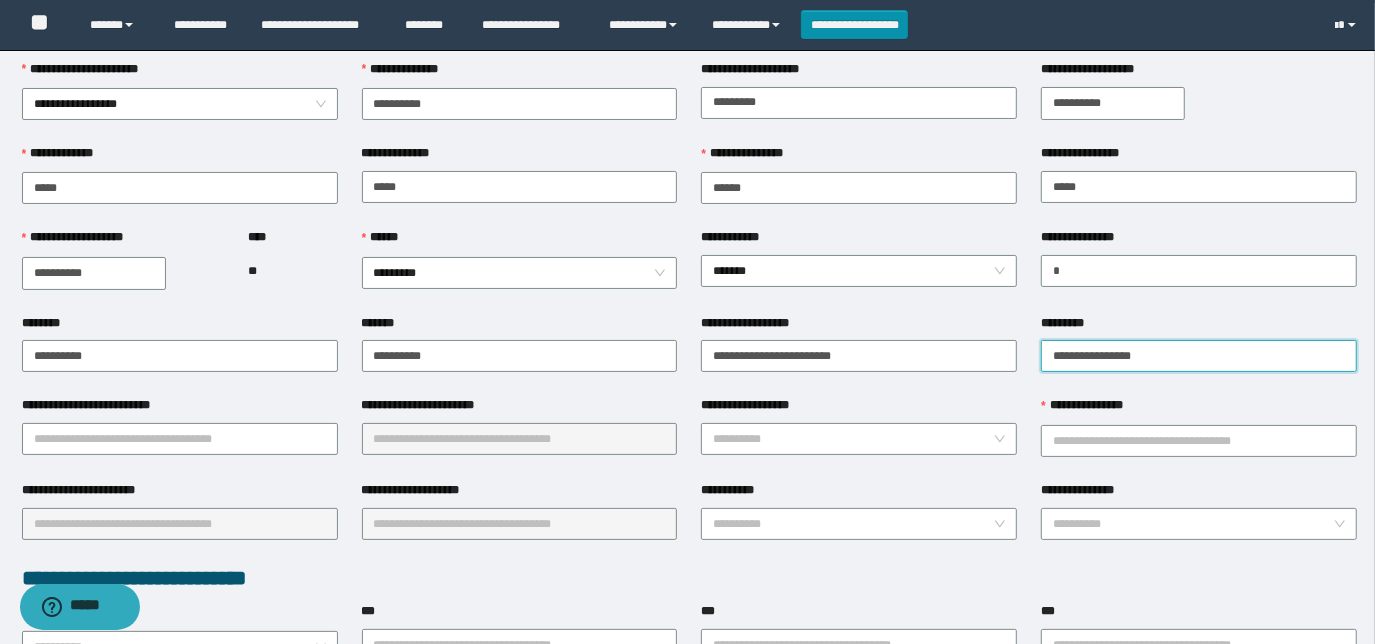 scroll, scrollTop: 90, scrollLeft: 0, axis: vertical 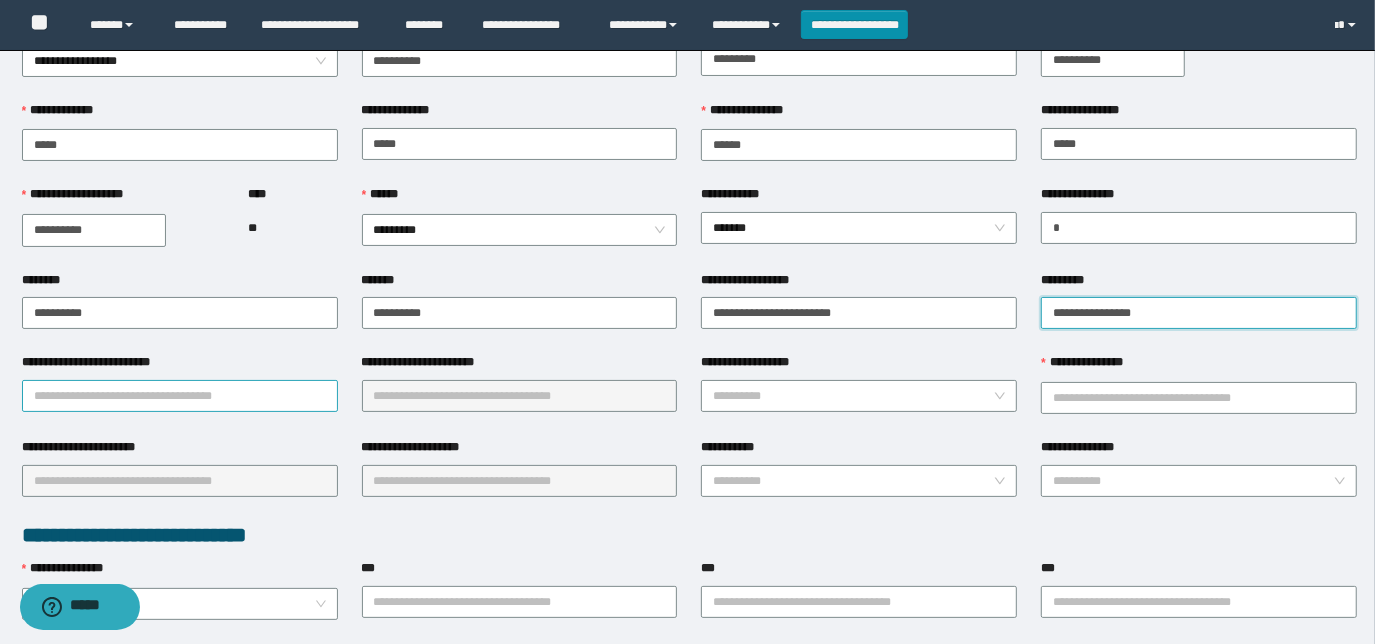 type on "**********" 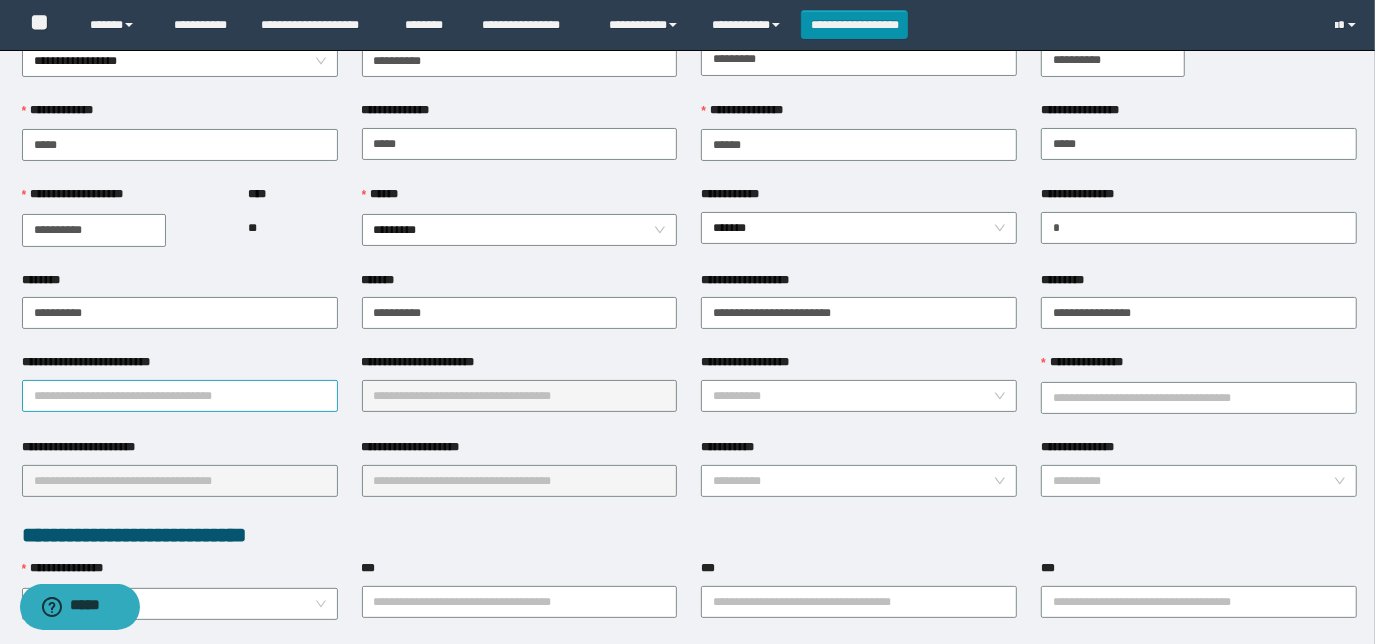 click on "**********" at bounding box center (180, 396) 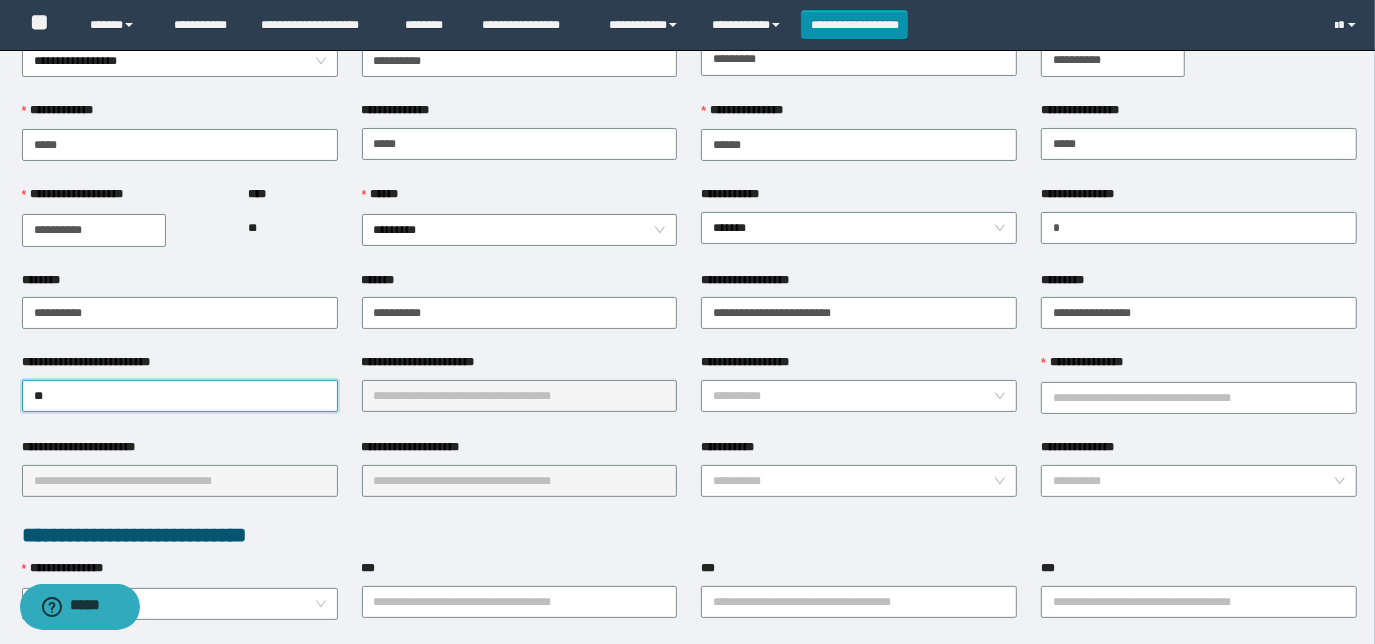 type on "***" 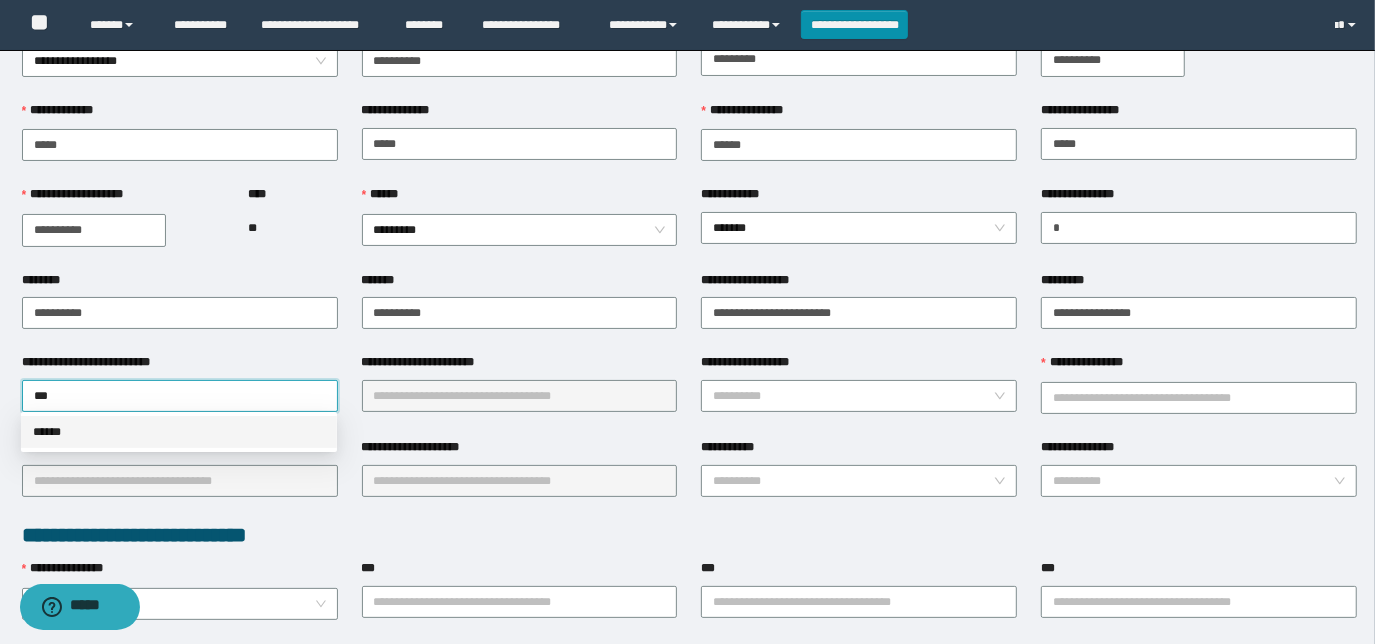 click on "**********" at bounding box center (687, 232) 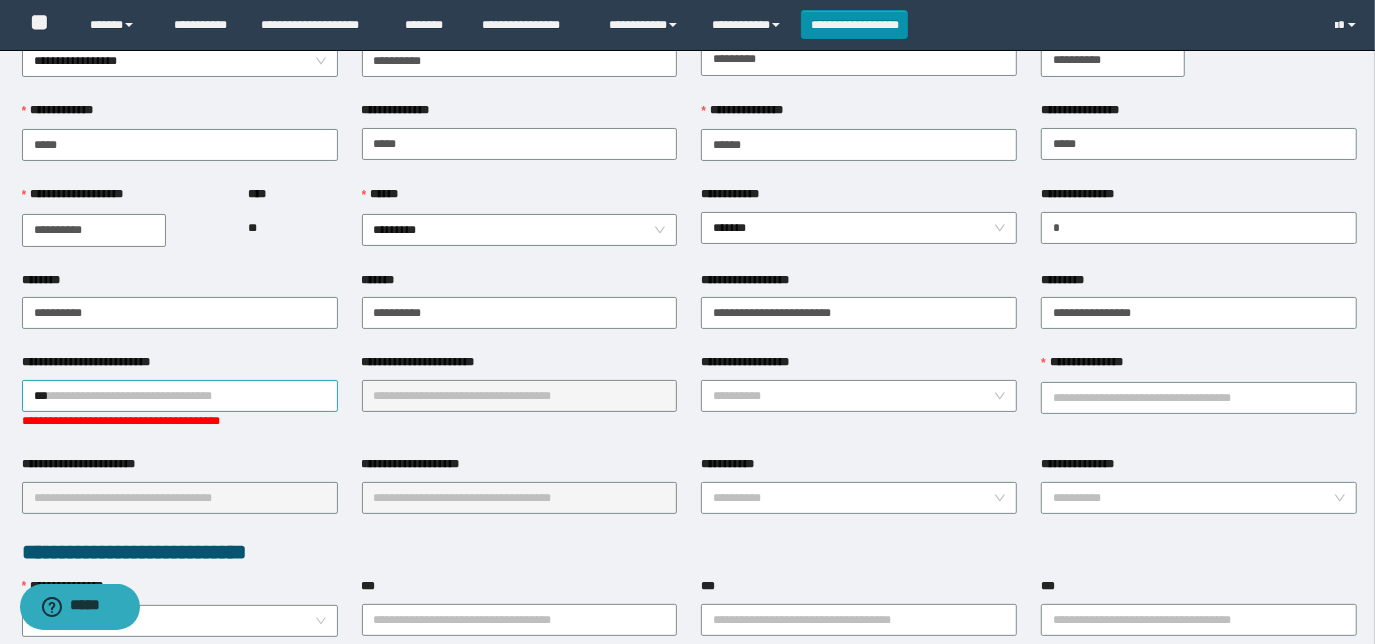 click on "***" at bounding box center [180, 396] 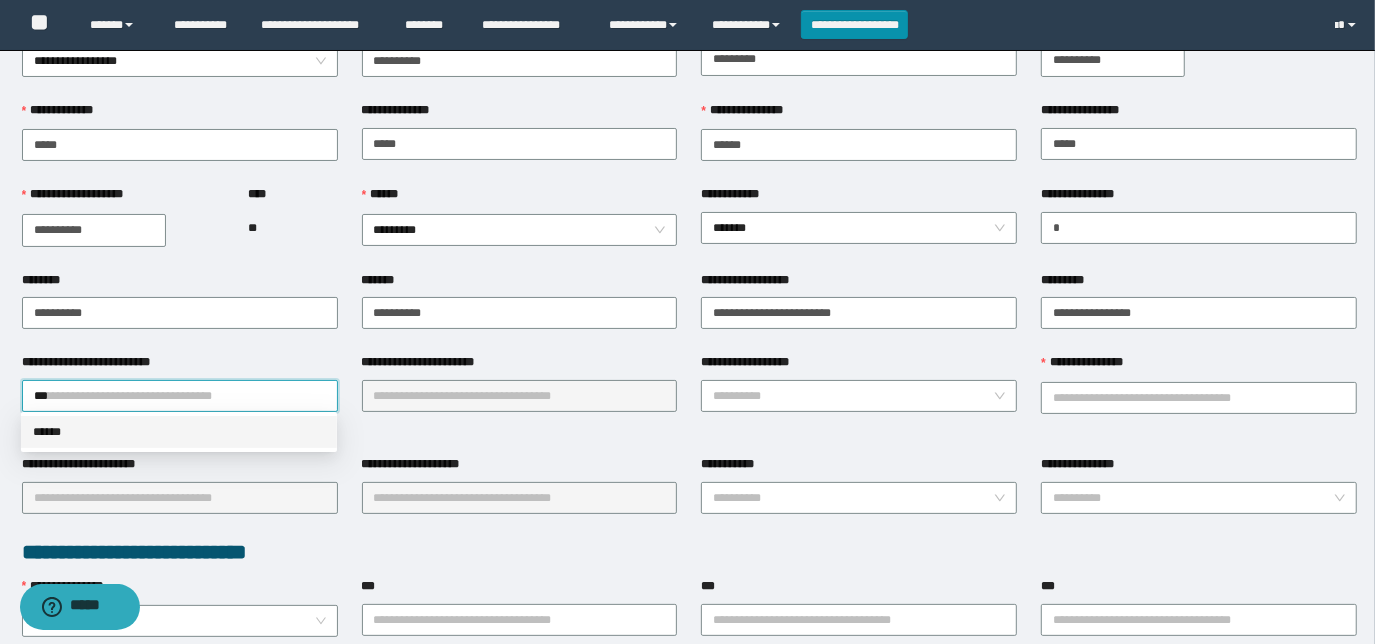 click on "******" at bounding box center [179, 432] 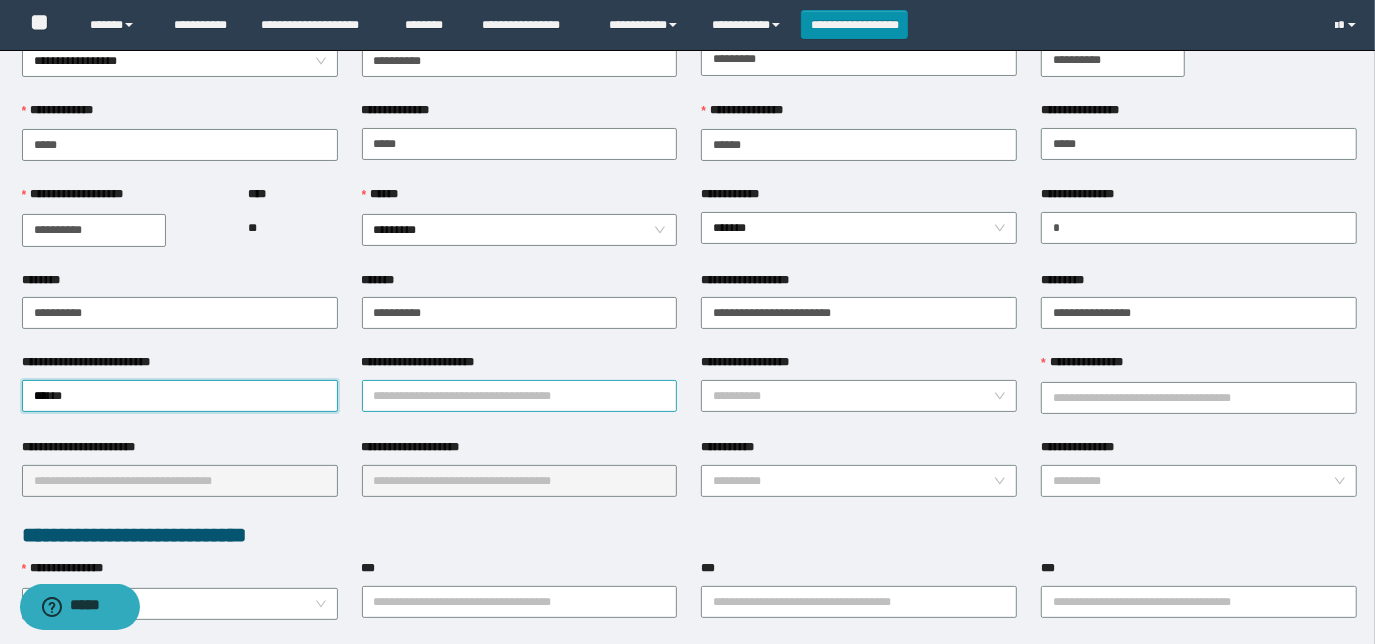 click on "**********" at bounding box center (520, 396) 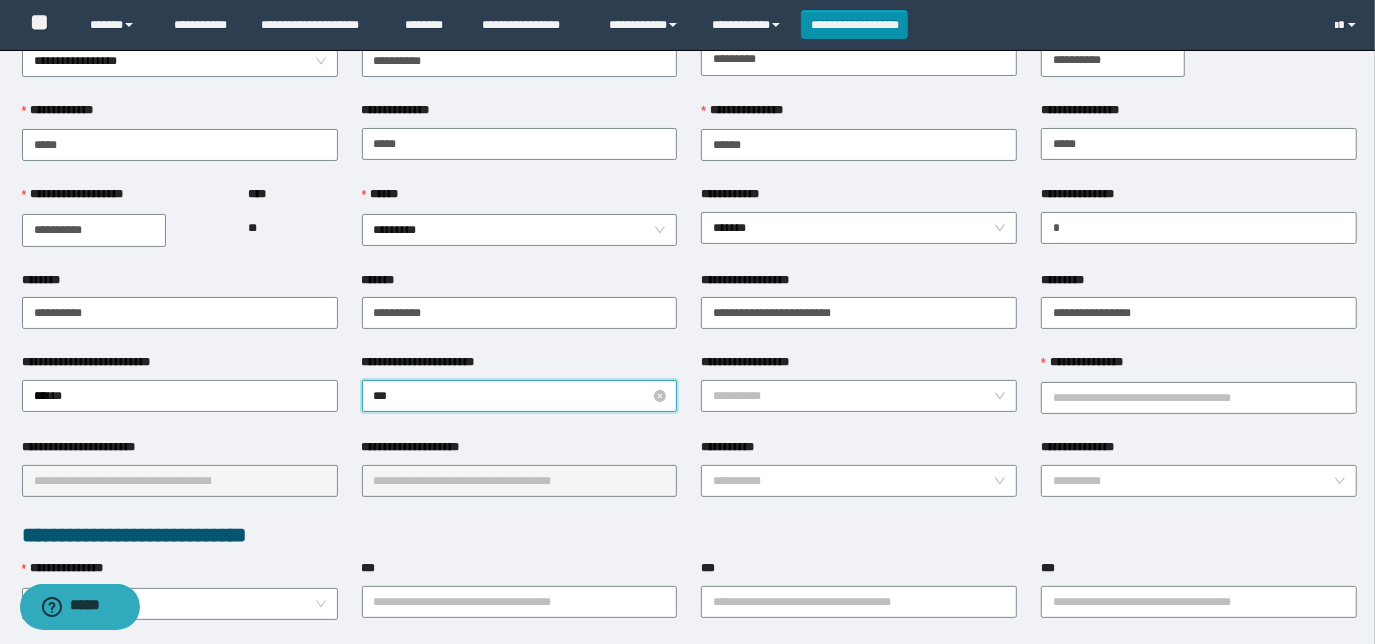 type on "****" 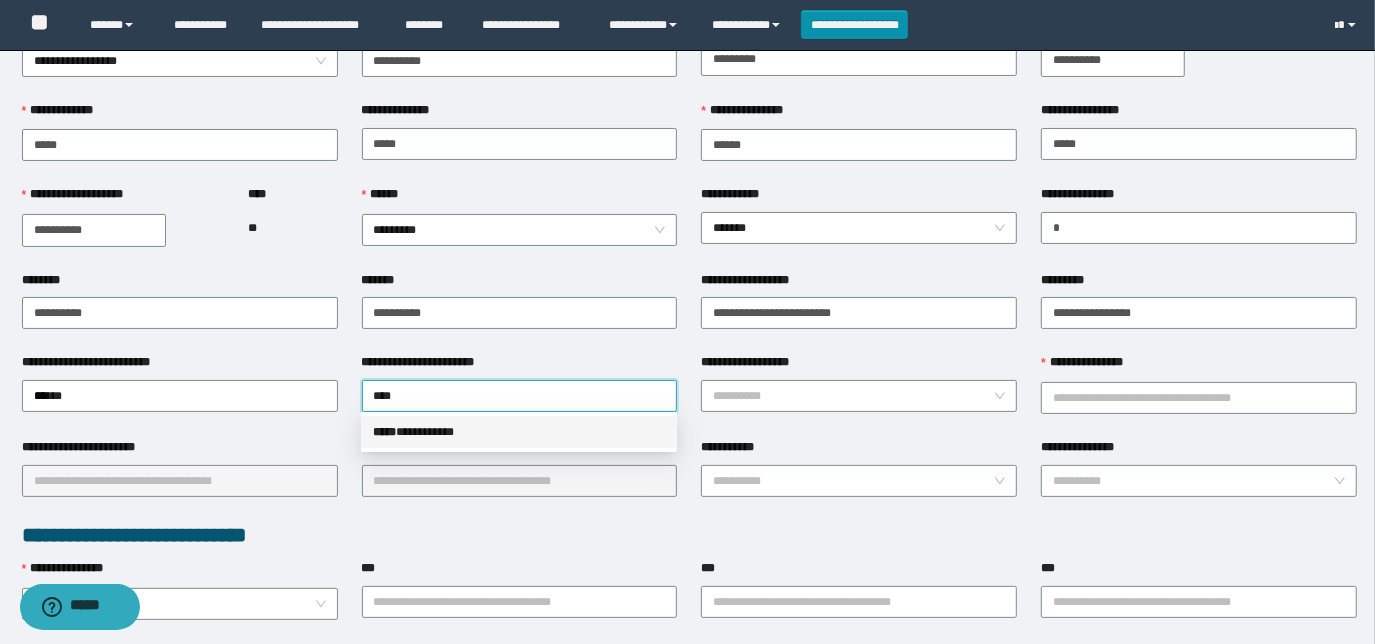 drag, startPoint x: 490, startPoint y: 445, endPoint x: 575, endPoint y: 419, distance: 88.88757 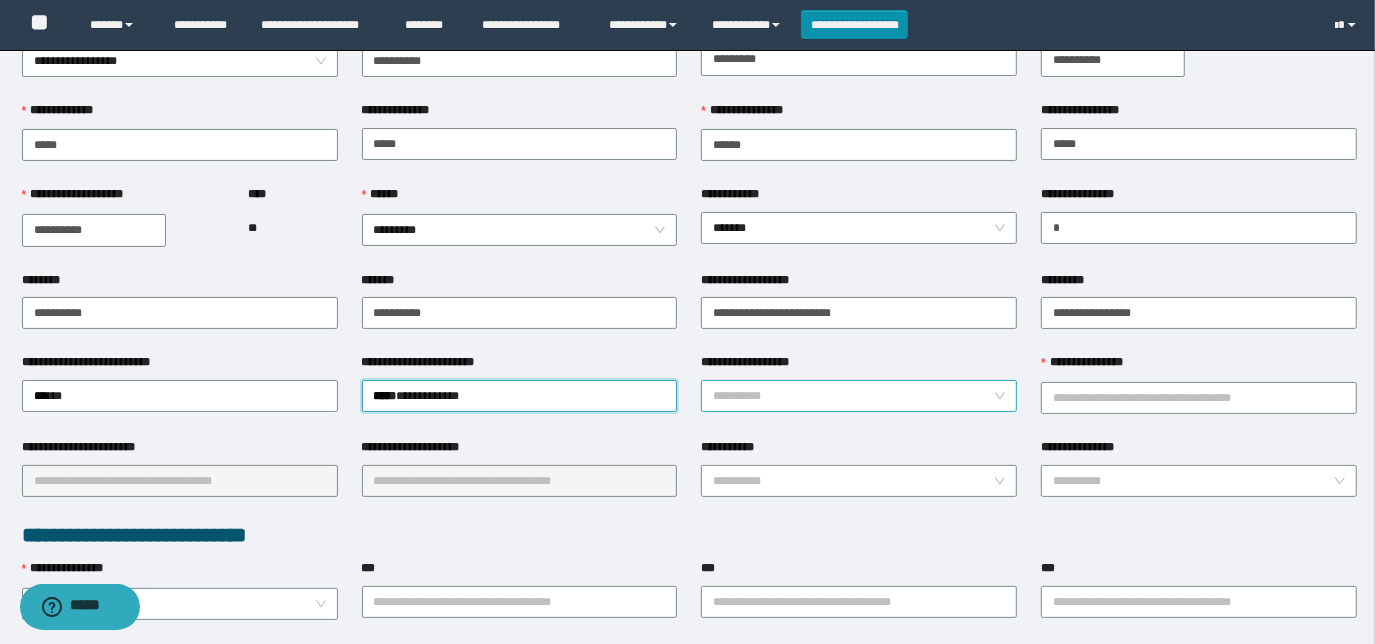 click on "**********" at bounding box center [853, 396] 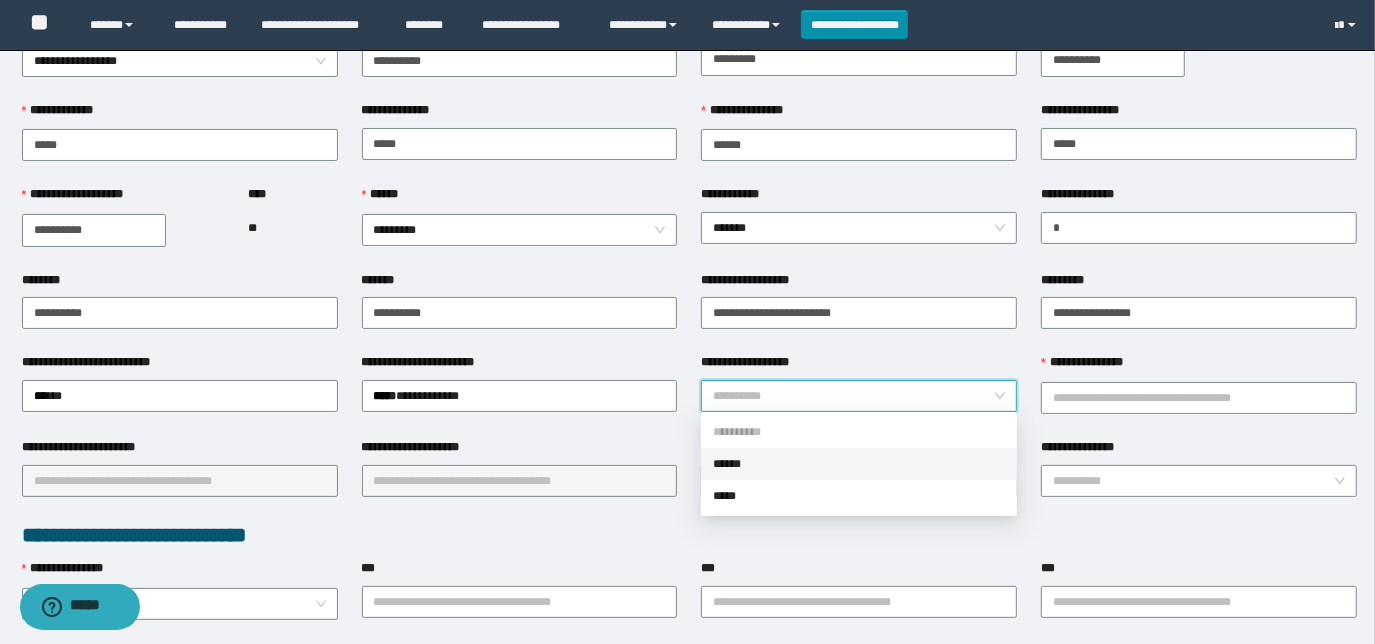click on "******" at bounding box center (859, 464) 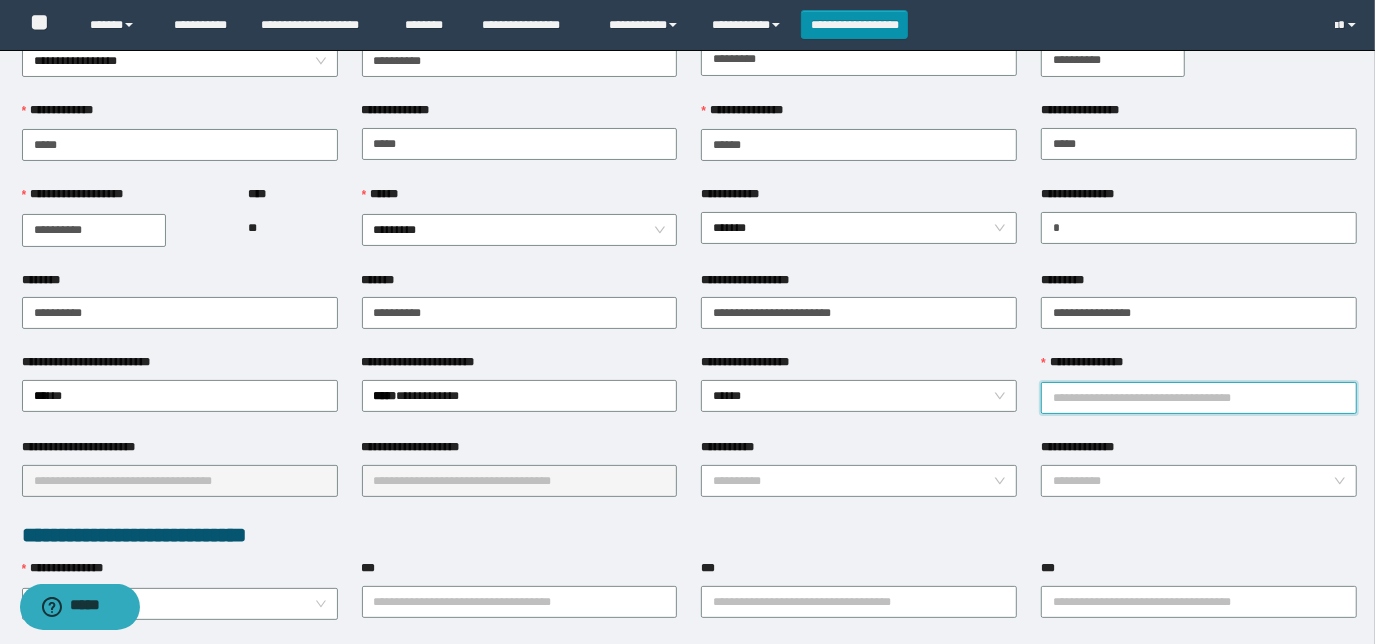 click on "**********" at bounding box center [1199, 398] 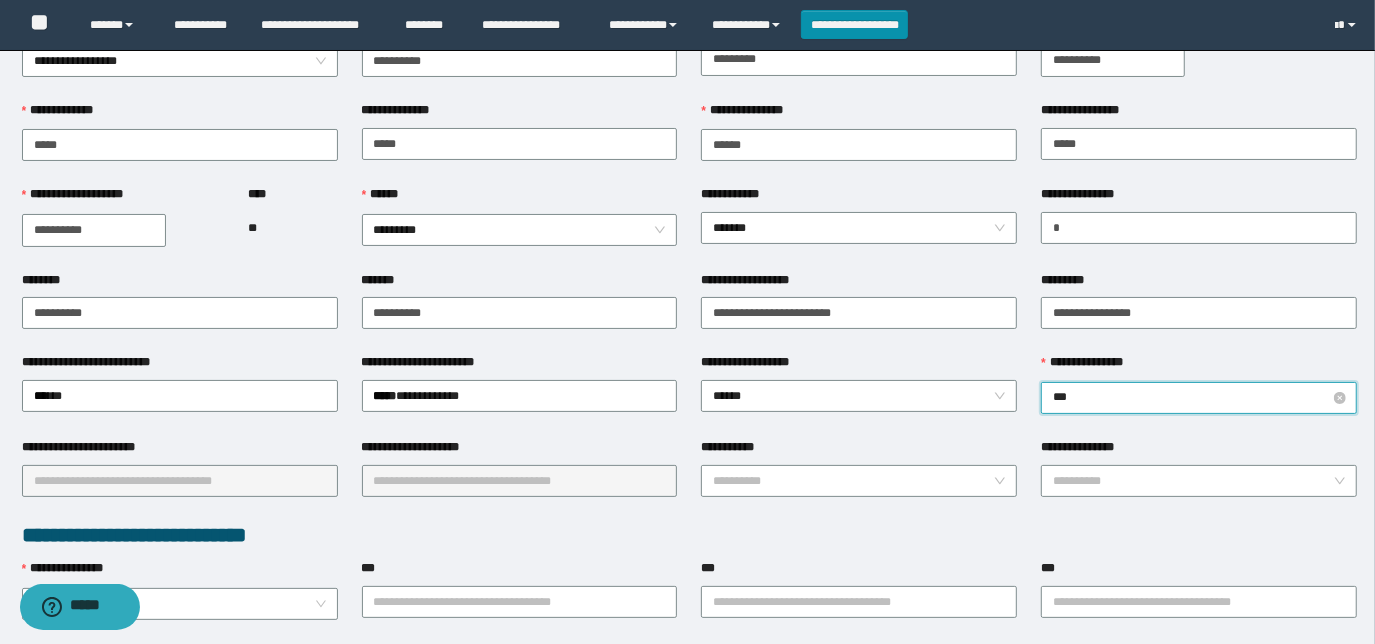 type on "****" 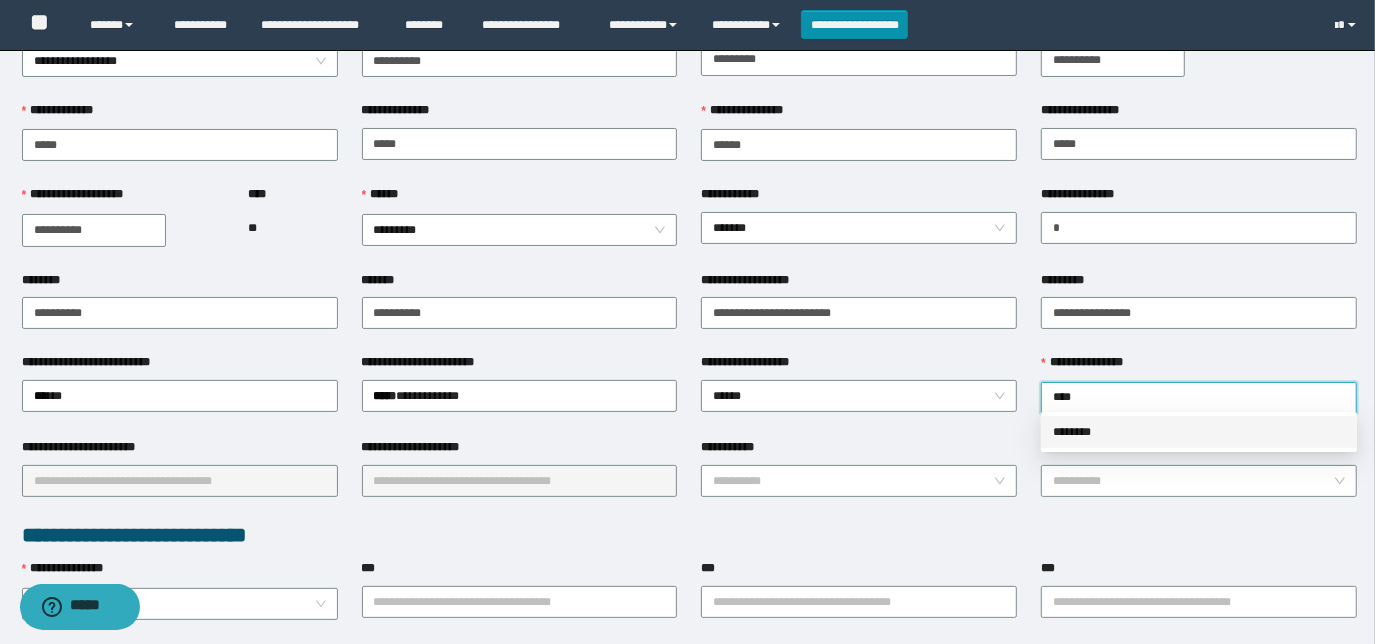 click on "********" at bounding box center [1199, 432] 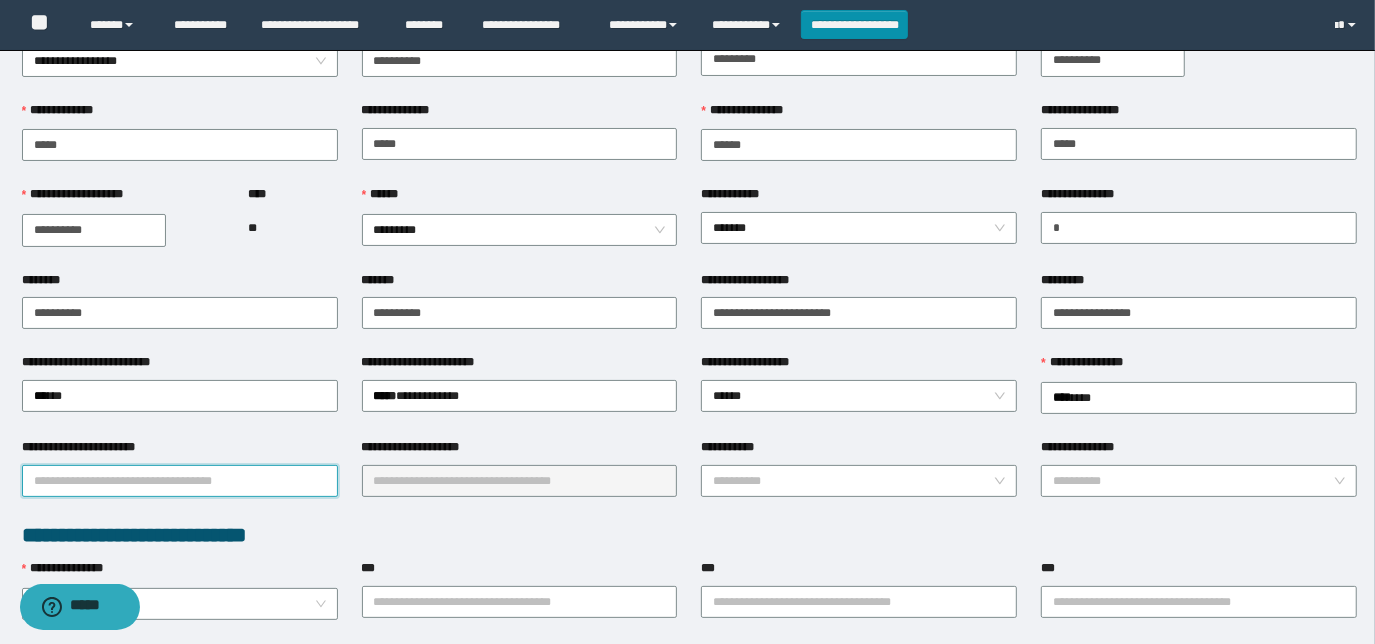 click on "**********" at bounding box center [180, 481] 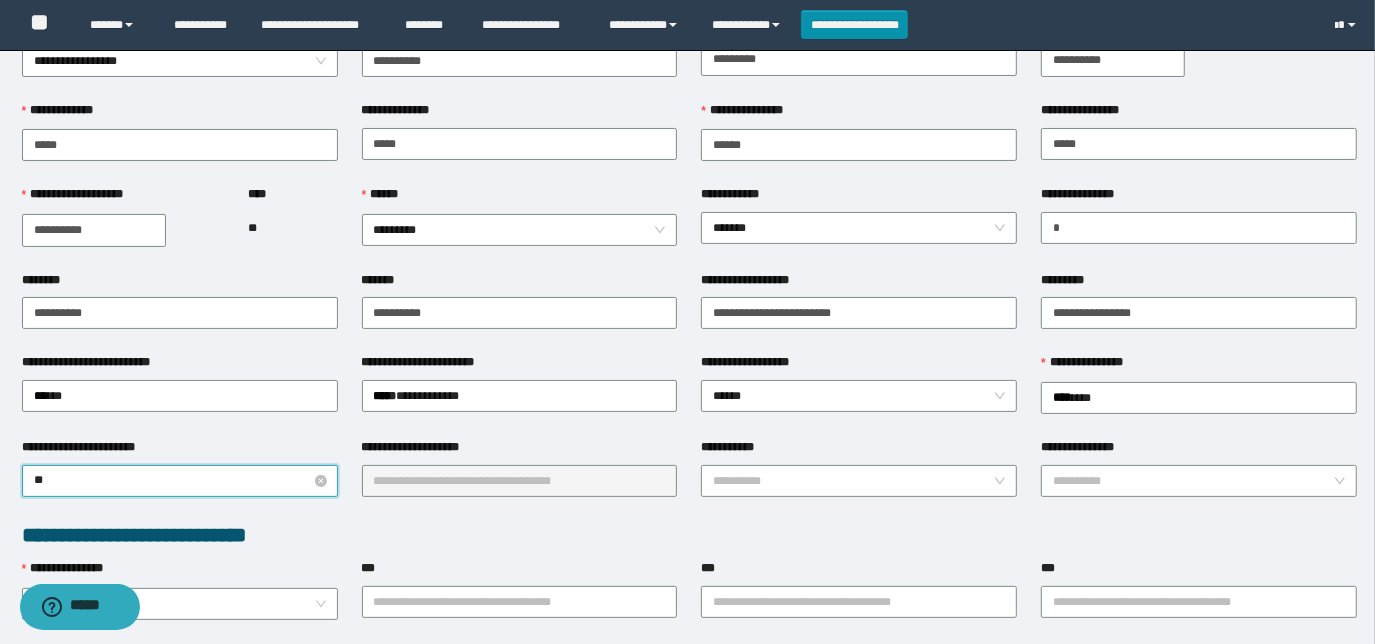 type on "***" 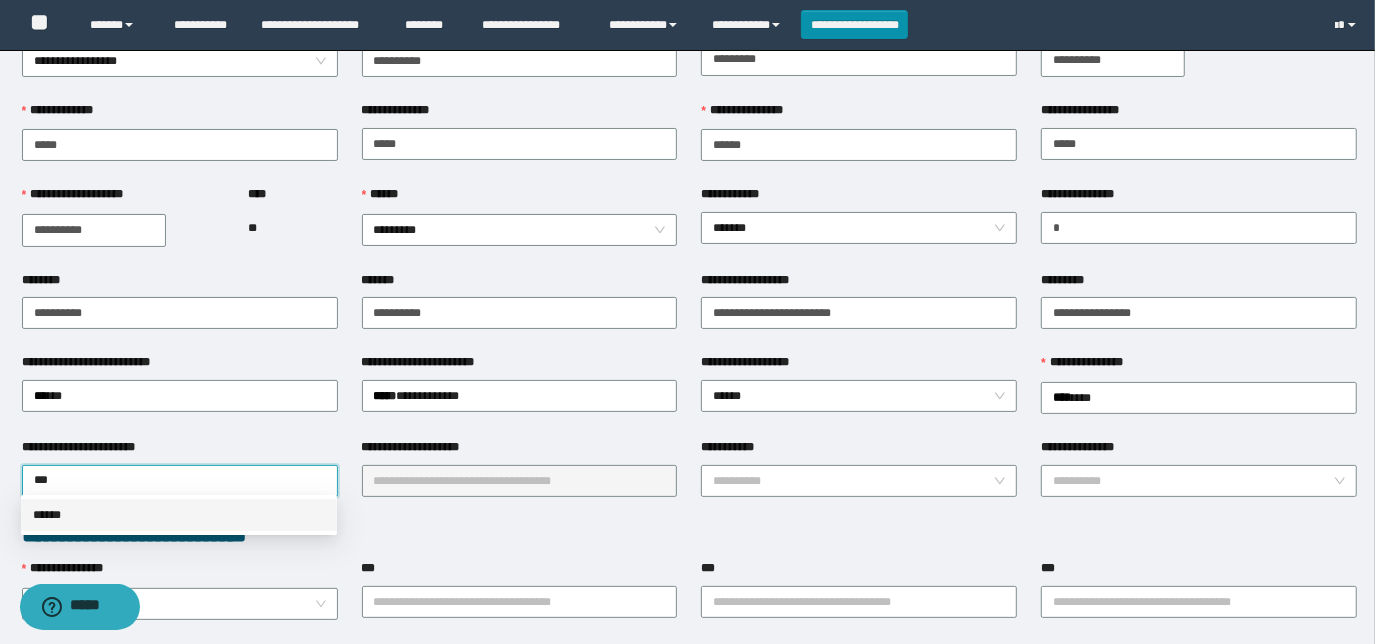 click on "******" at bounding box center [179, 515] 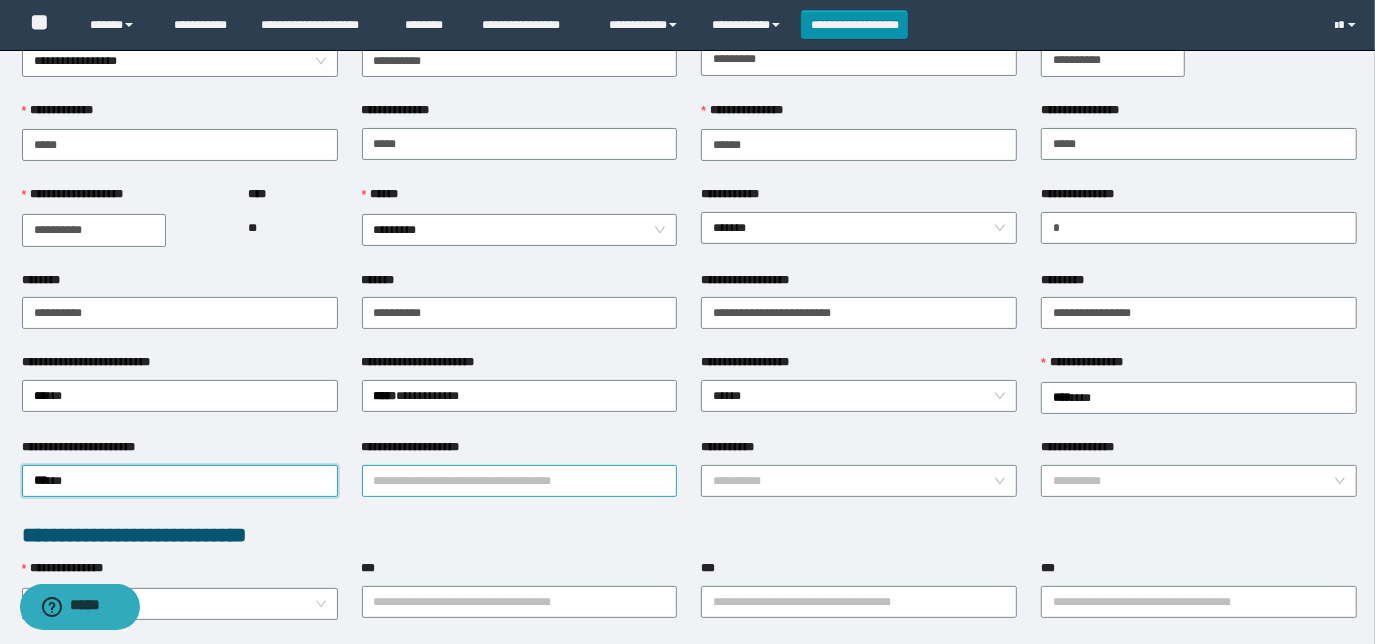 click on "**********" at bounding box center (520, 481) 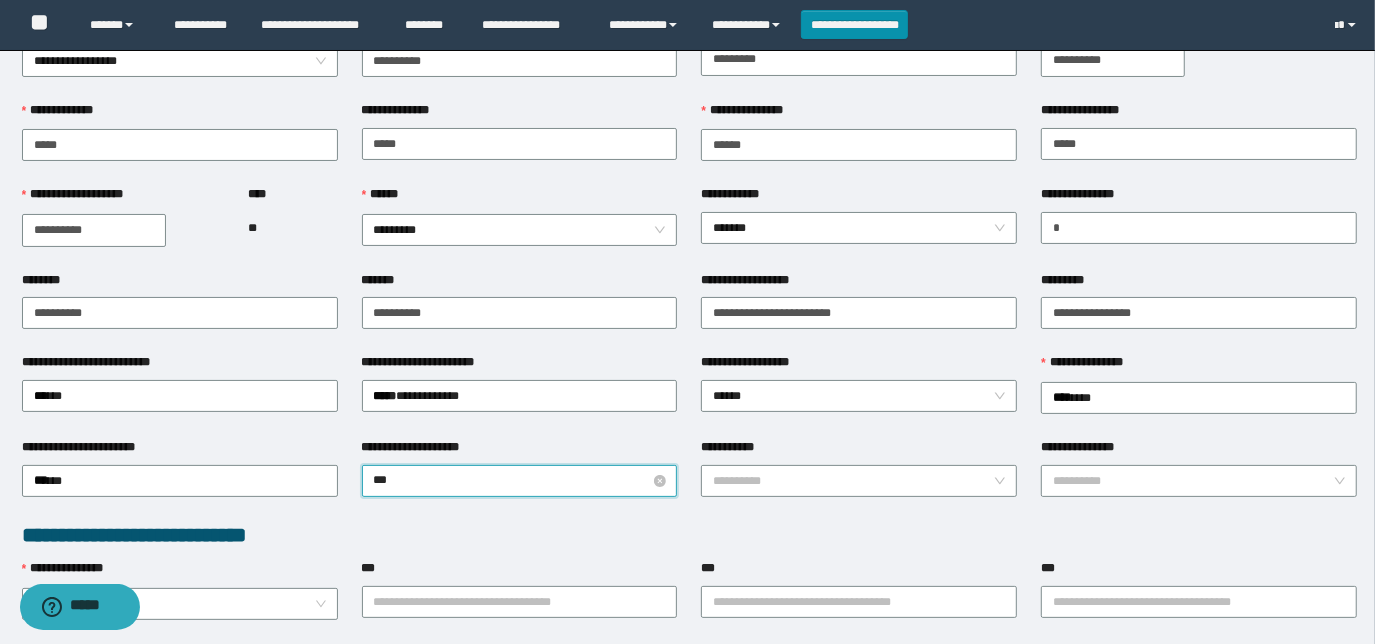 type on "****" 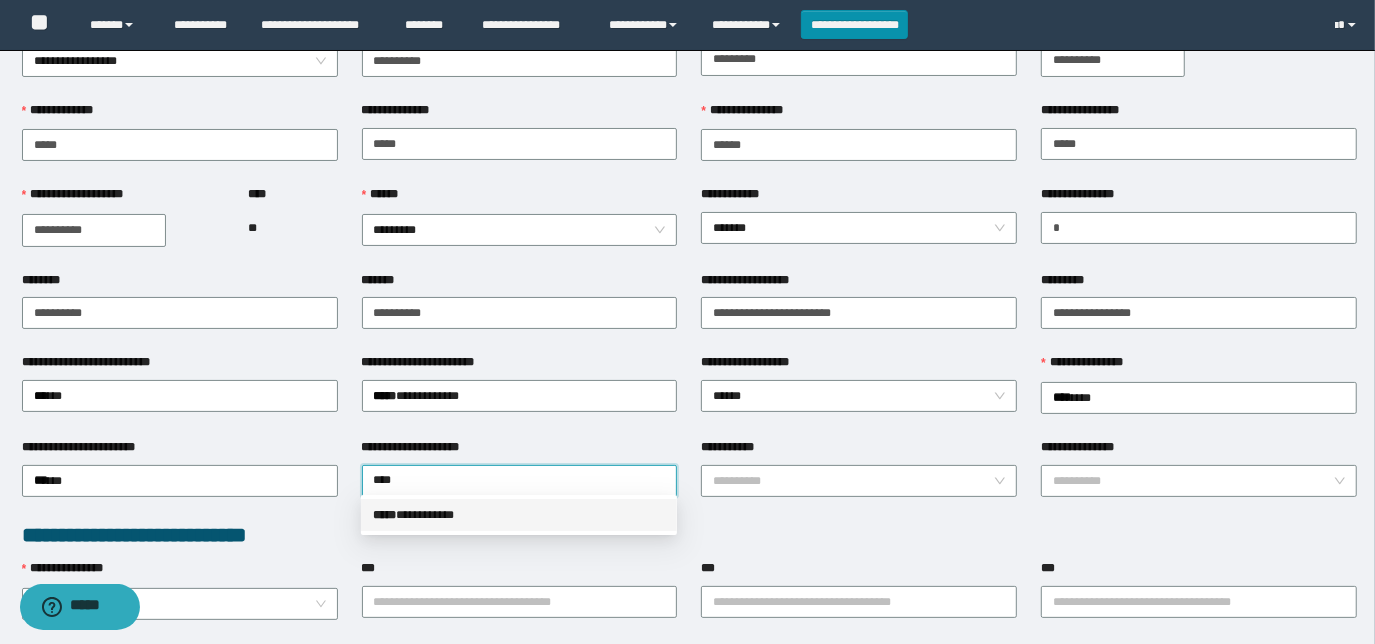 click on "***** * *********" at bounding box center [519, 515] 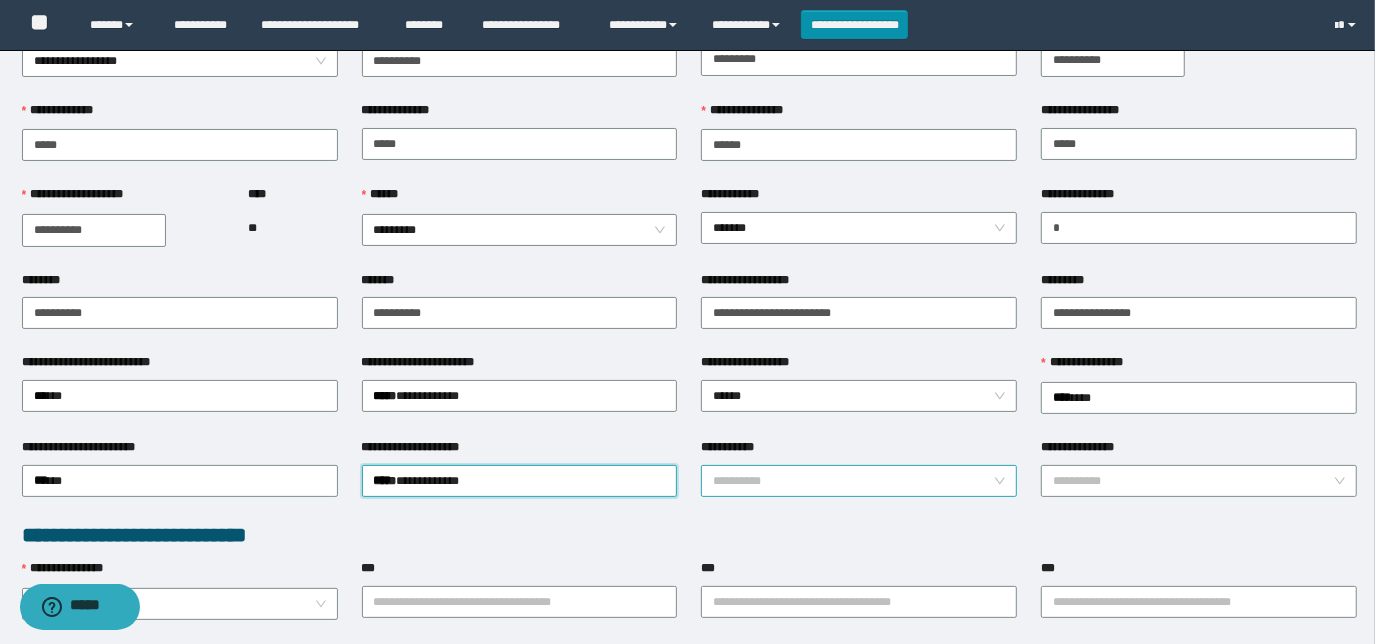 click on "**********" at bounding box center [853, 481] 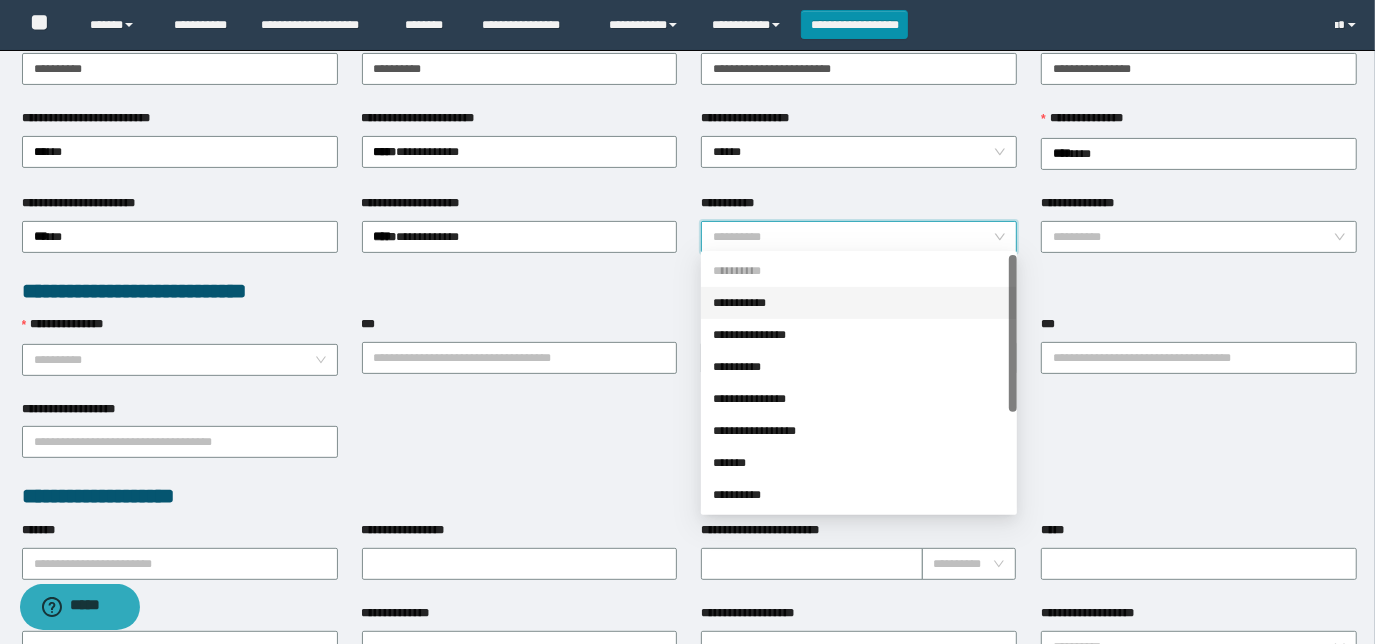 scroll, scrollTop: 363, scrollLeft: 0, axis: vertical 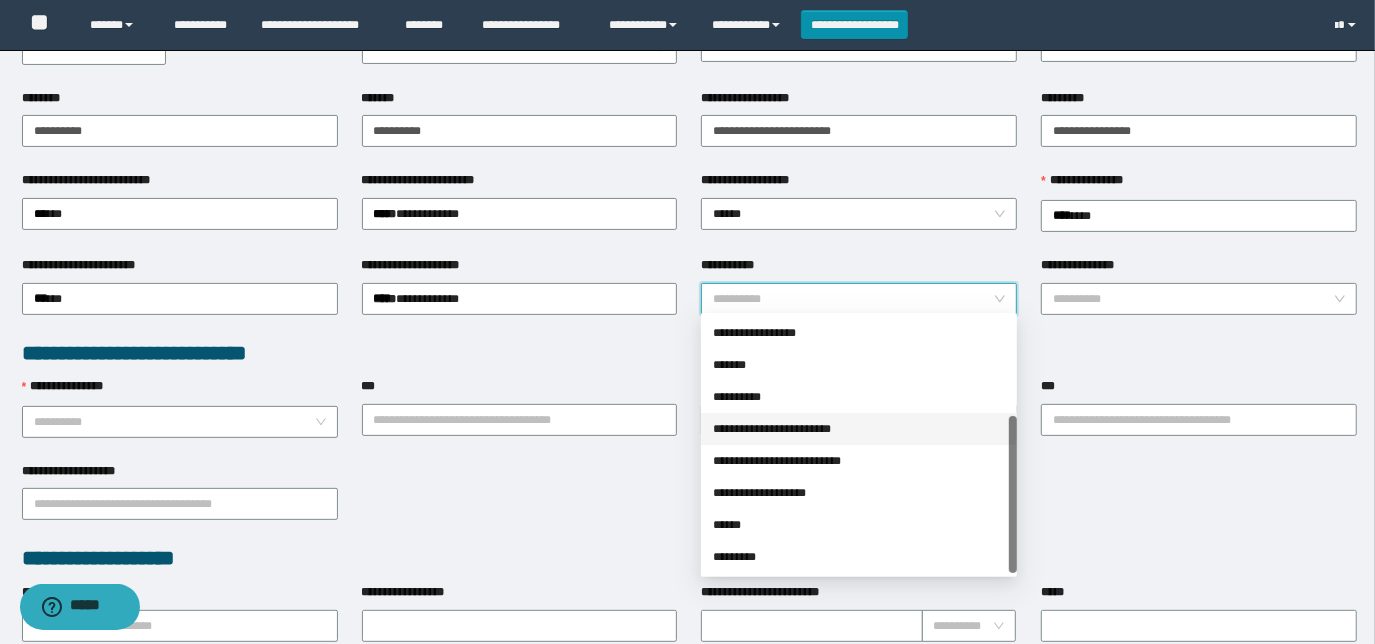click on "**********" at bounding box center (859, 429) 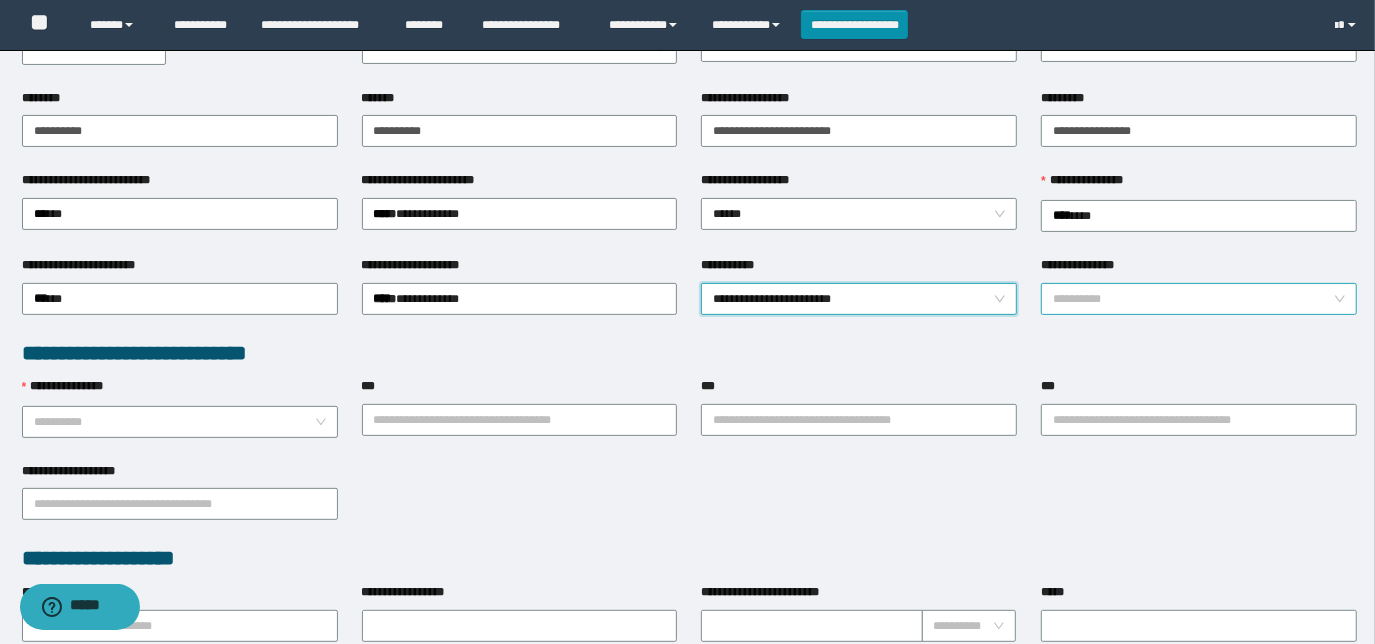 click on "**********" at bounding box center (1193, 299) 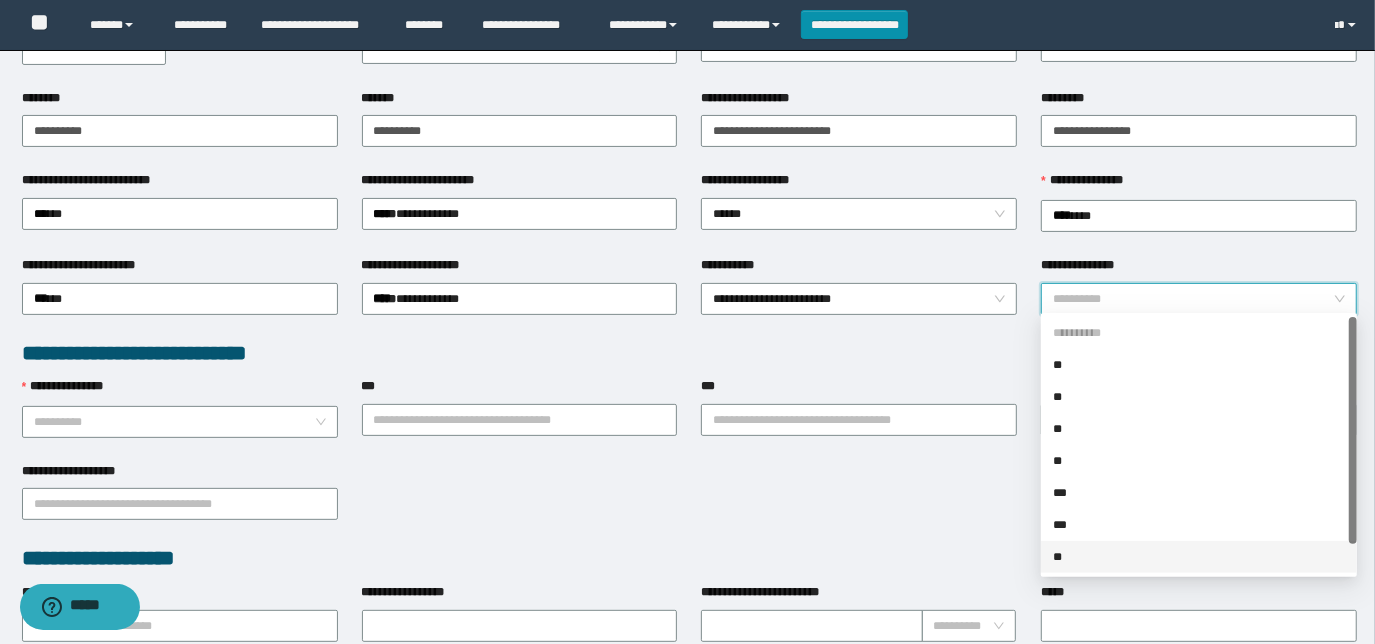 click on "**" at bounding box center [1199, 557] 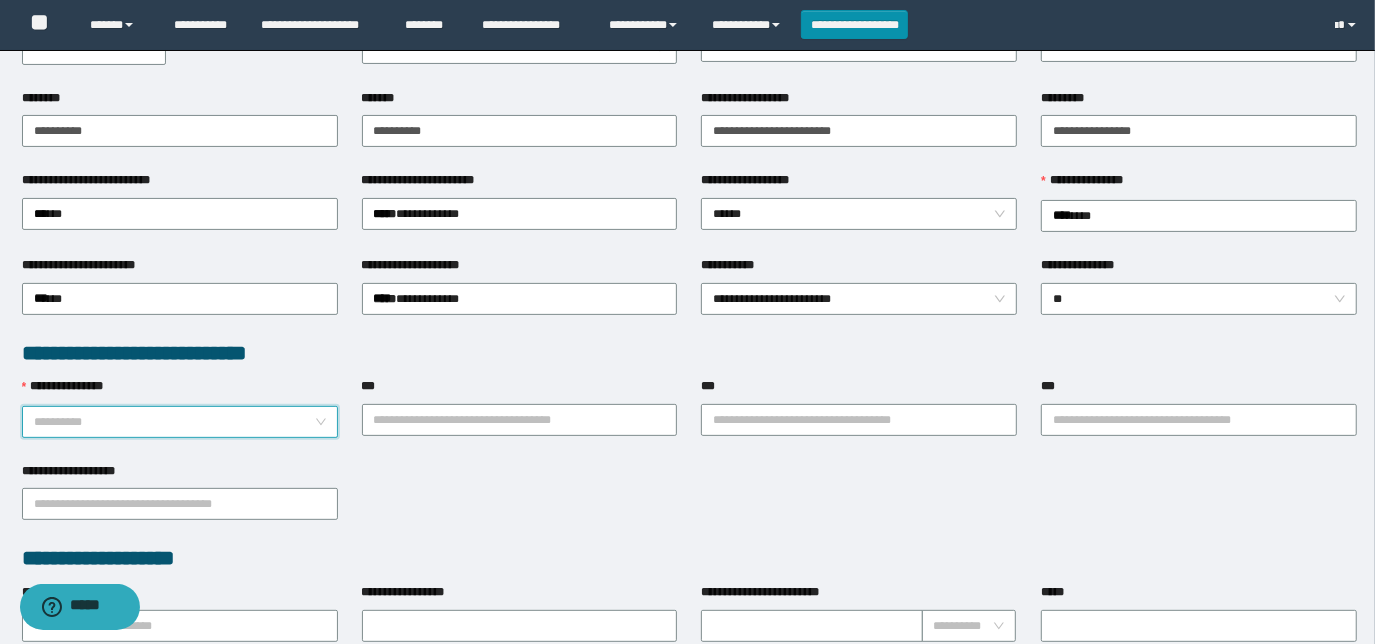 click on "**********" at bounding box center (174, 422) 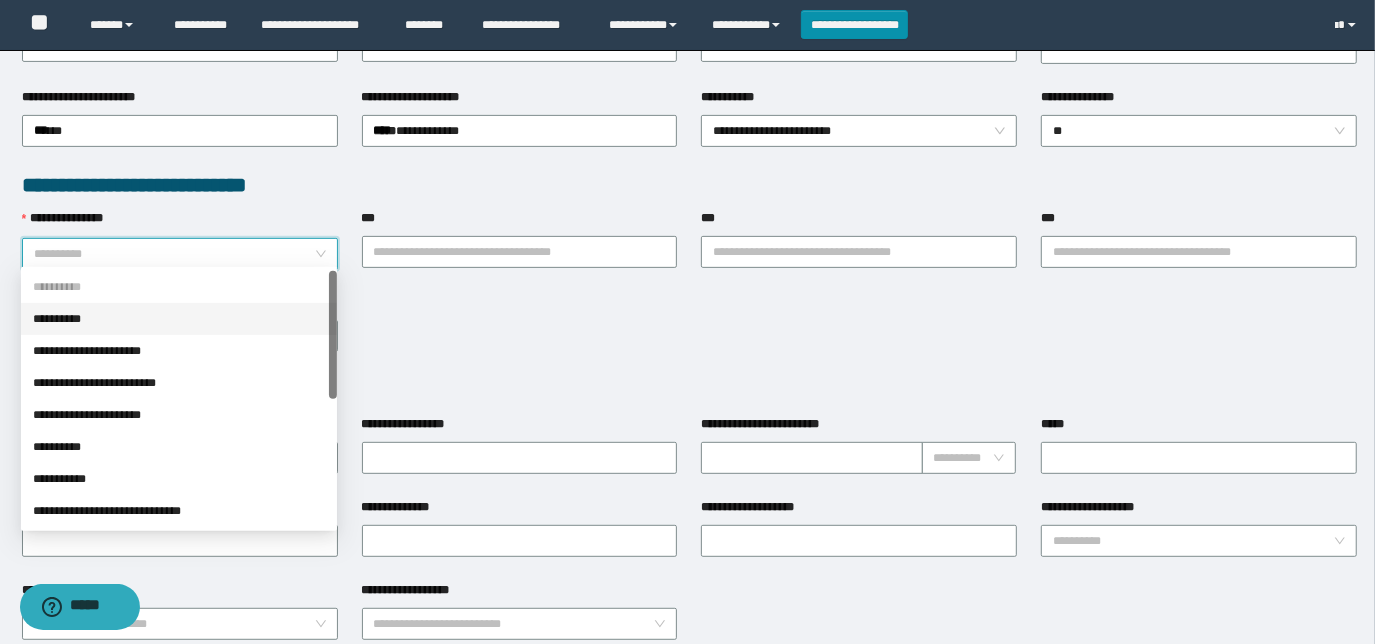 scroll, scrollTop: 454, scrollLeft: 0, axis: vertical 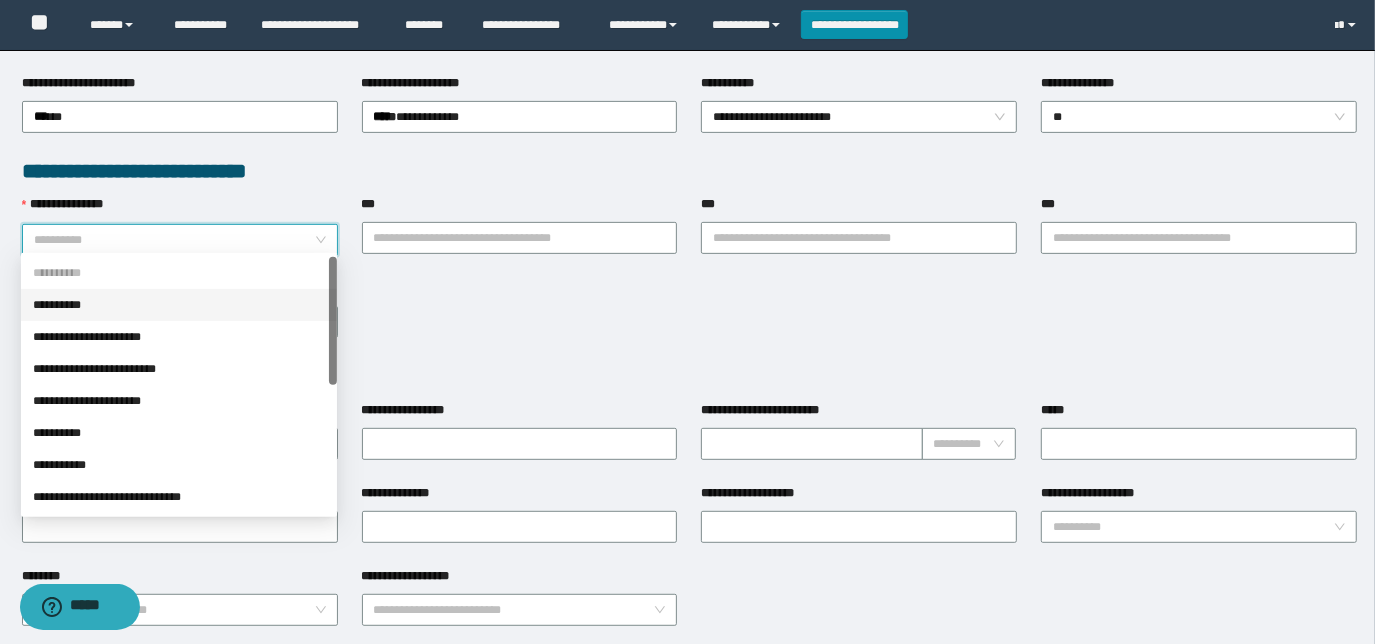 click on "**********" at bounding box center (690, 321) 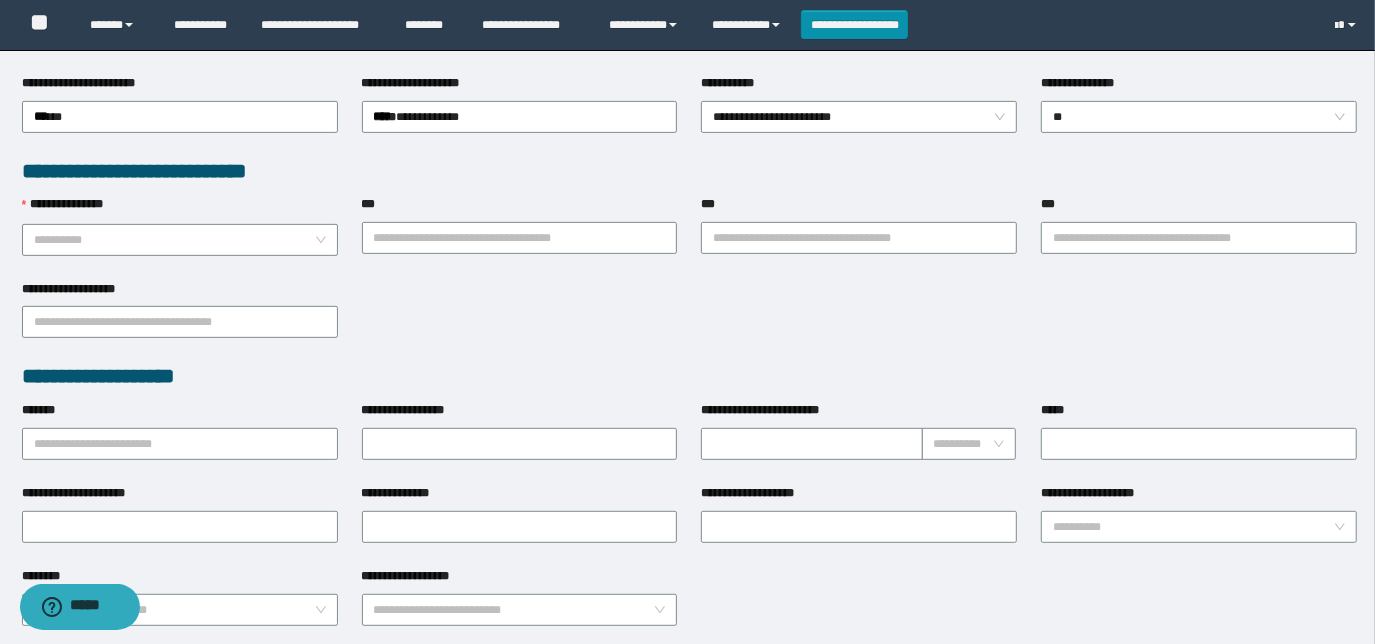 click on "**********" at bounding box center (180, 209) 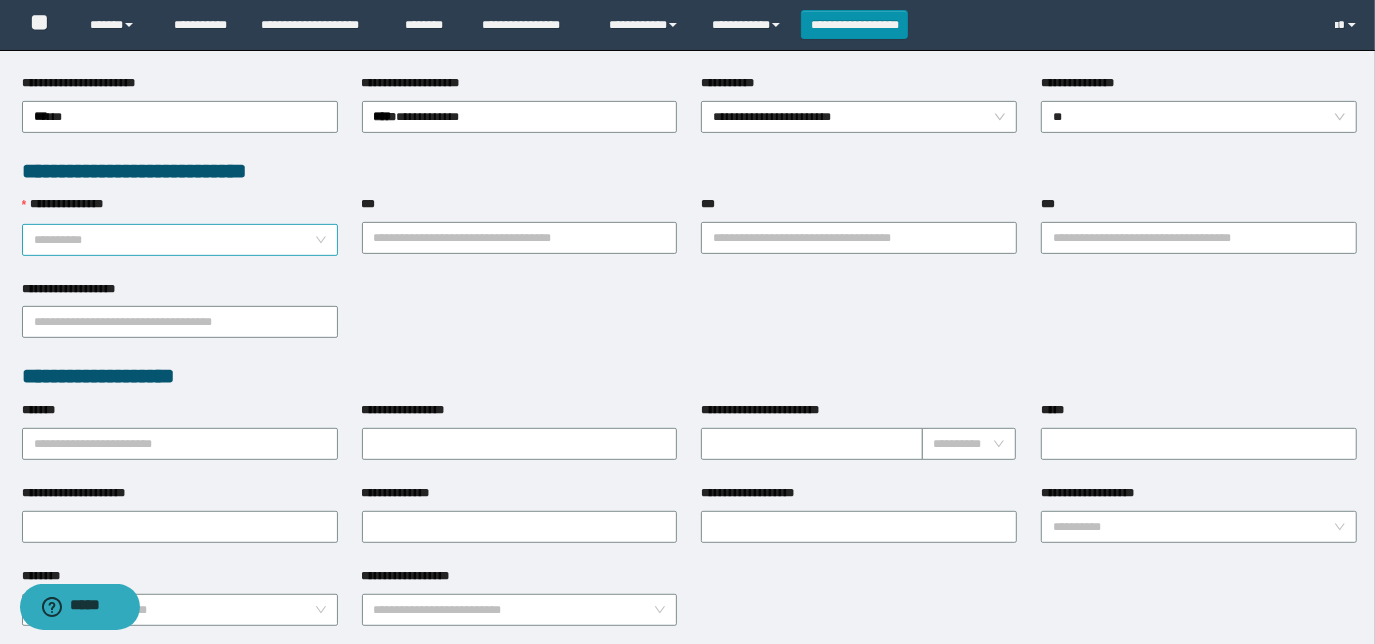click on "**********" at bounding box center (174, 240) 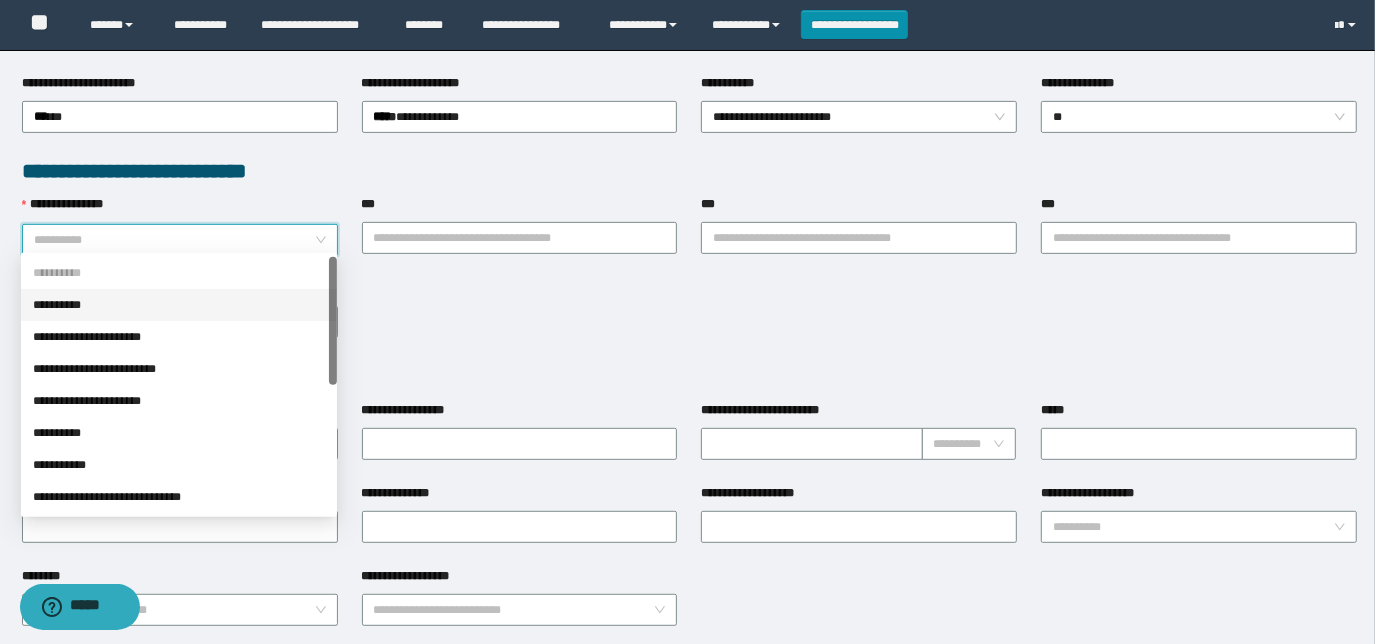 click on "**********" at bounding box center [174, 240] 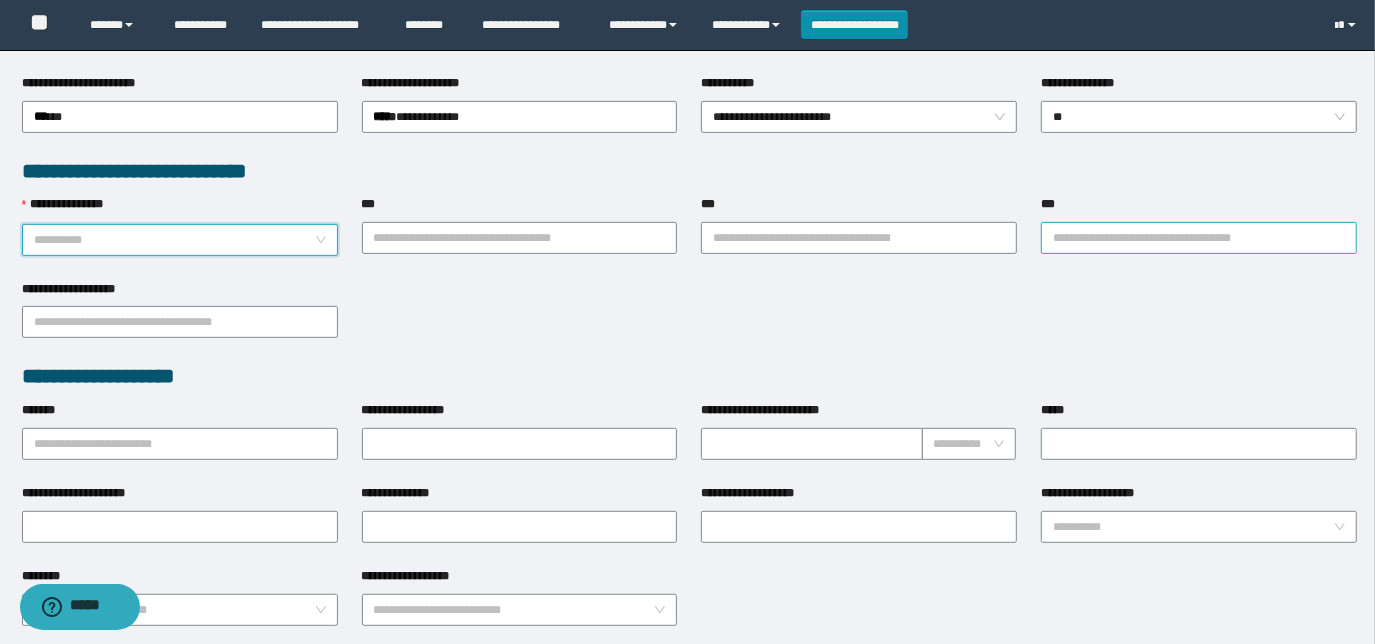 click on "***" at bounding box center [1199, 238] 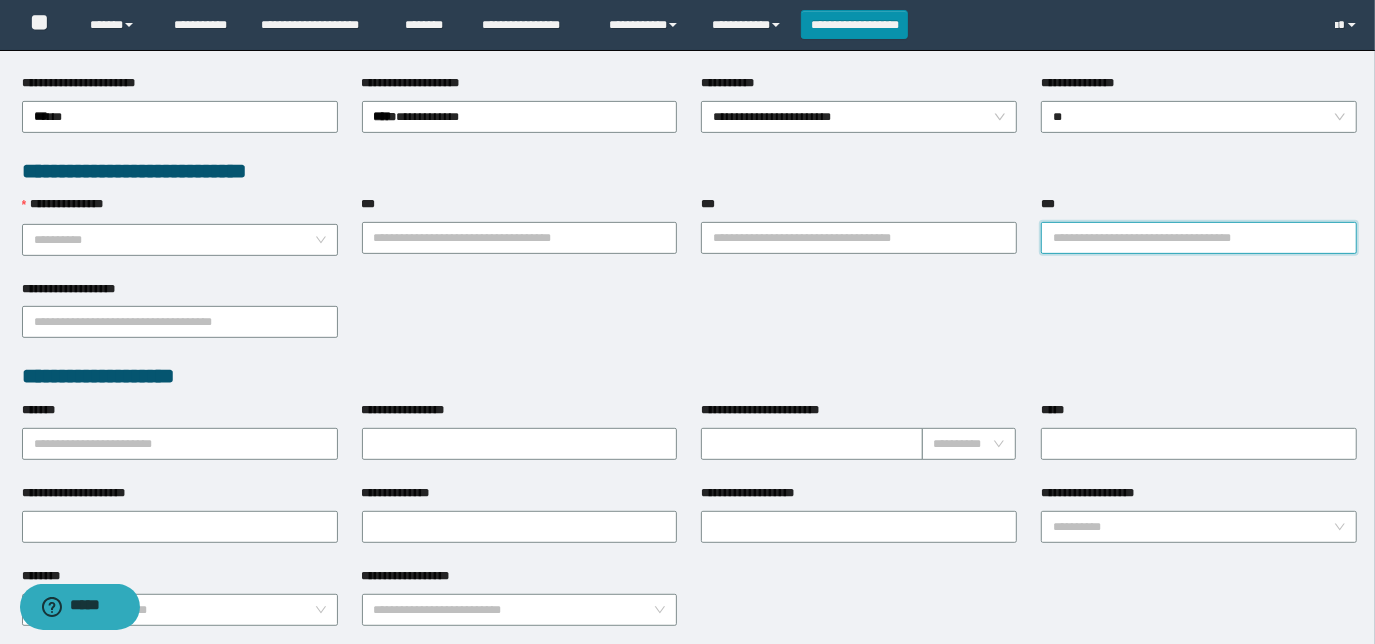 click on "**********" at bounding box center [690, 386] 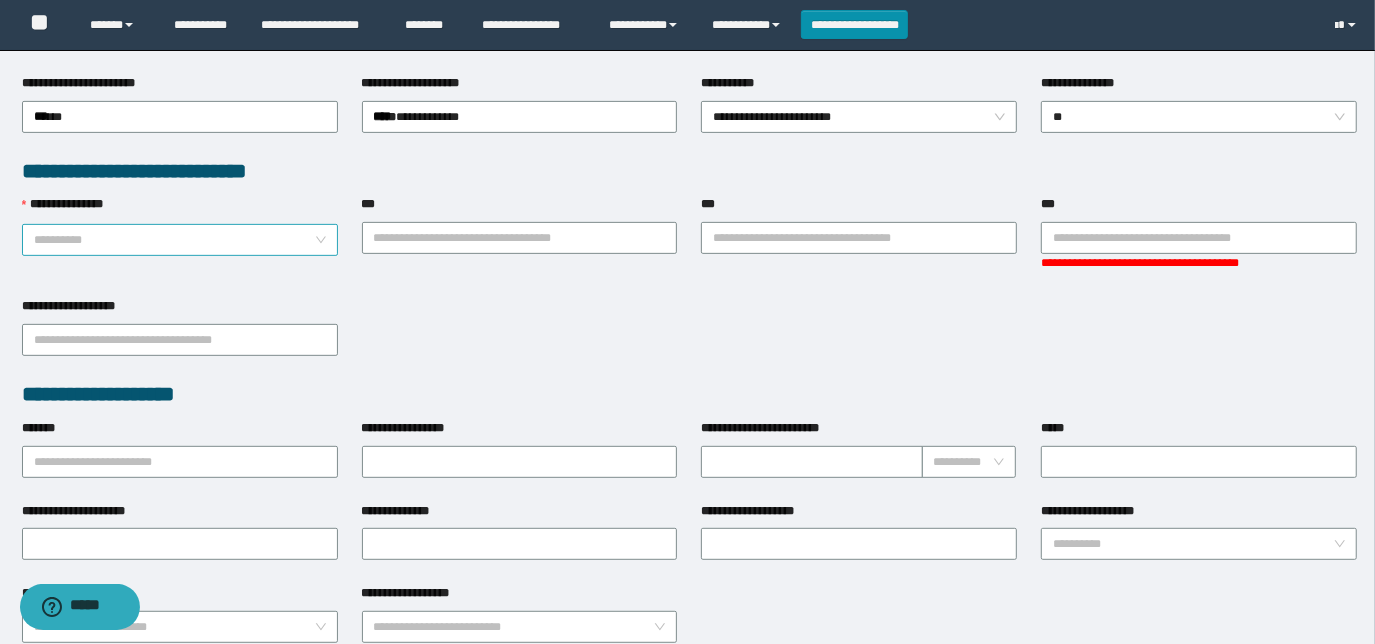 click on "**********" at bounding box center [180, 240] 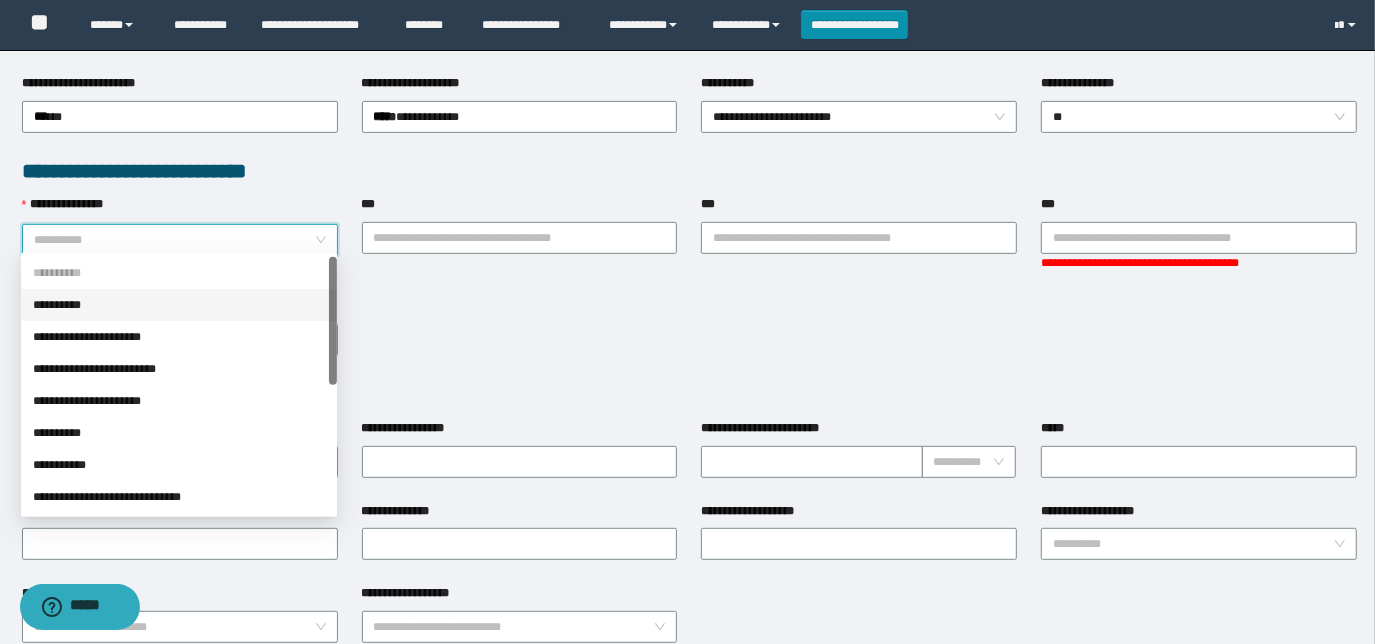 click on "**********" at bounding box center (690, 338) 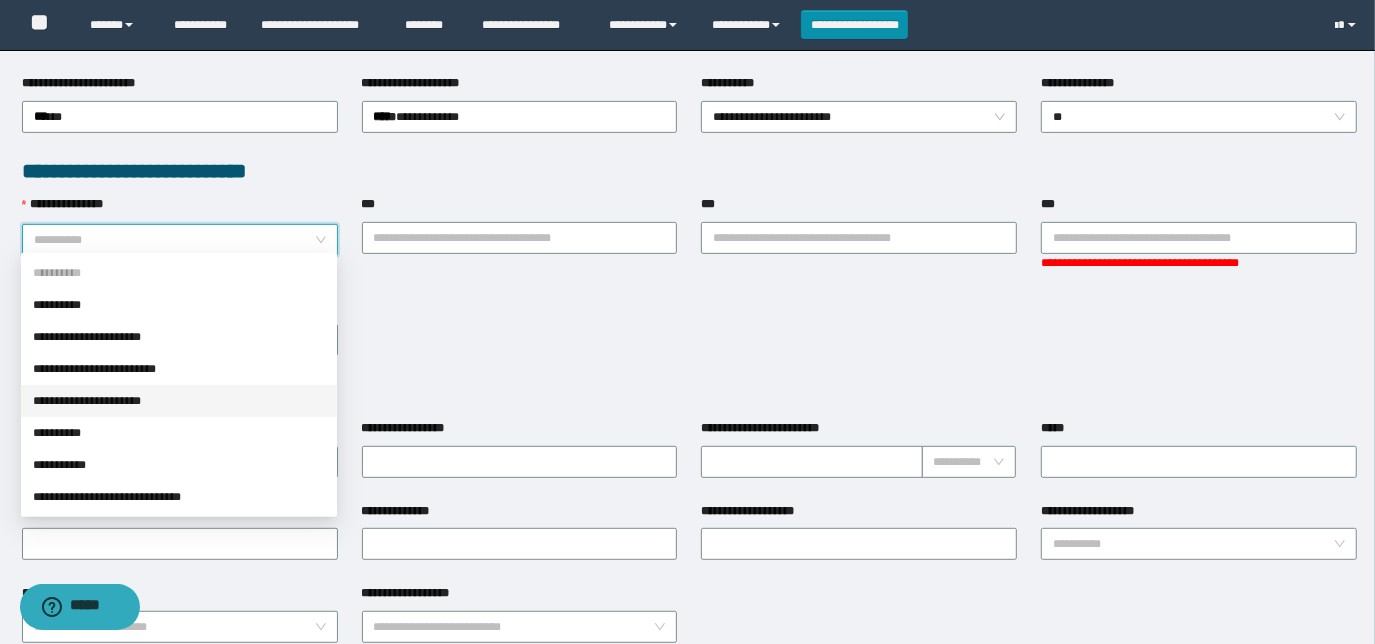 click on "**********" at bounding box center [690, 338] 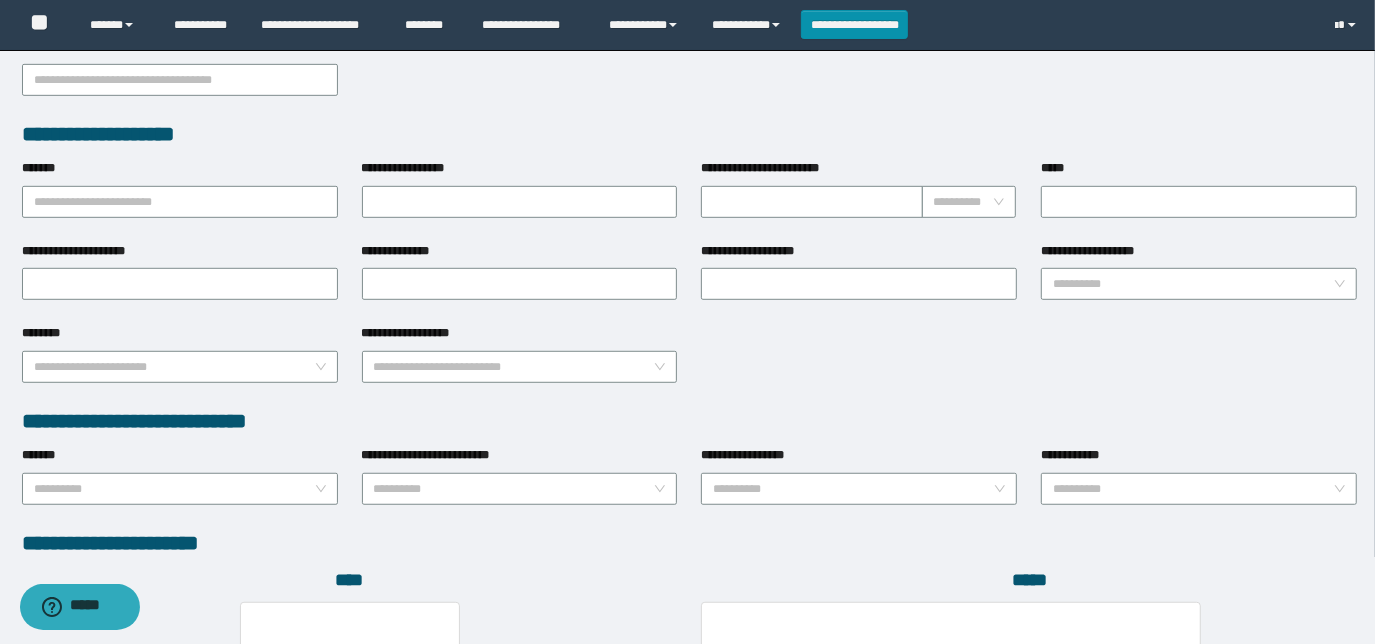 scroll, scrollTop: 636, scrollLeft: 0, axis: vertical 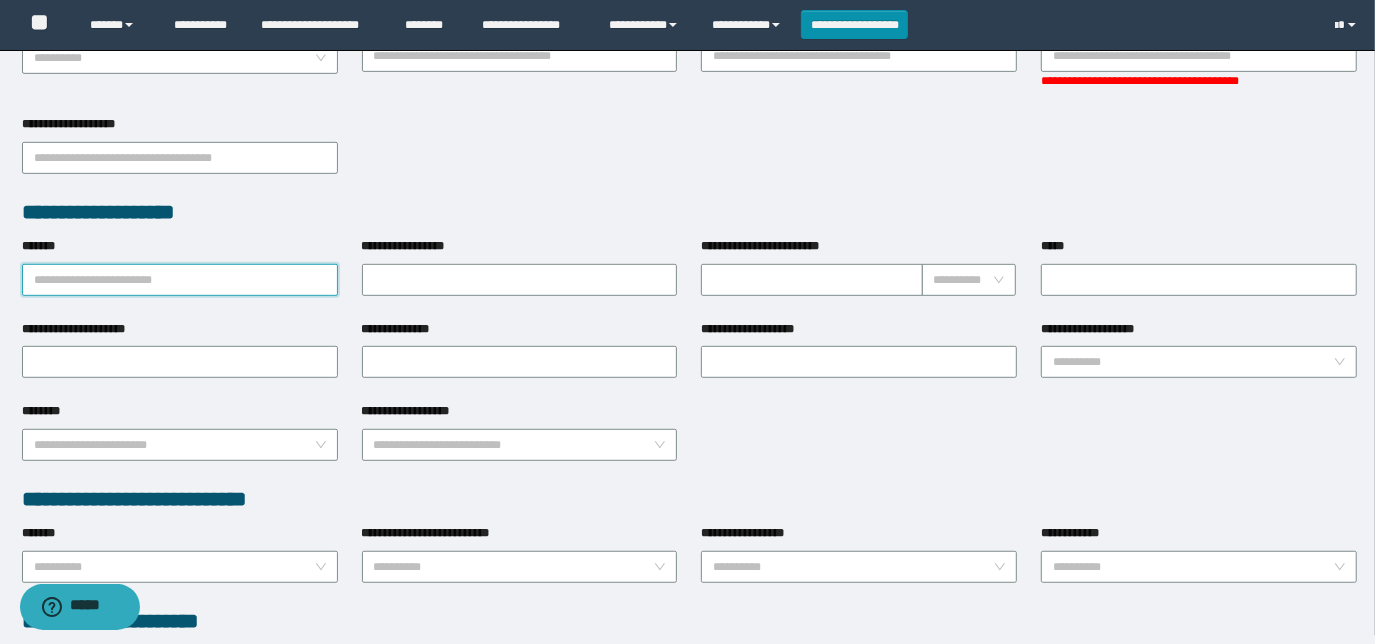 click on "*******" at bounding box center (180, 280) 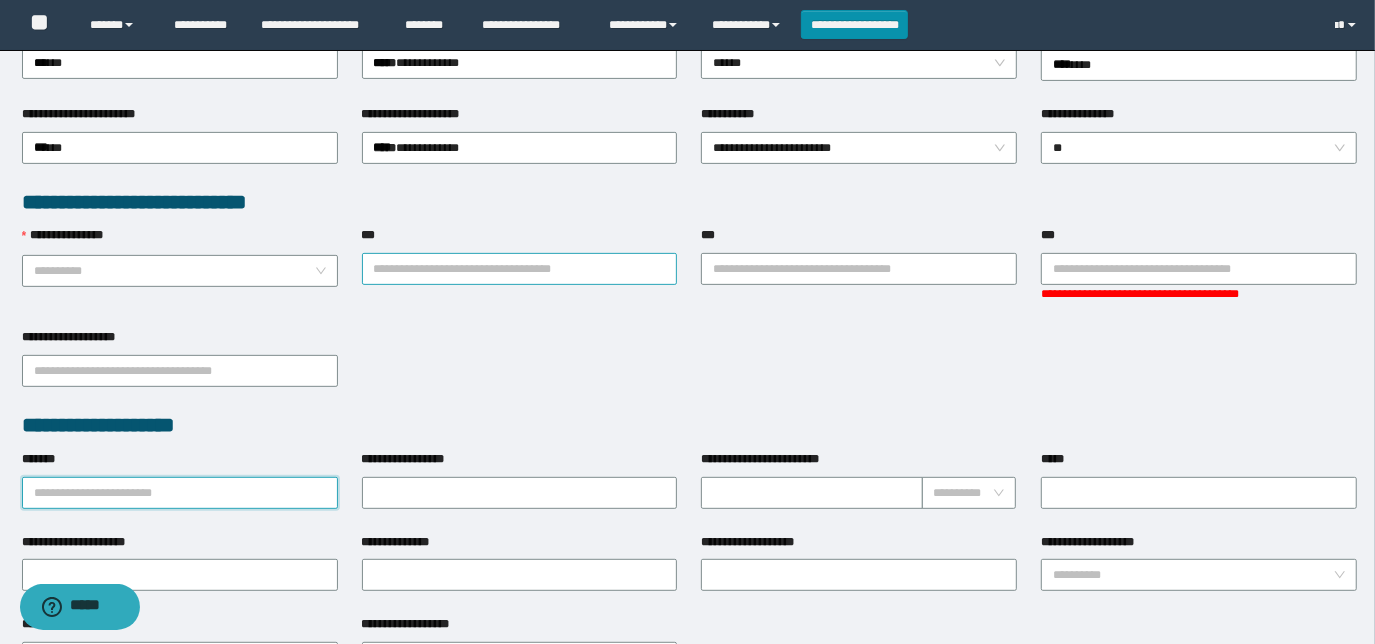 scroll, scrollTop: 454, scrollLeft: 0, axis: vertical 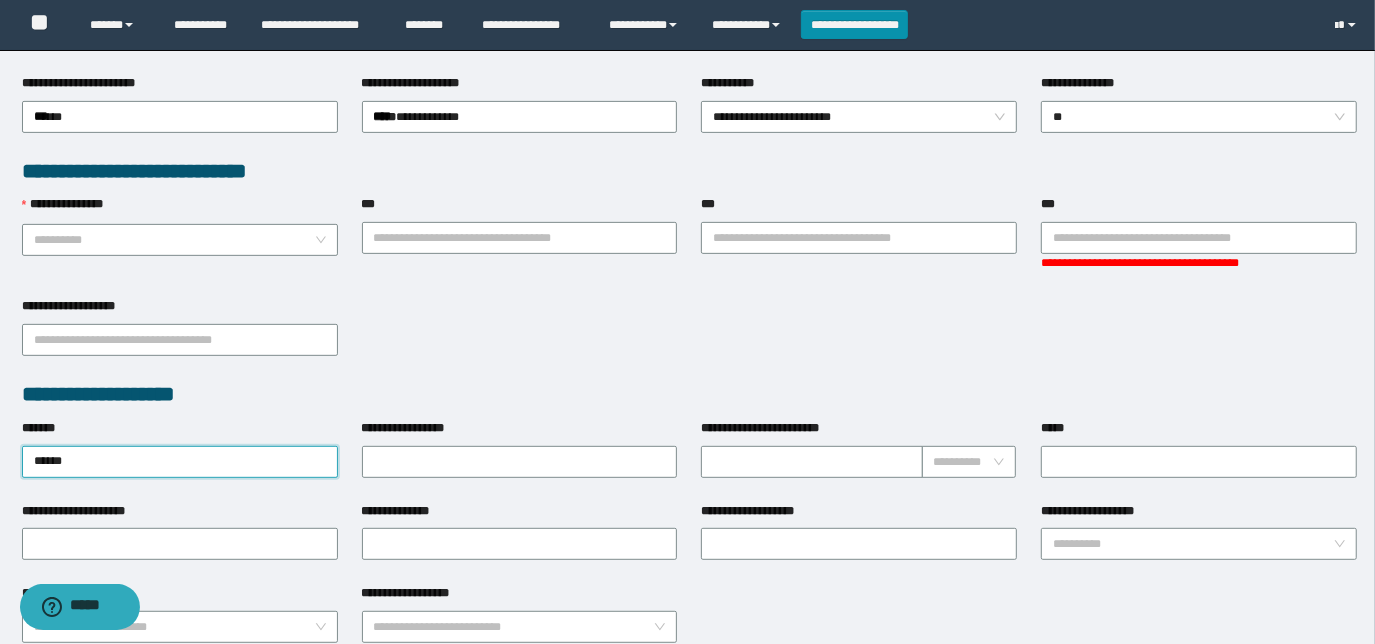type on "*******" 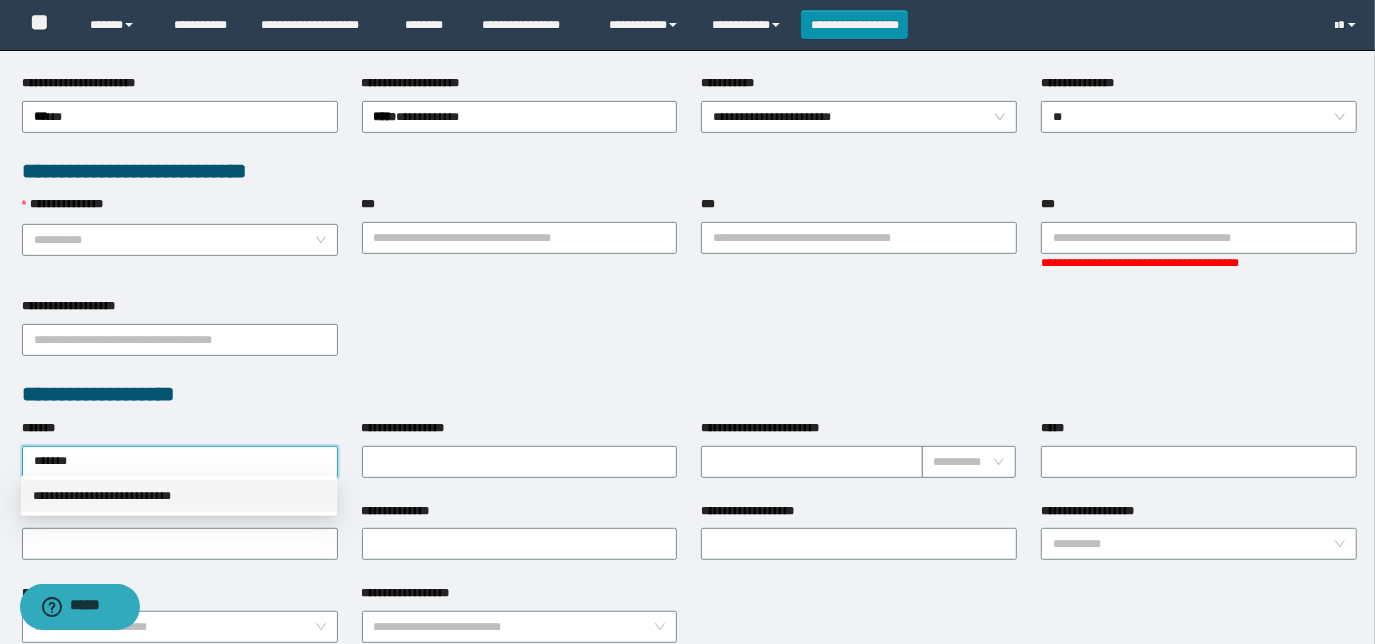 click on "**********" at bounding box center (179, 496) 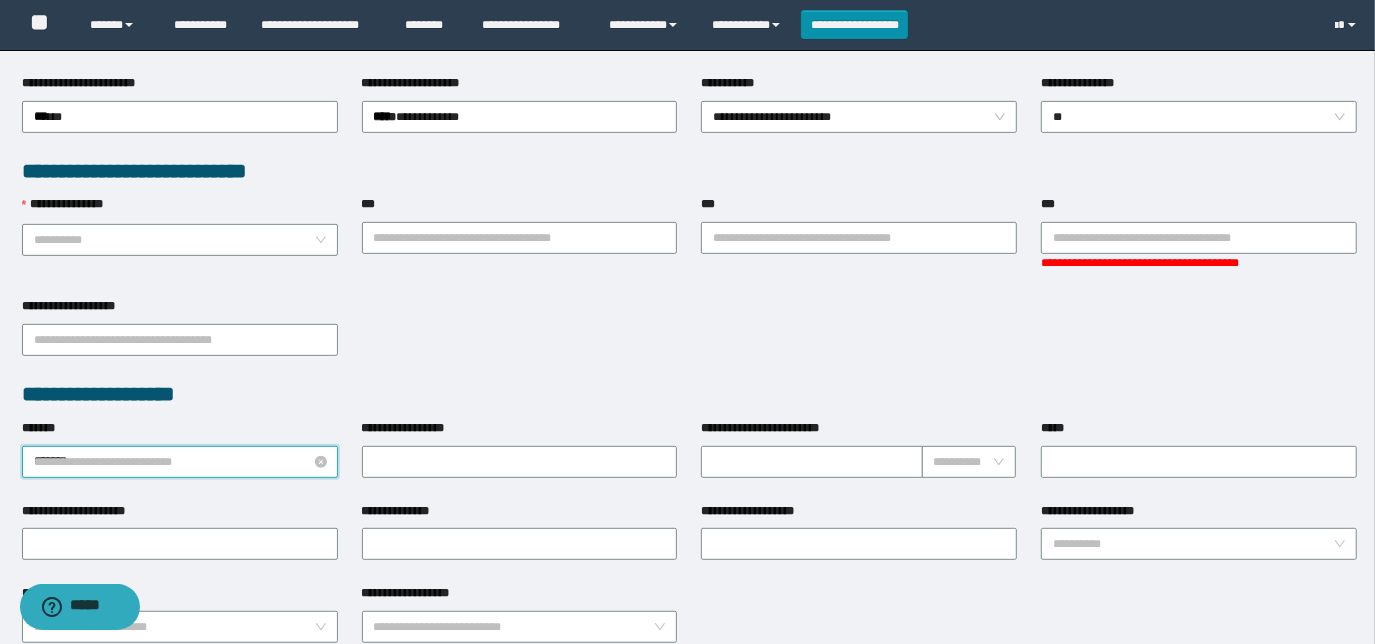 click on "**********" at bounding box center (180, 462) 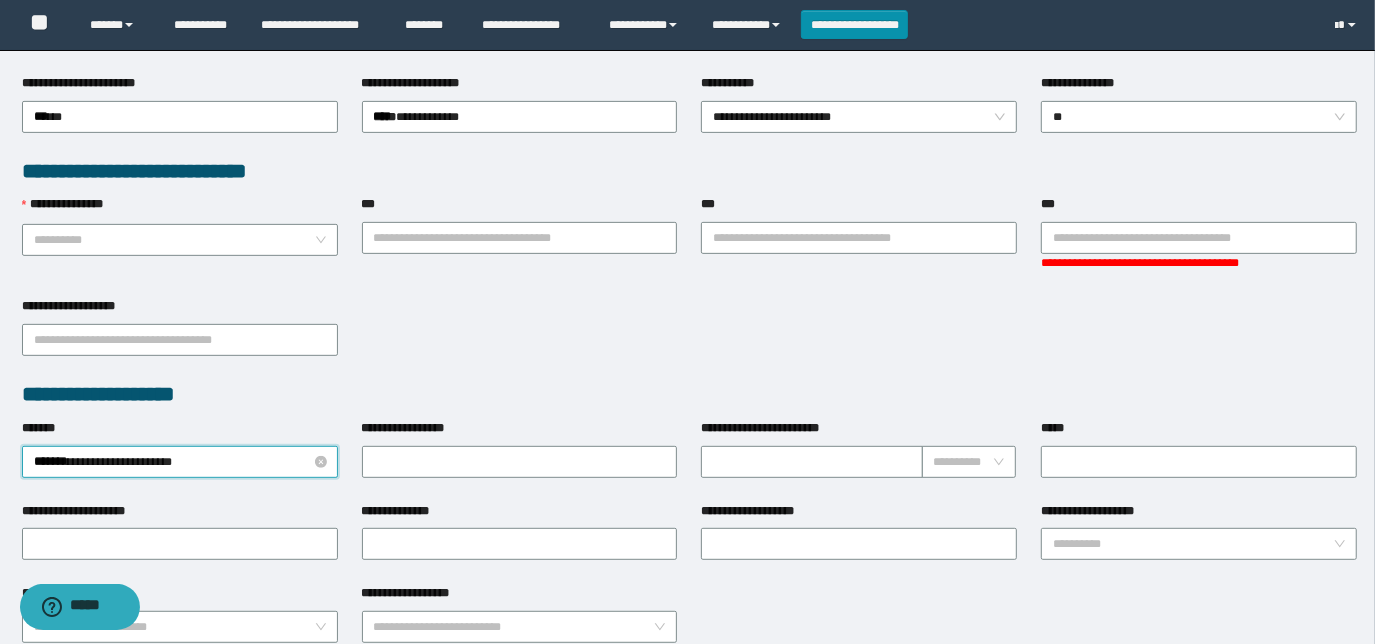 click on "**********" at bounding box center [180, 462] 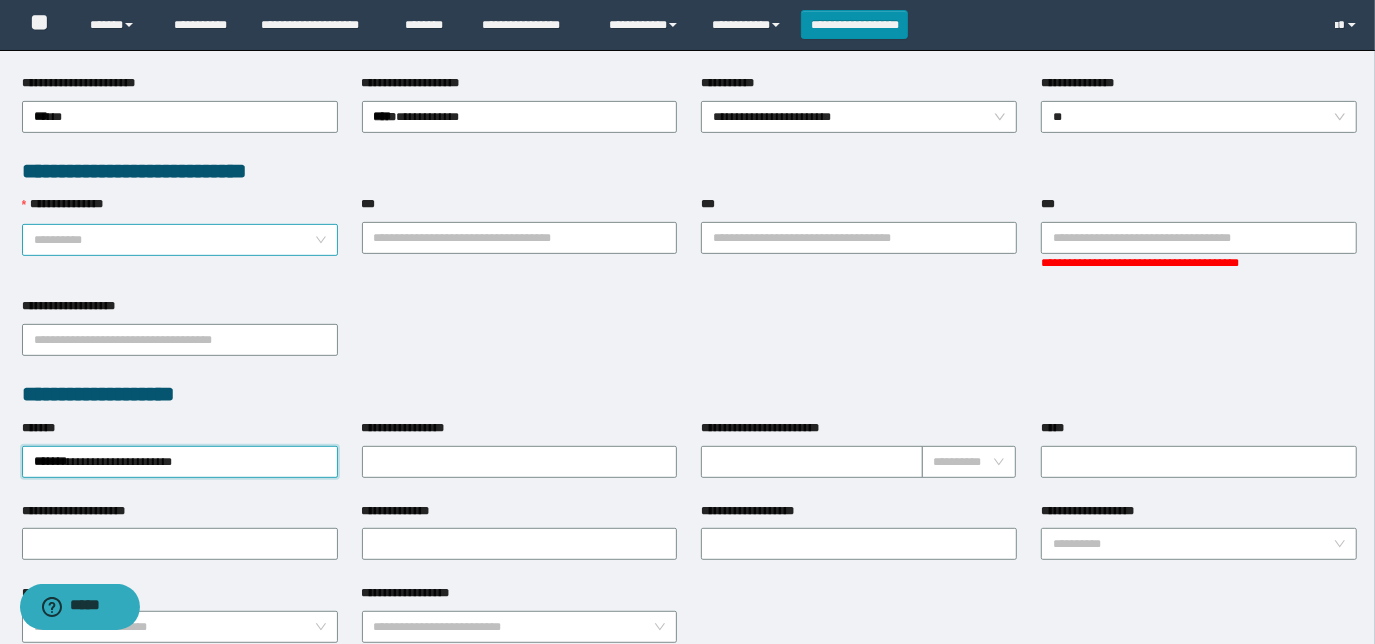 click on "**********" at bounding box center (174, 240) 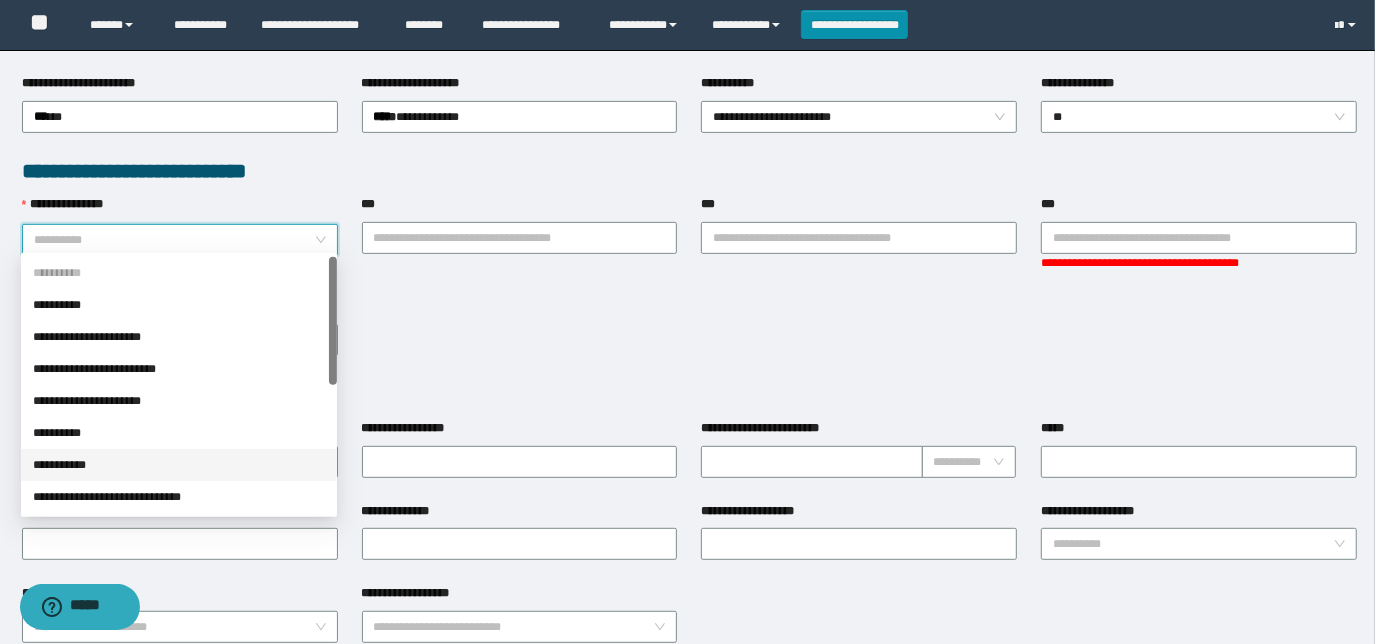 click on "**********" at bounding box center (179, 465) 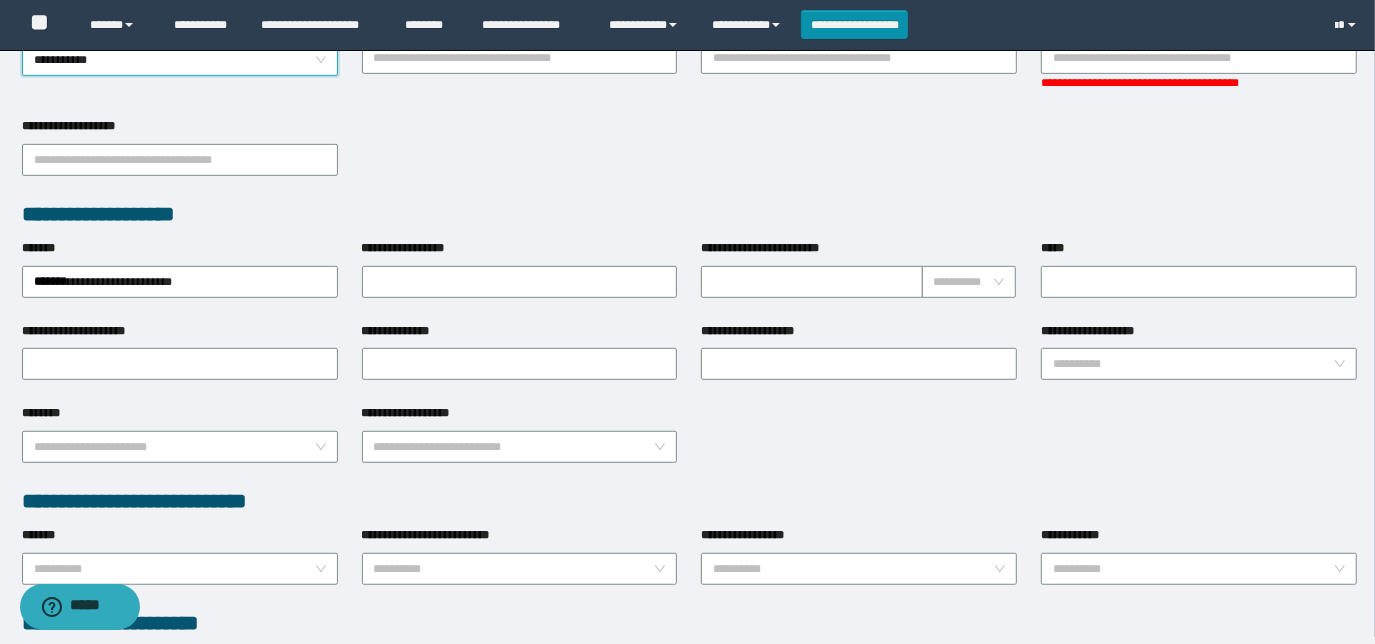 scroll, scrollTop: 636, scrollLeft: 0, axis: vertical 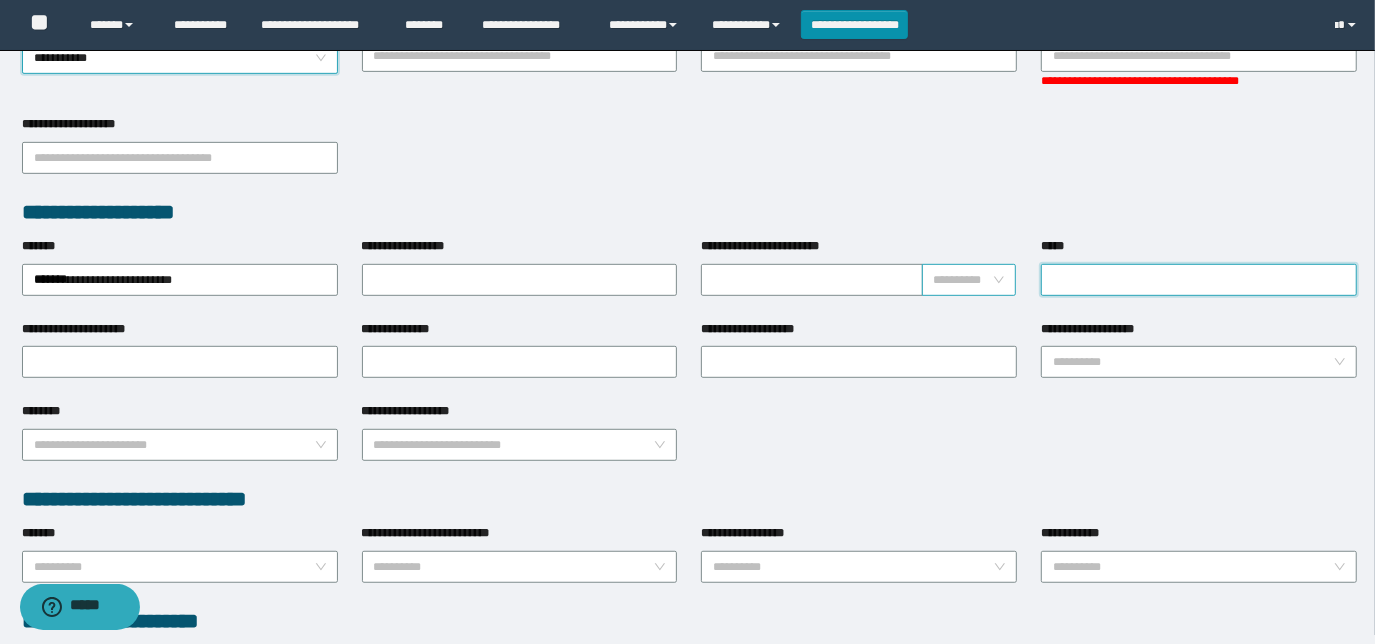 drag, startPoint x: 1090, startPoint y: 277, endPoint x: 1004, endPoint y: 276, distance: 86.00581 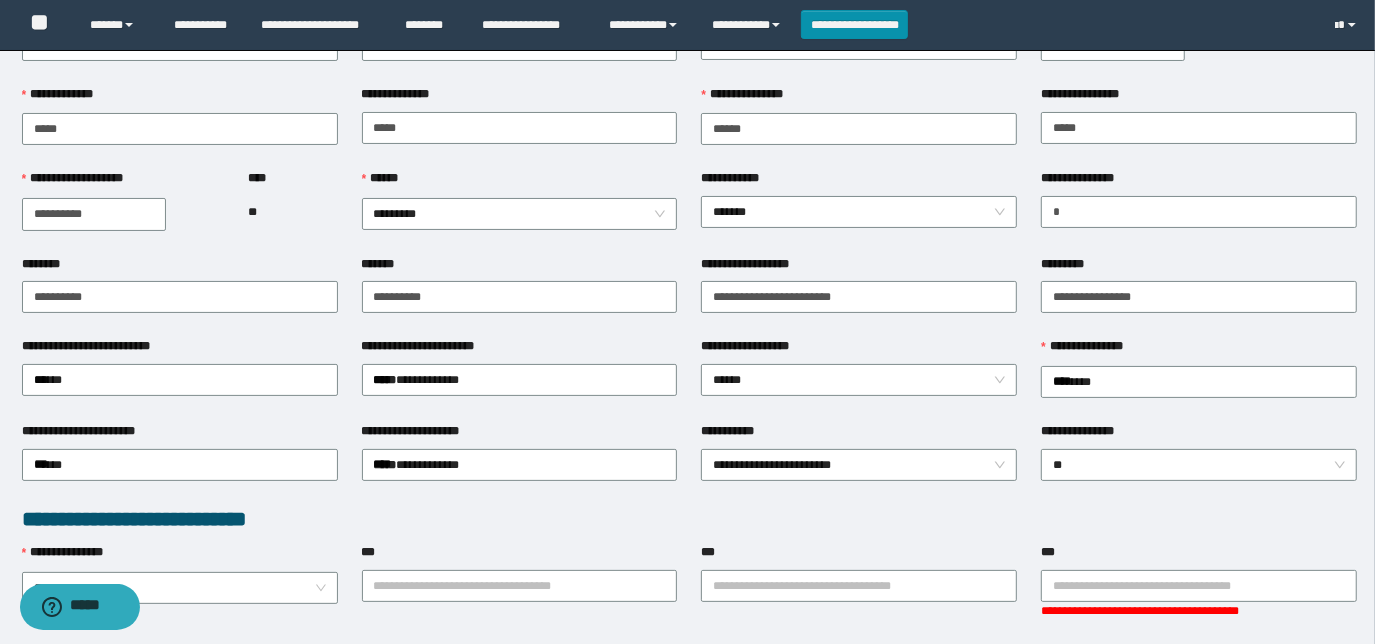 scroll, scrollTop: 0, scrollLeft: 0, axis: both 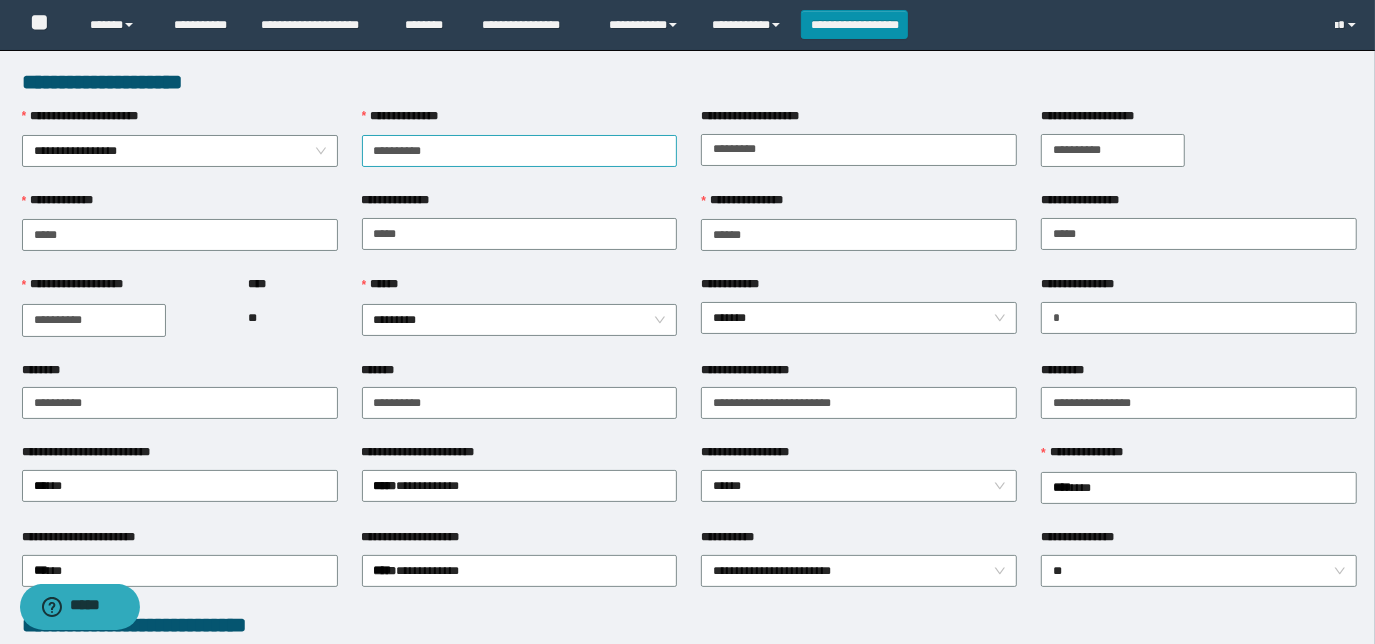 type on "**********" 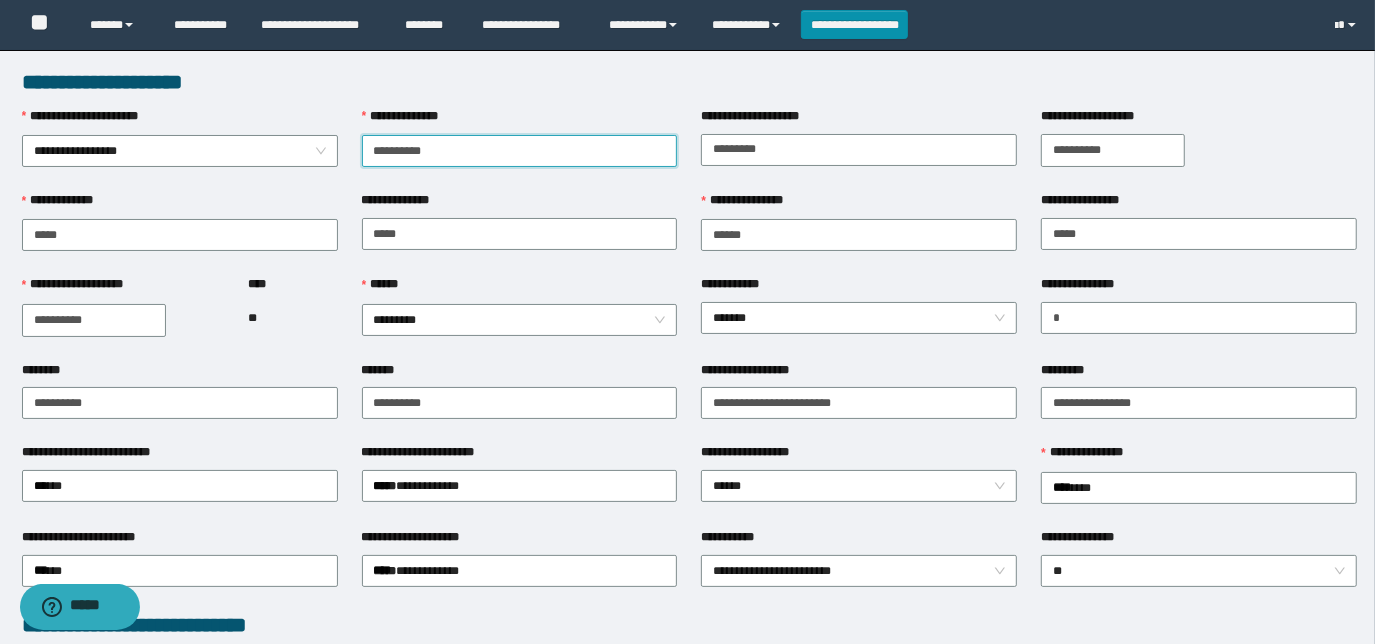click on "**********" at bounding box center [520, 151] 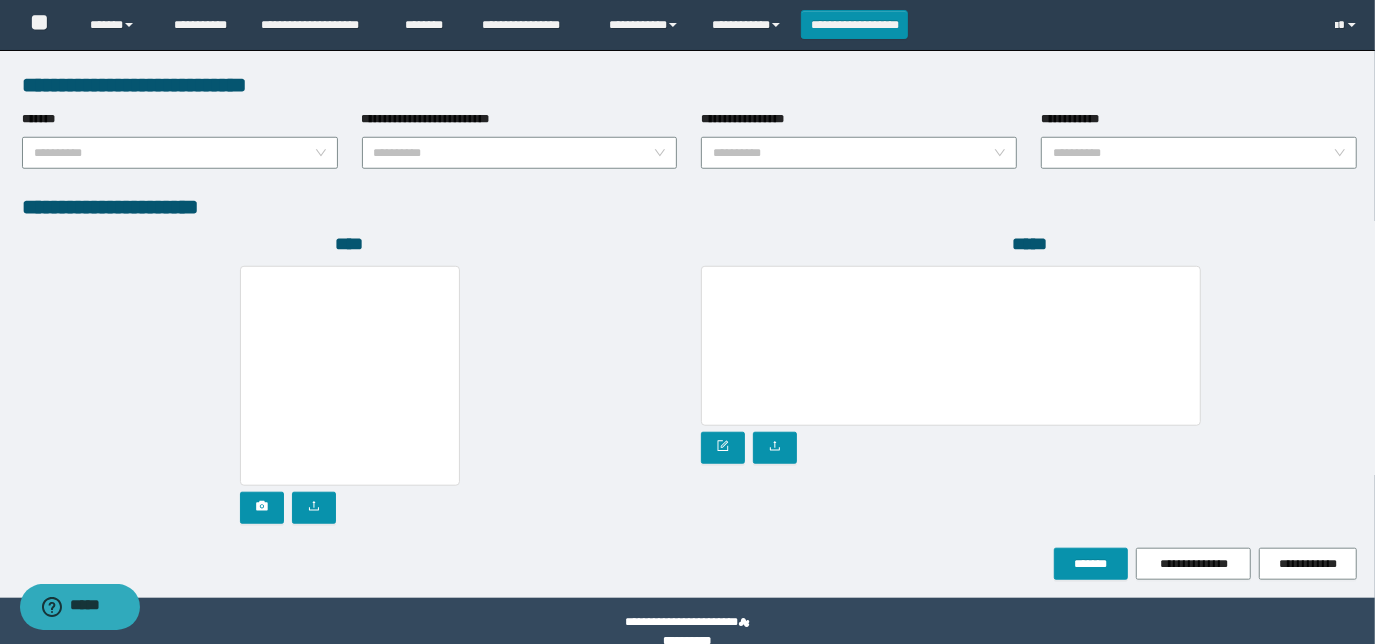 scroll, scrollTop: 1077, scrollLeft: 0, axis: vertical 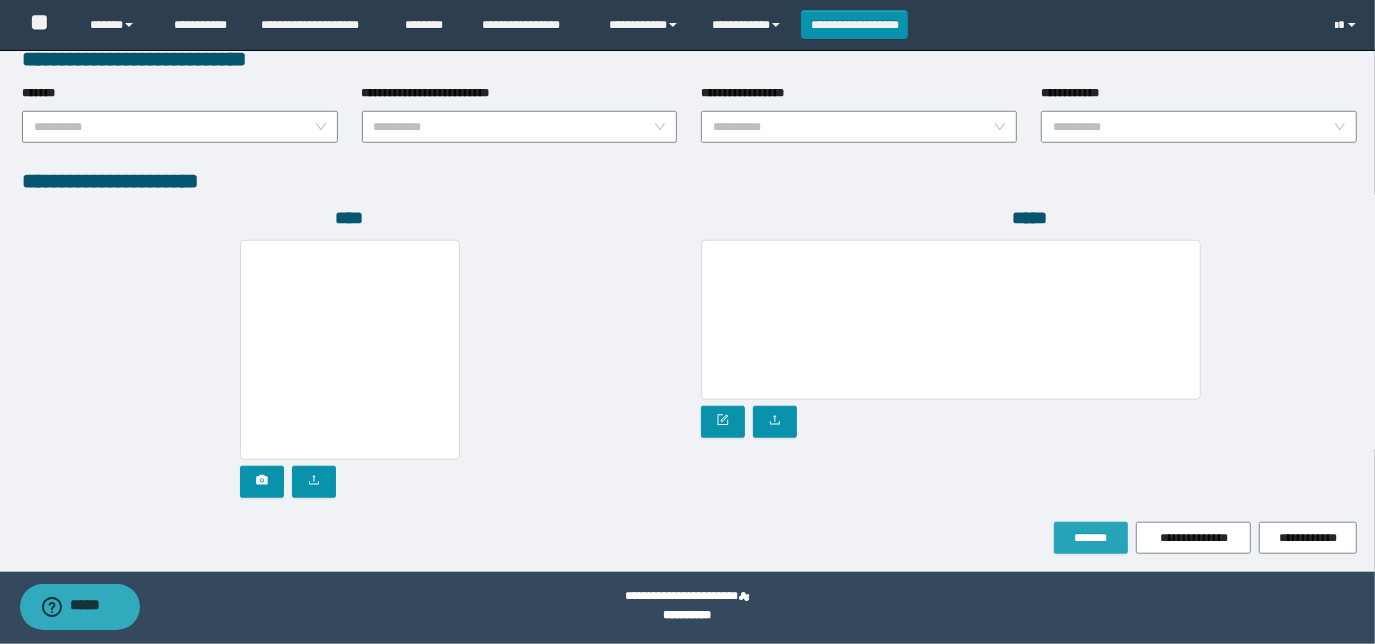 click on "*******" at bounding box center (1091, 538) 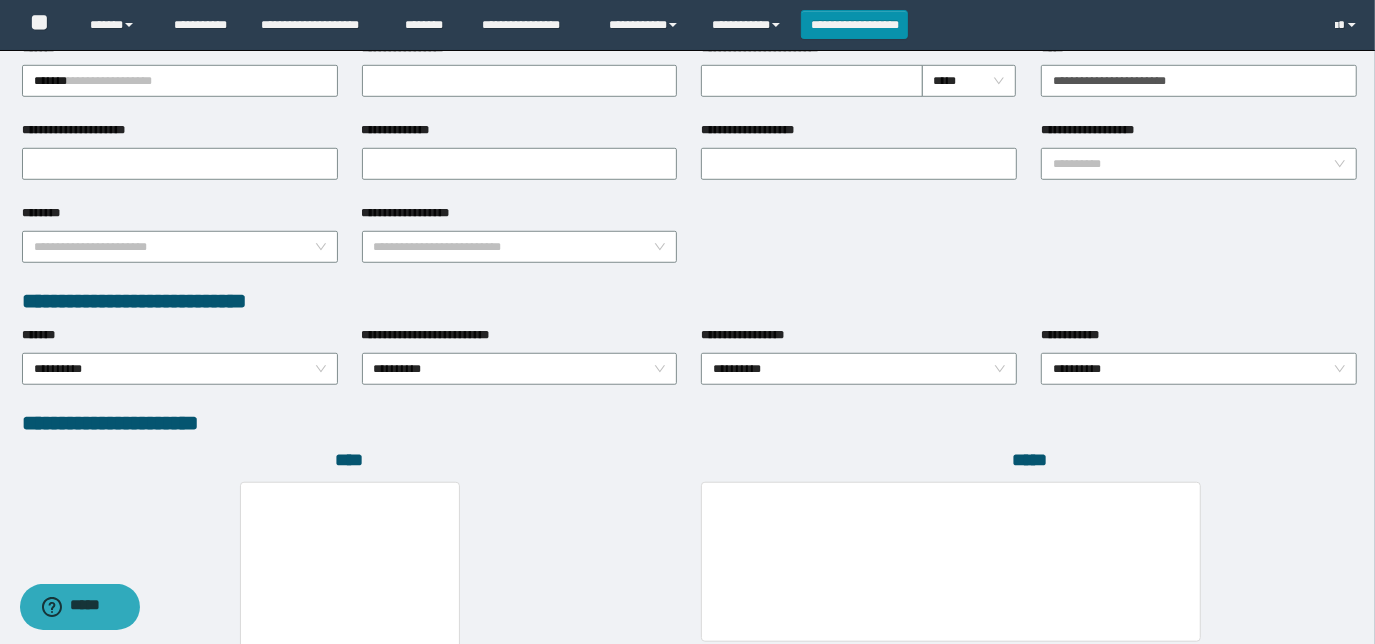 scroll, scrollTop: 856, scrollLeft: 0, axis: vertical 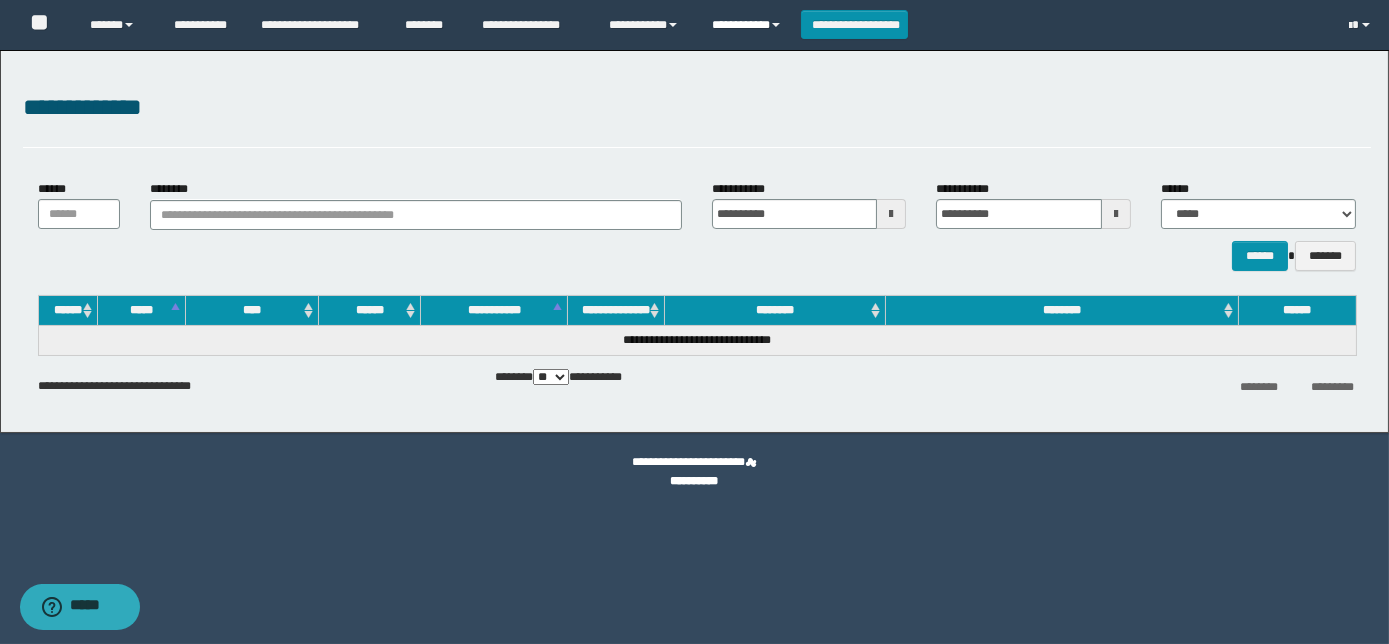 click on "**********" at bounding box center [749, 25] 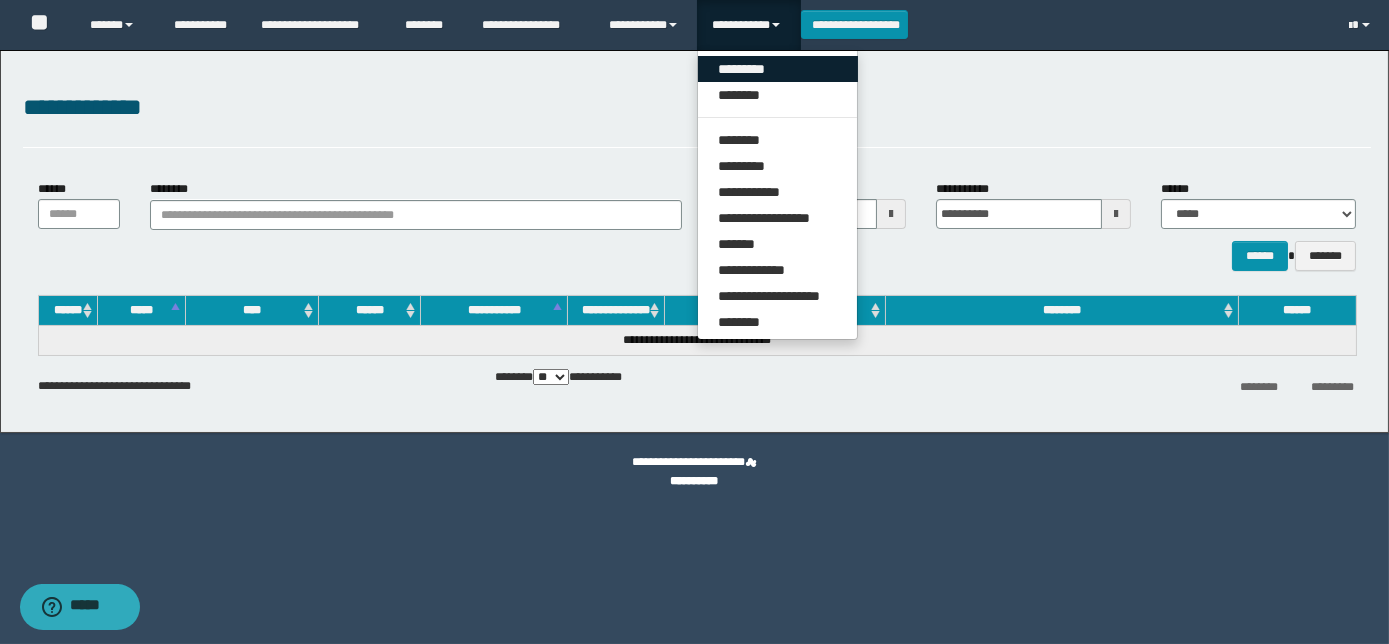 click on "*********" at bounding box center (778, 69) 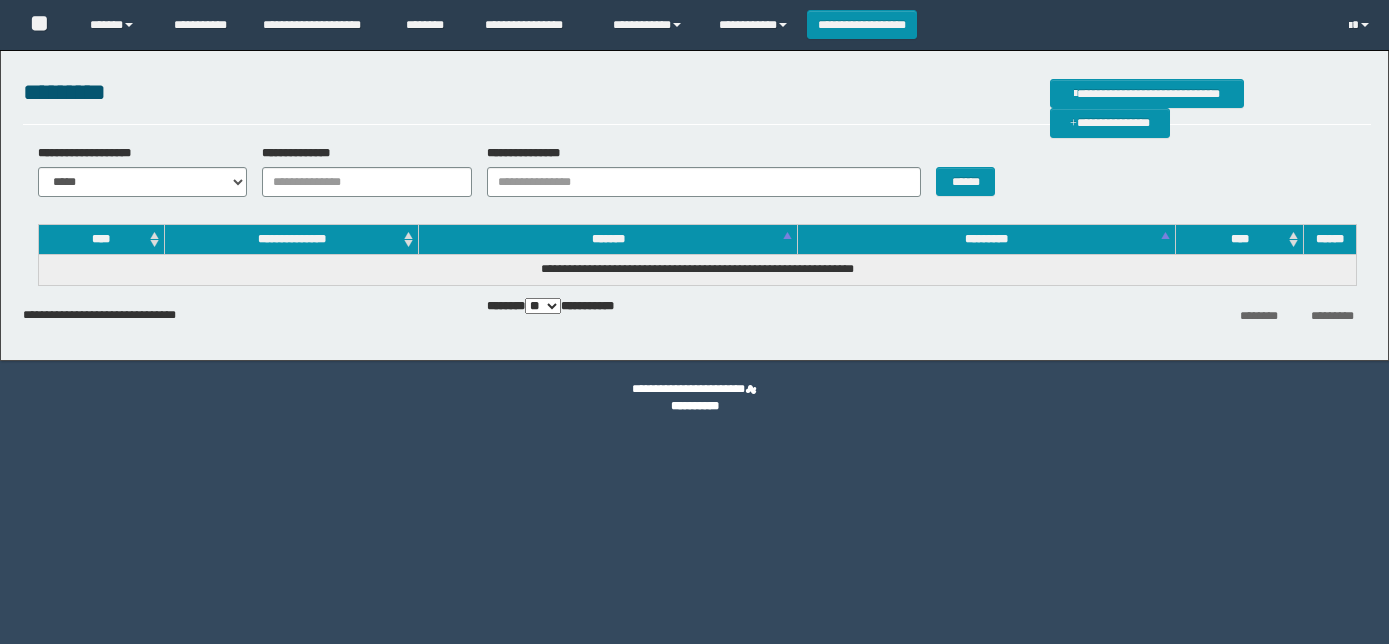scroll, scrollTop: 0, scrollLeft: 0, axis: both 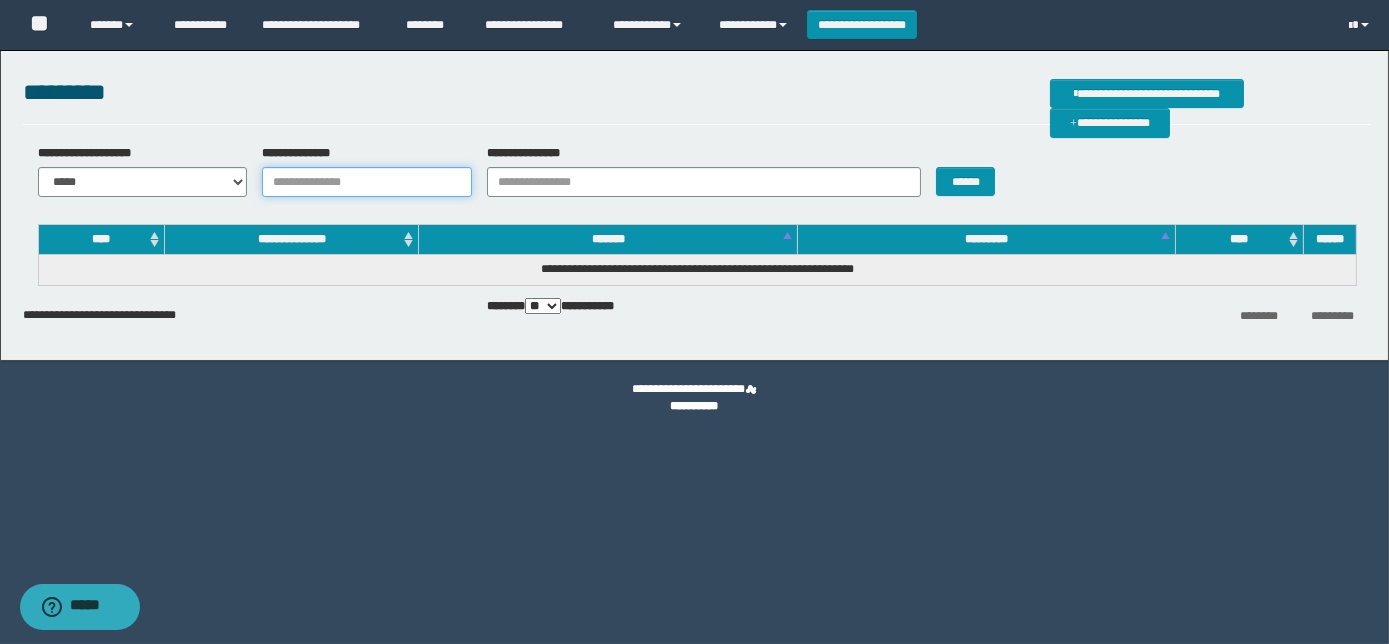 click on "**********" at bounding box center (367, 182) 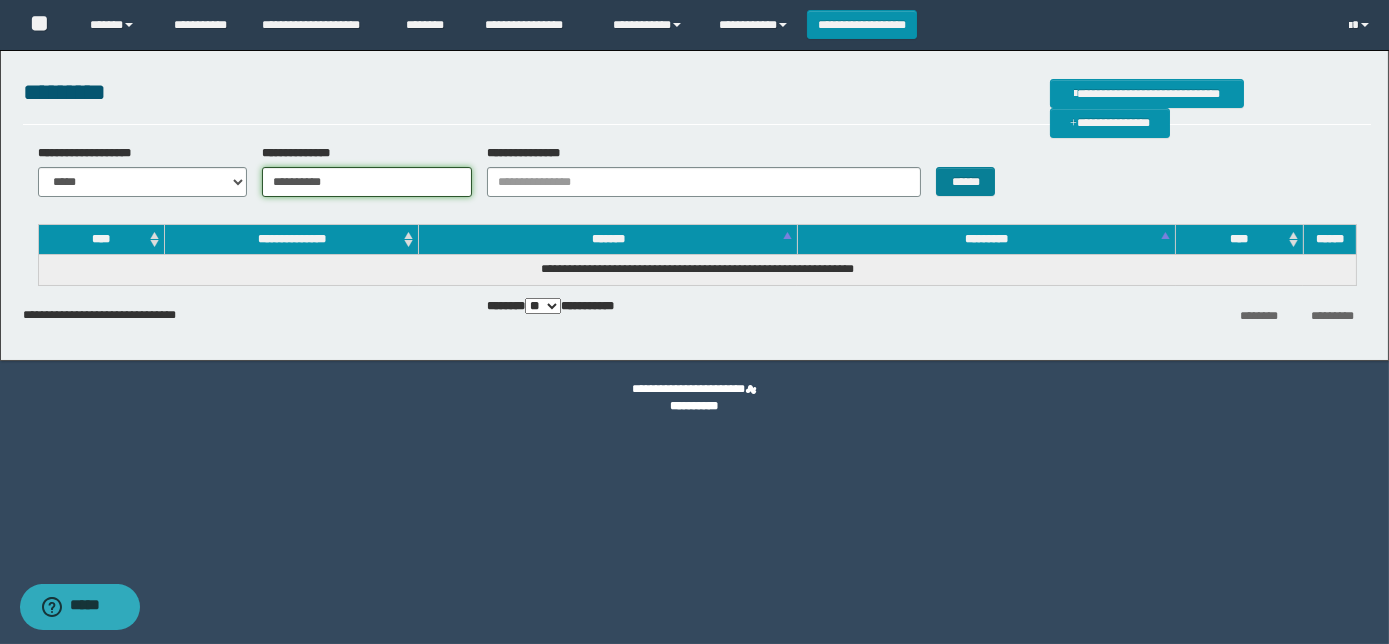 type on "**********" 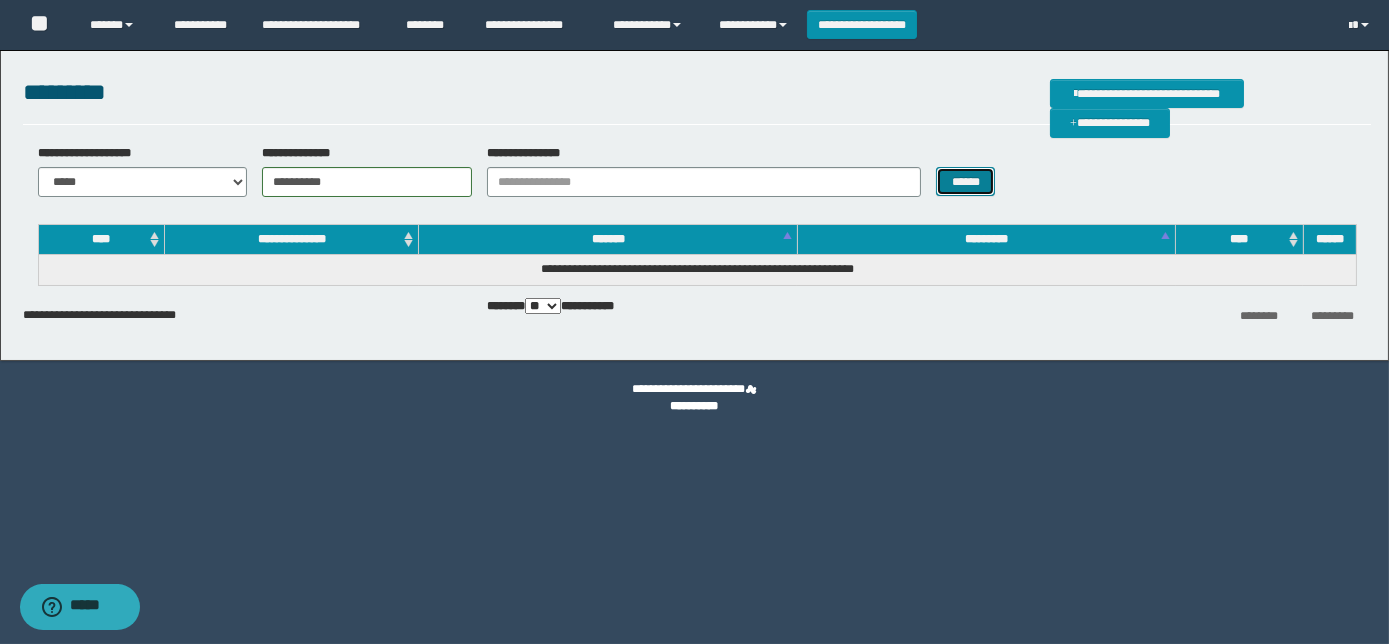 click on "******" at bounding box center [965, 181] 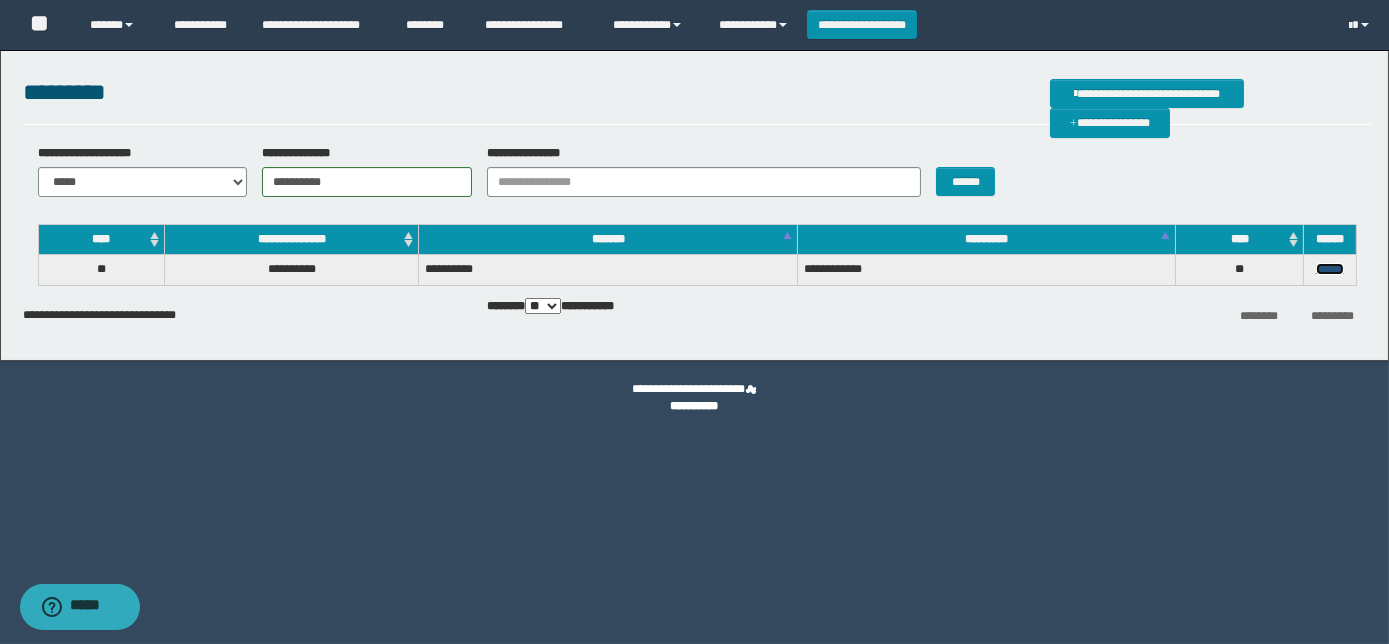 click on "******" at bounding box center [1330, 269] 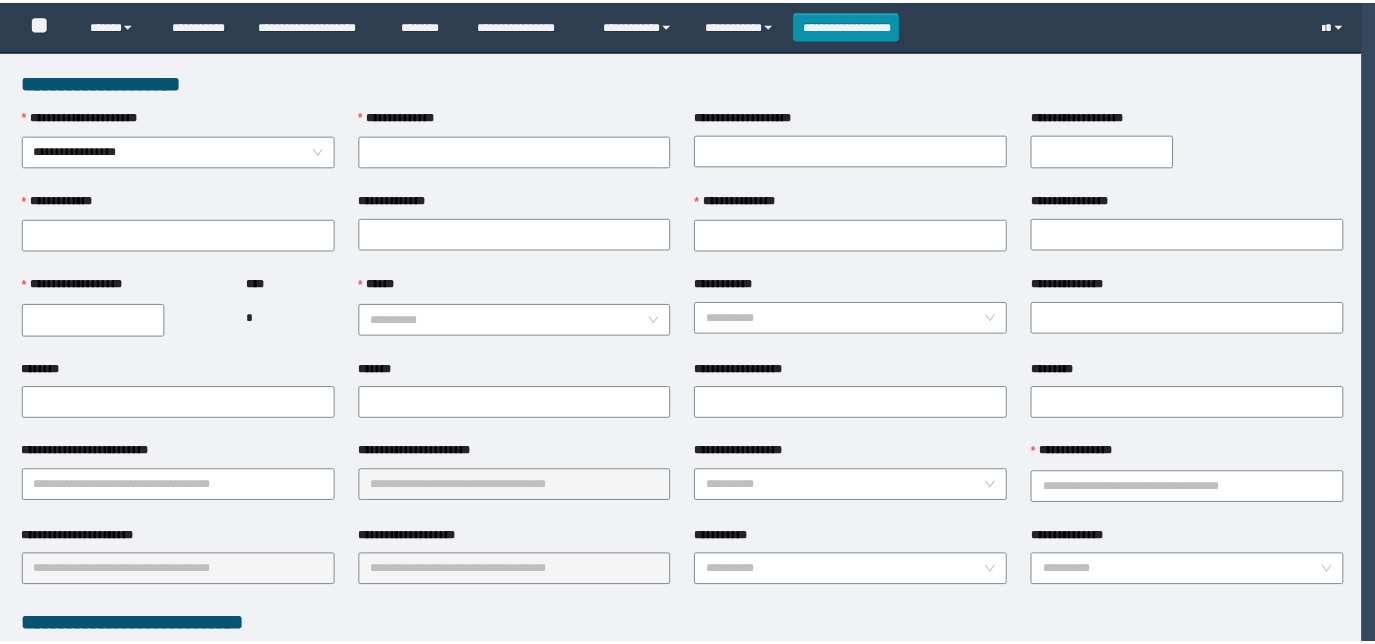 scroll, scrollTop: 0, scrollLeft: 0, axis: both 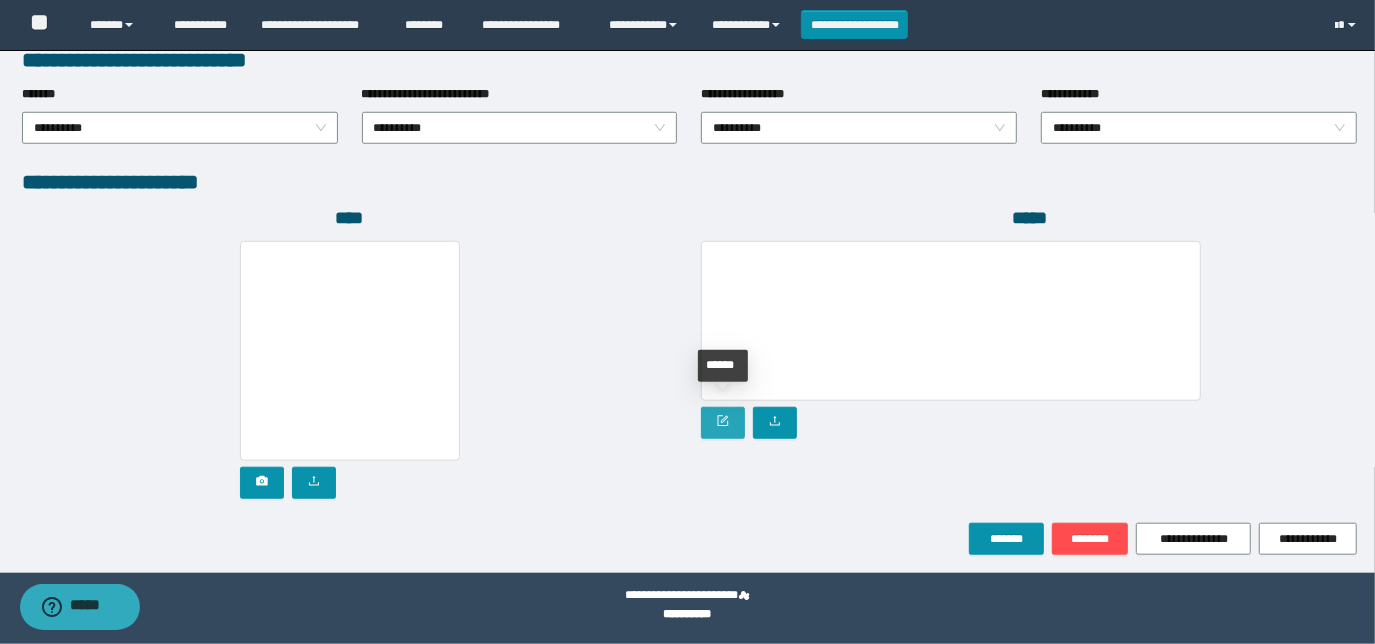 click 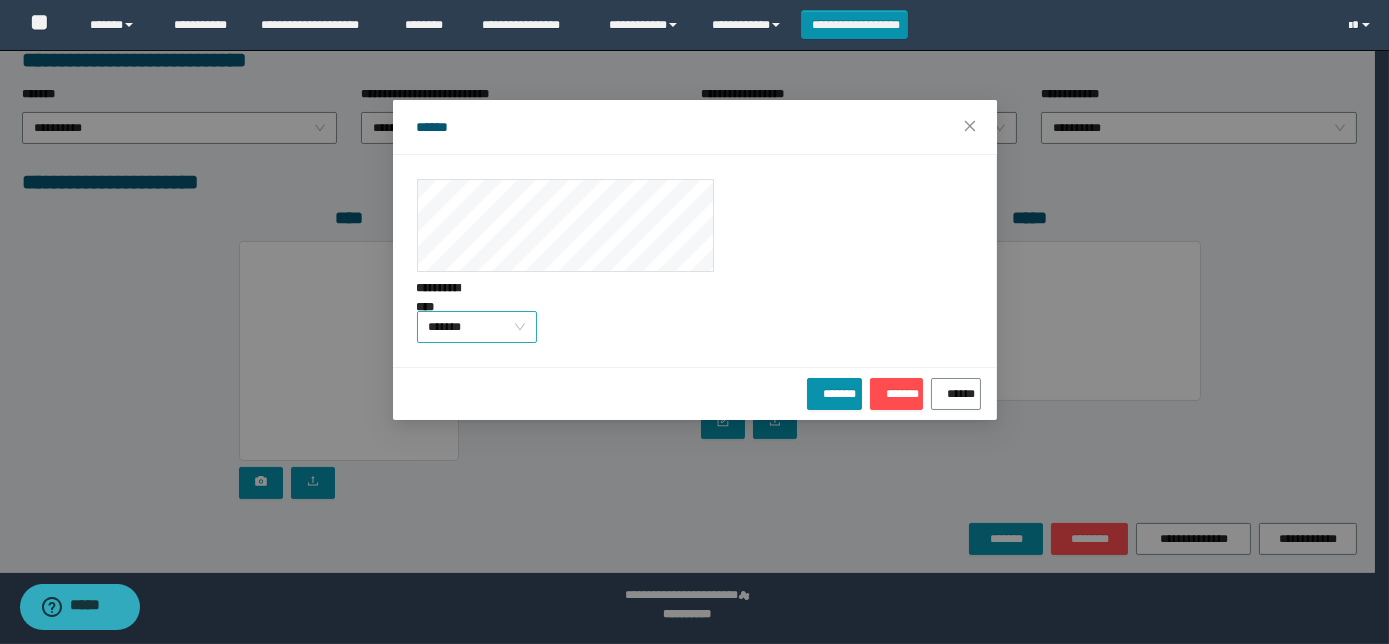 click on "*******" at bounding box center [477, 327] 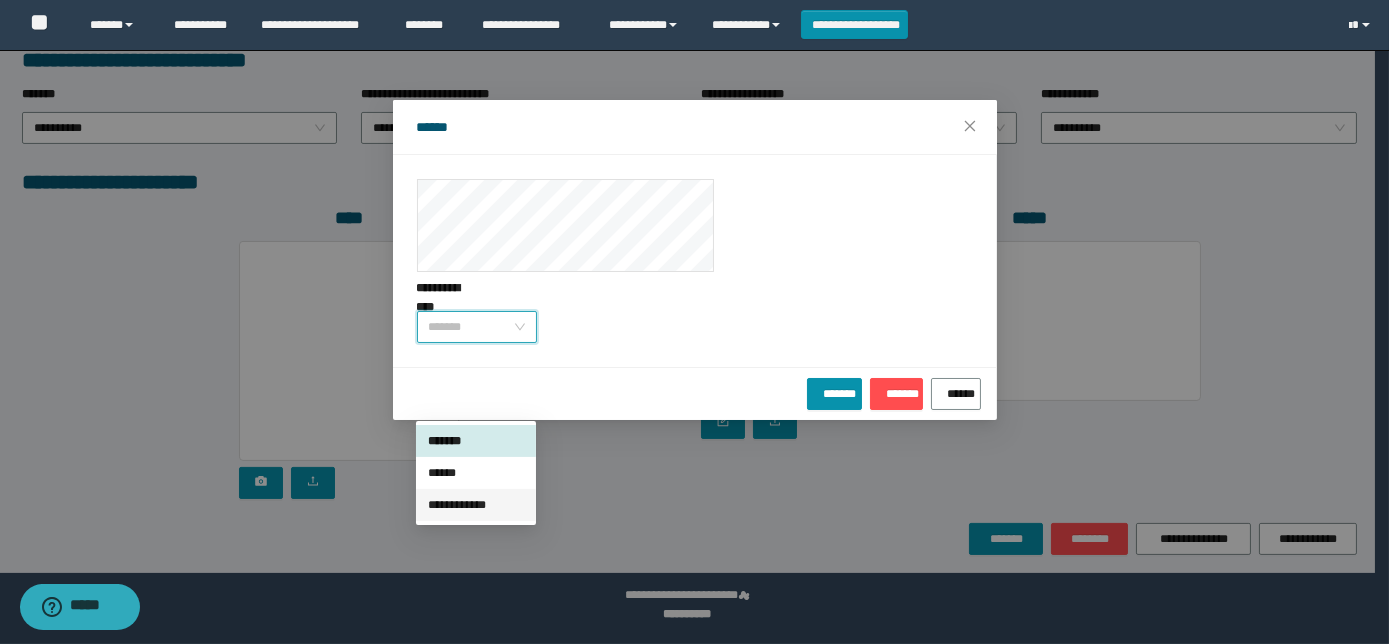 click on "**********" at bounding box center (476, 505) 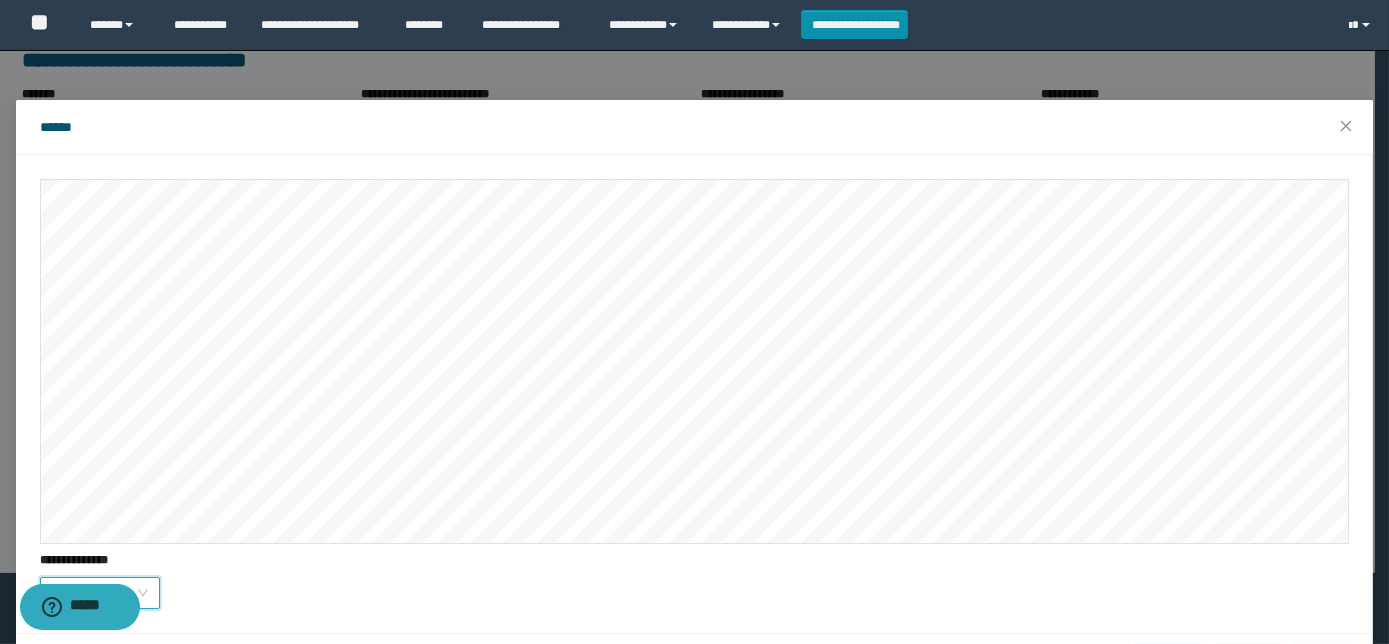 scroll, scrollTop: 64, scrollLeft: 0, axis: vertical 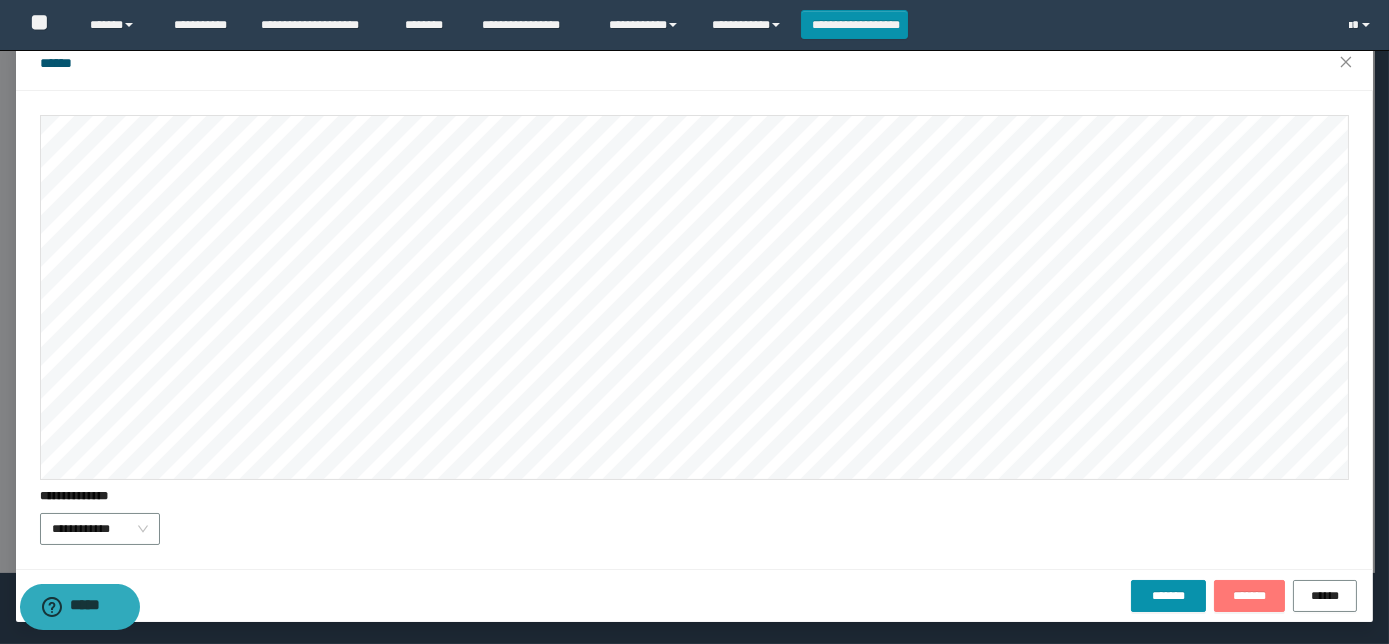 click on "*******" at bounding box center [1249, 596] 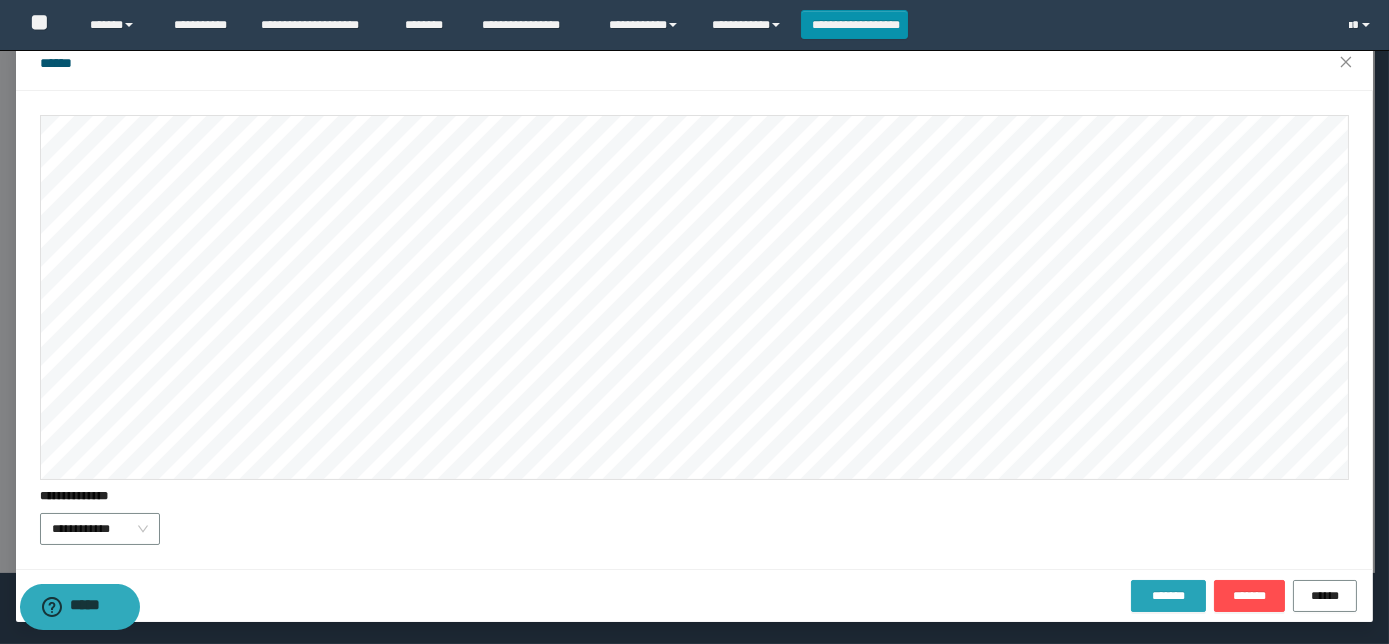 click on "*******" at bounding box center (1168, 596) 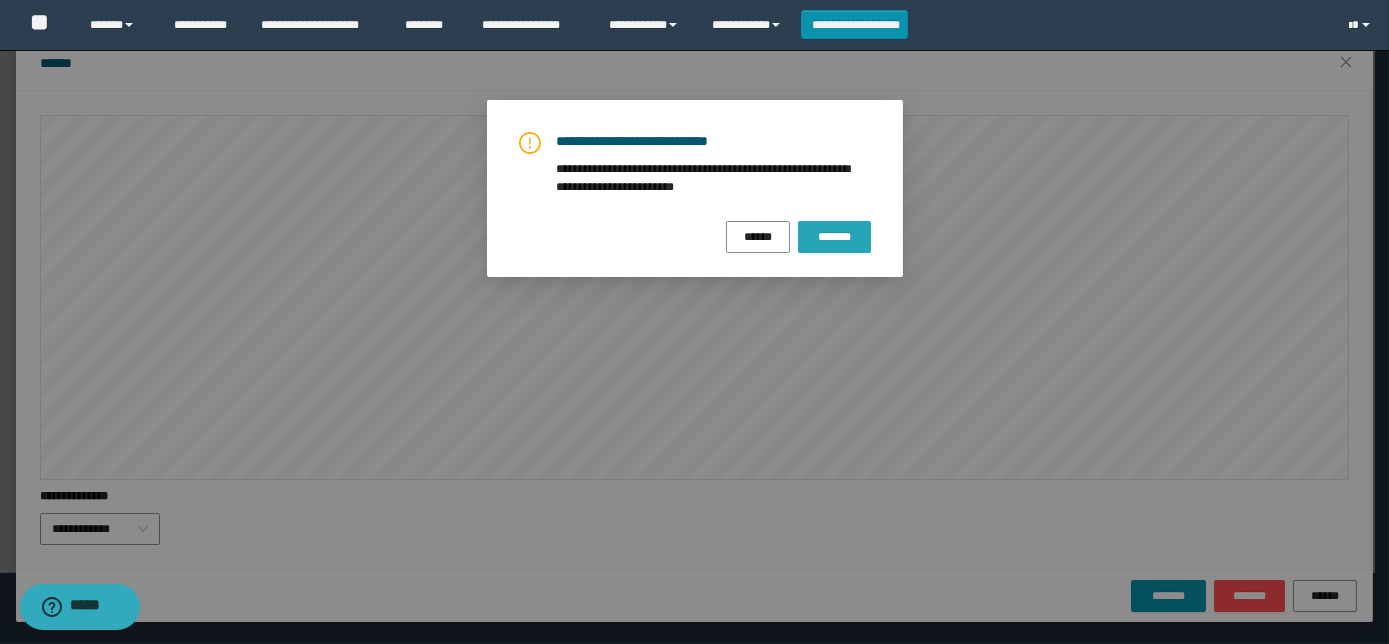 click on "*******" at bounding box center [834, 237] 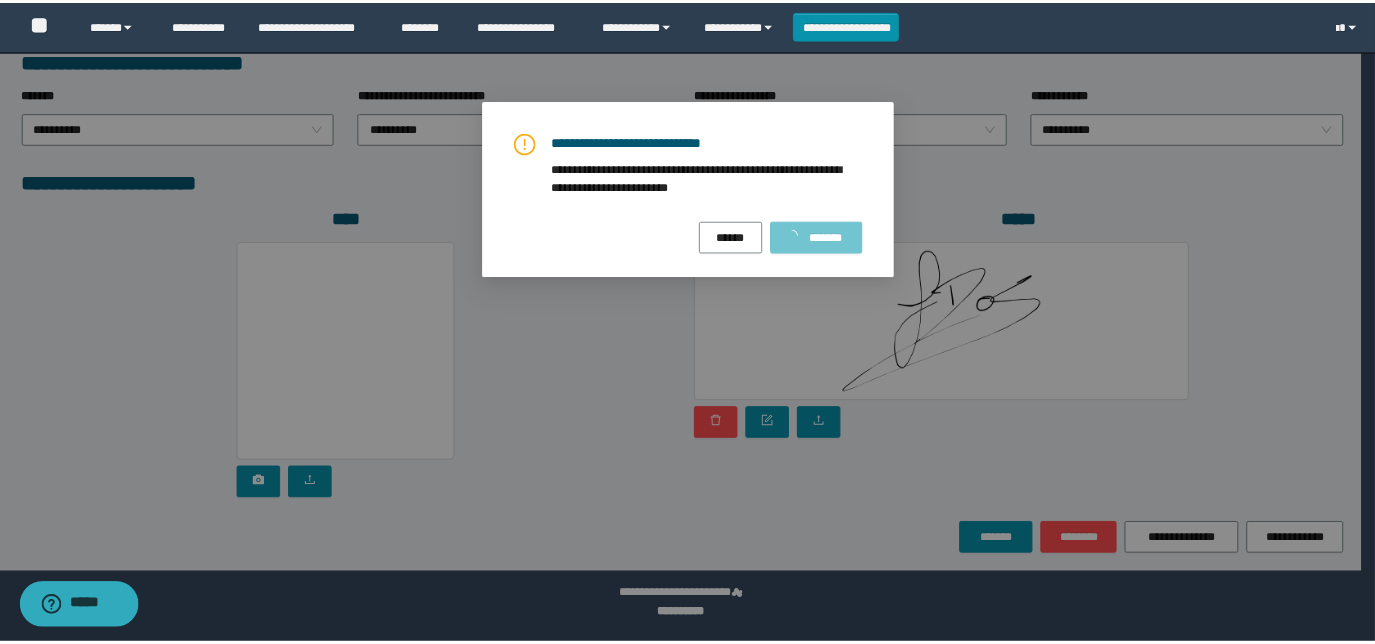 scroll, scrollTop: 0, scrollLeft: 0, axis: both 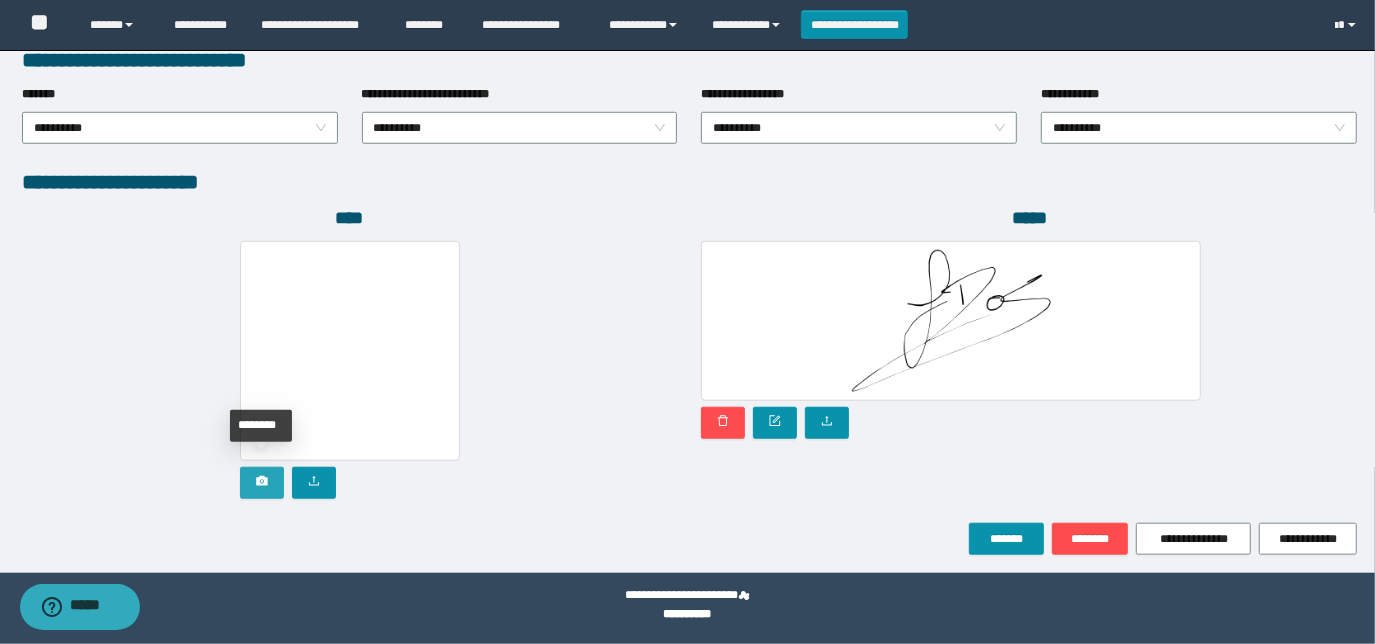 click 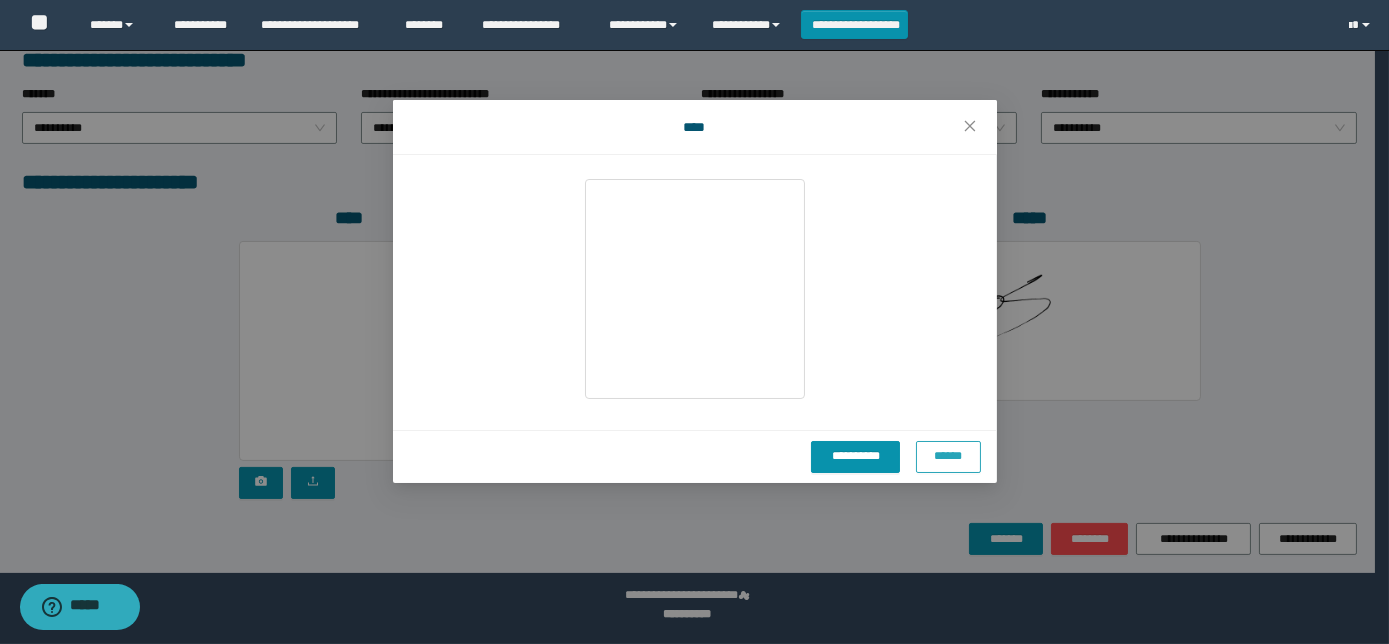 click on "******" at bounding box center (948, 456) 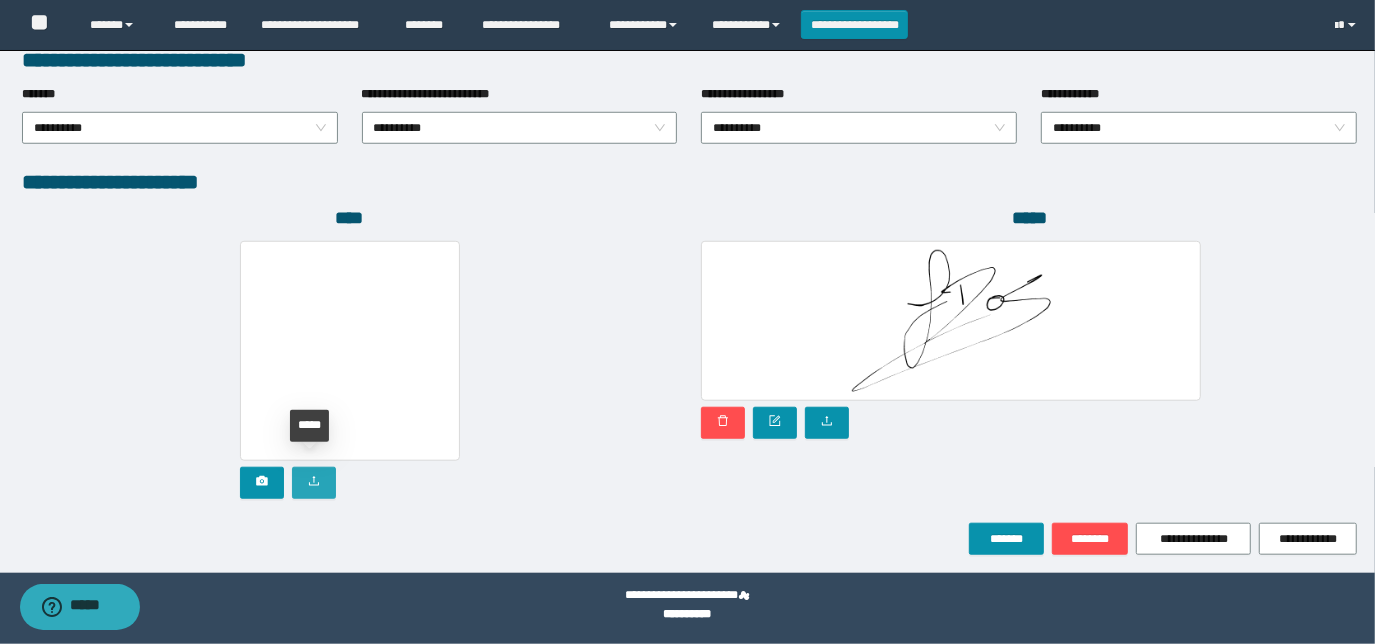 click at bounding box center [314, 483] 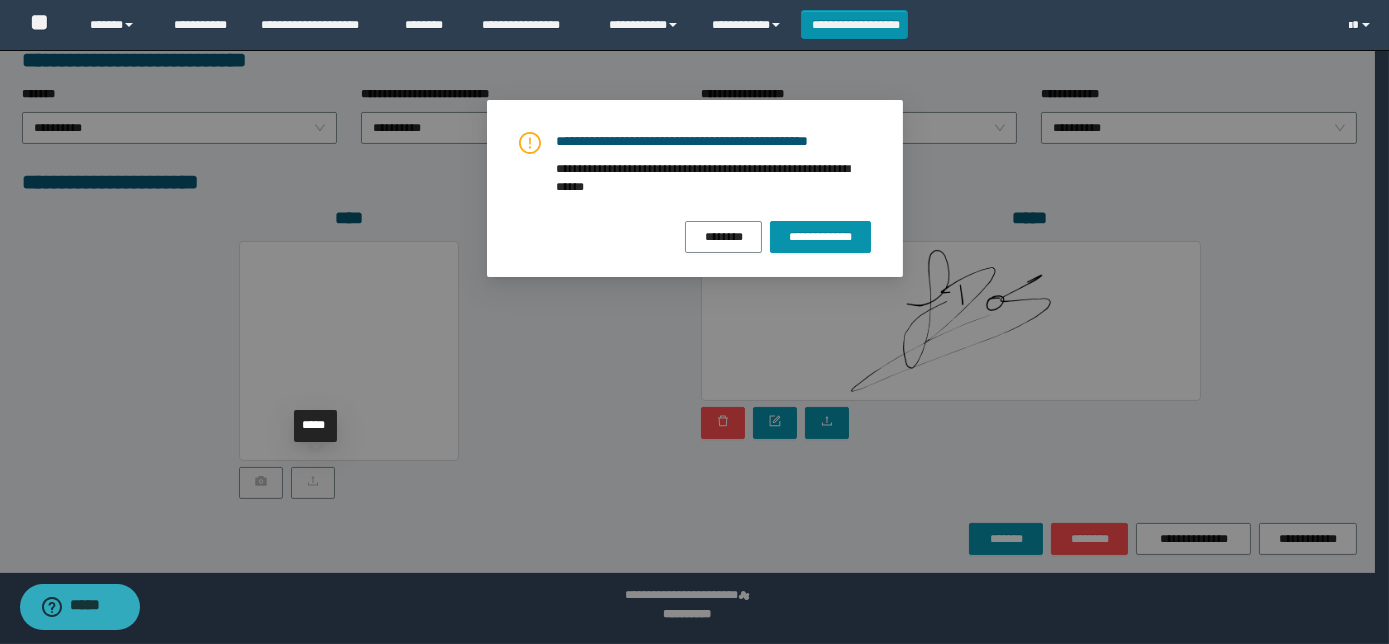 drag, startPoint x: 828, startPoint y: 240, endPoint x: 813, endPoint y: 256, distance: 21.931713 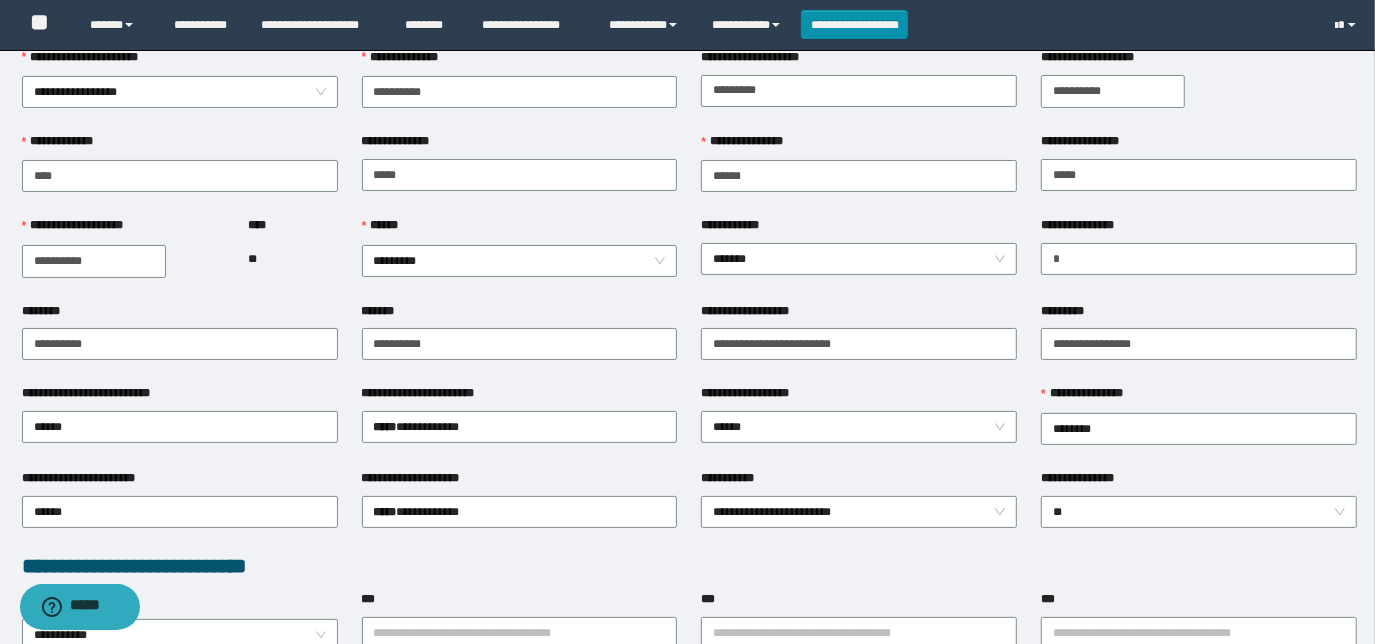 scroll, scrollTop: 0, scrollLeft: 0, axis: both 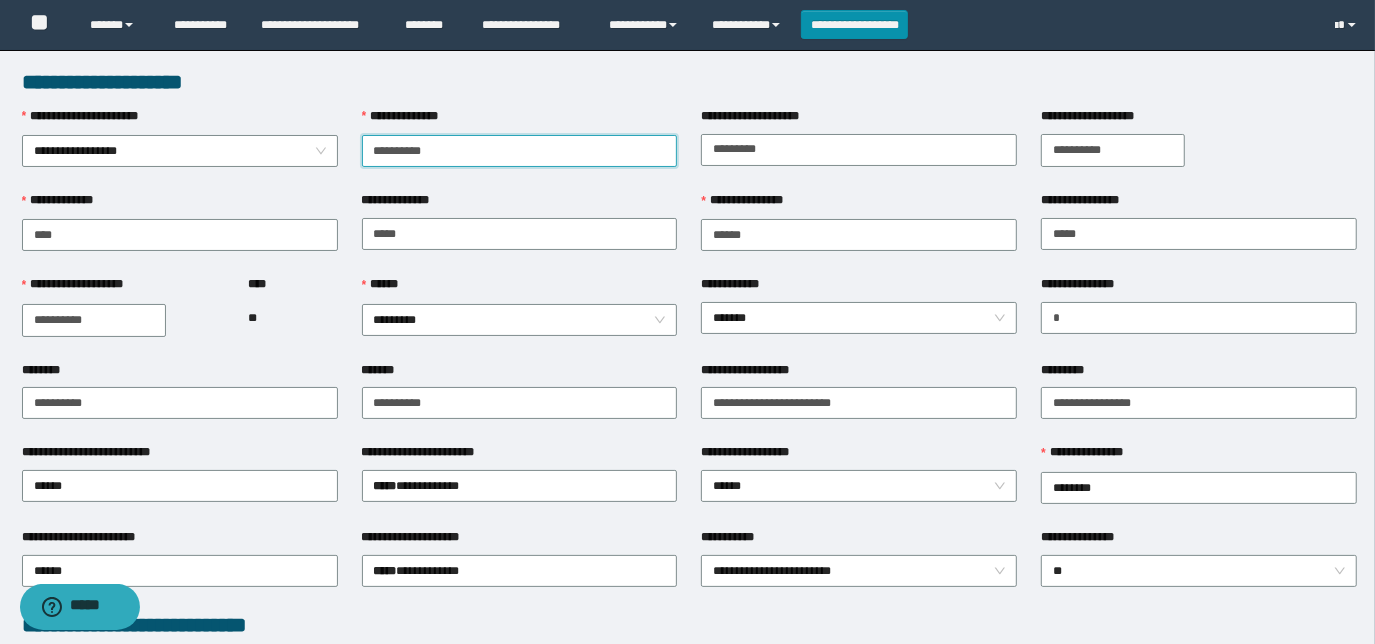 click on "**********" at bounding box center (520, 151) 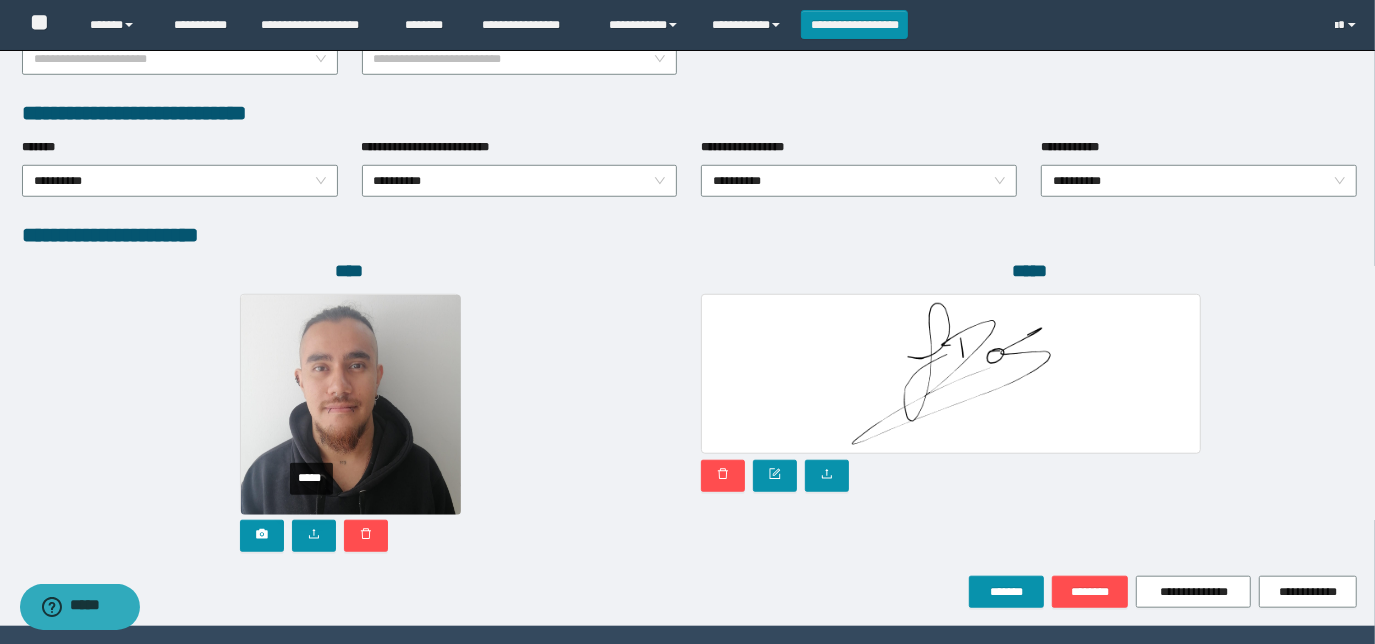 scroll, scrollTop: 1058, scrollLeft: 0, axis: vertical 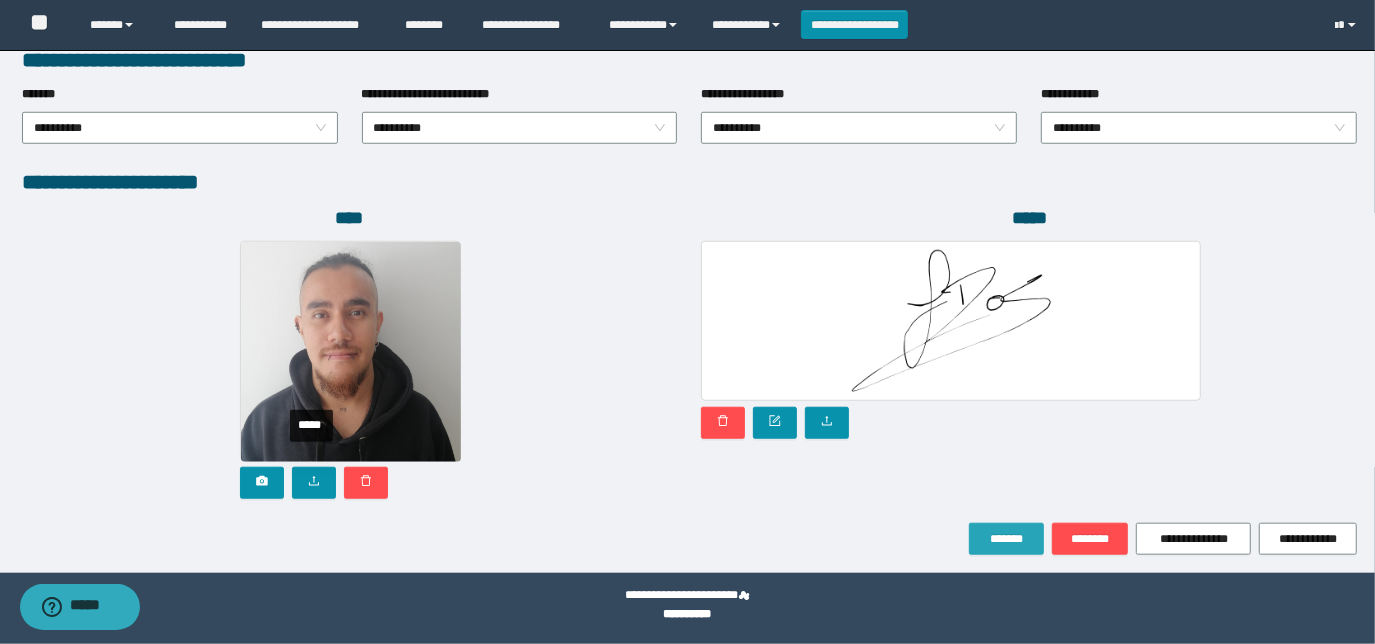 click on "*******" at bounding box center [1006, 539] 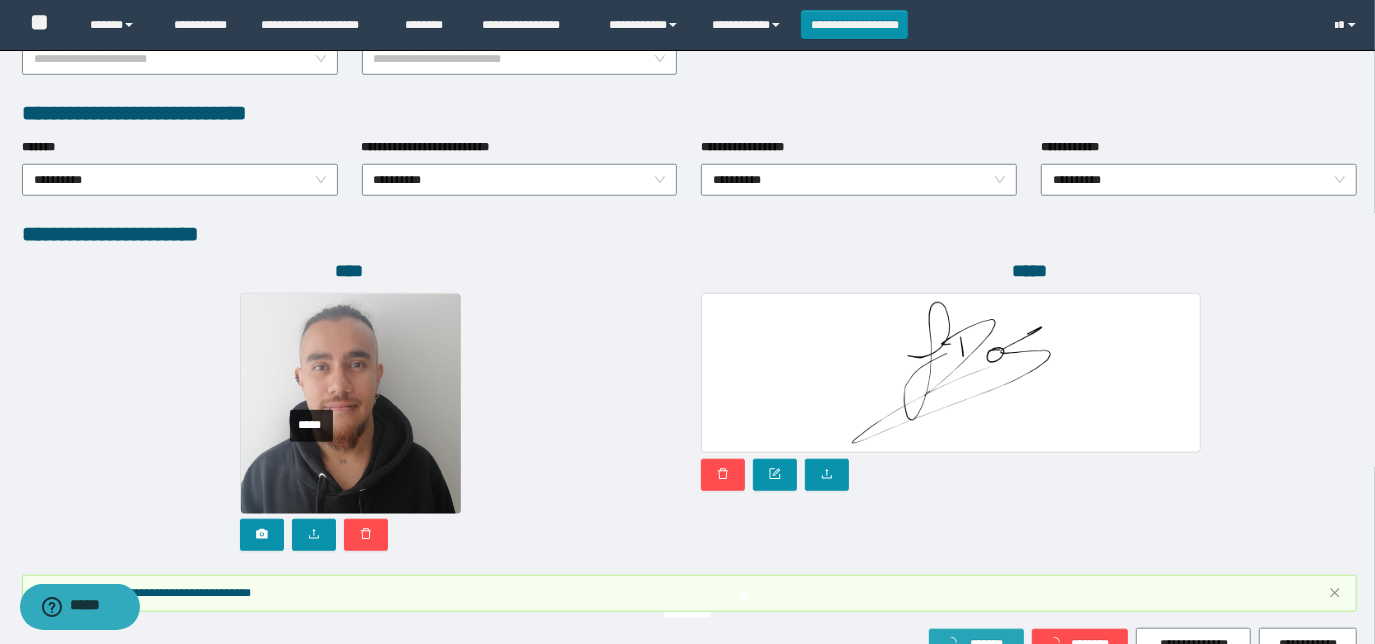 scroll, scrollTop: 1109, scrollLeft: 0, axis: vertical 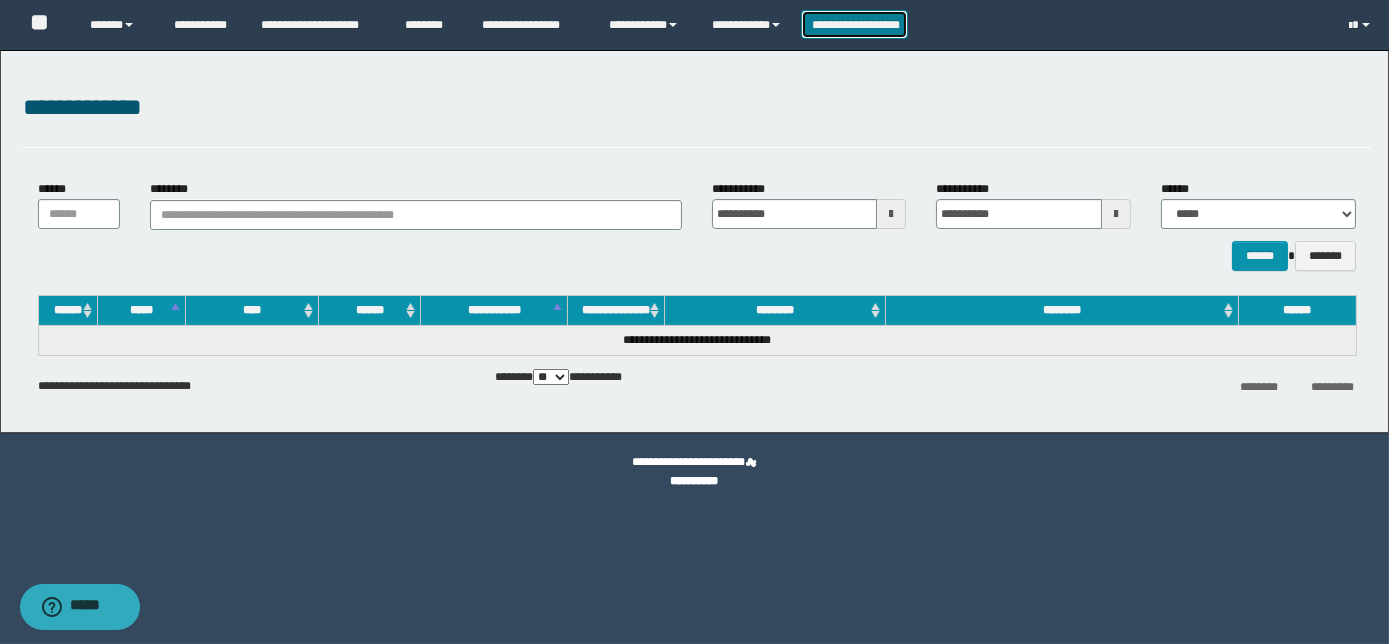 click on "**********" at bounding box center [855, 24] 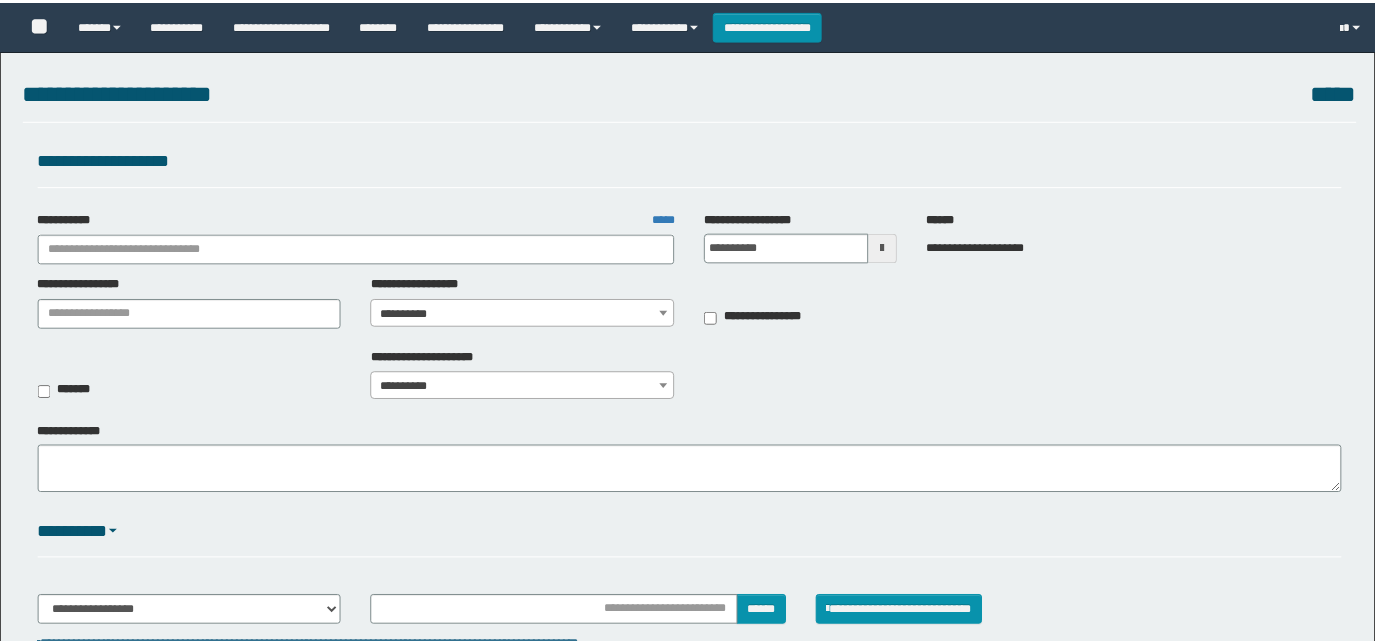 scroll, scrollTop: 0, scrollLeft: 0, axis: both 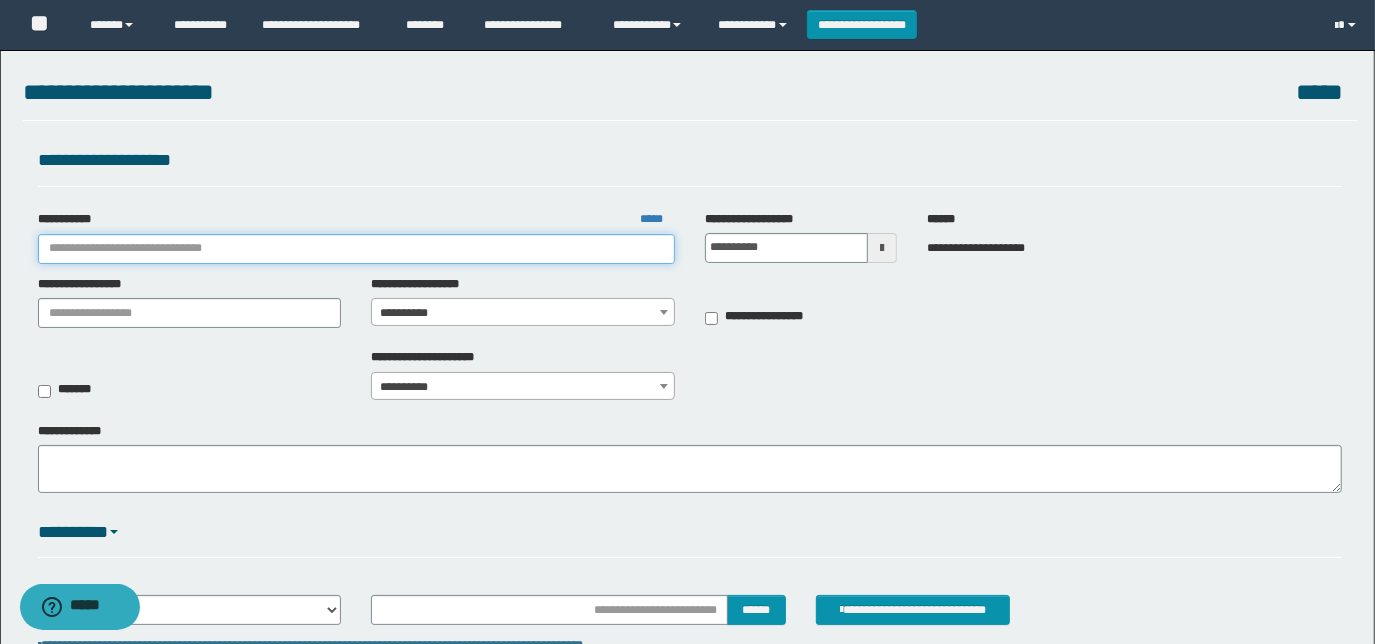 click on "**********" at bounding box center [356, 249] 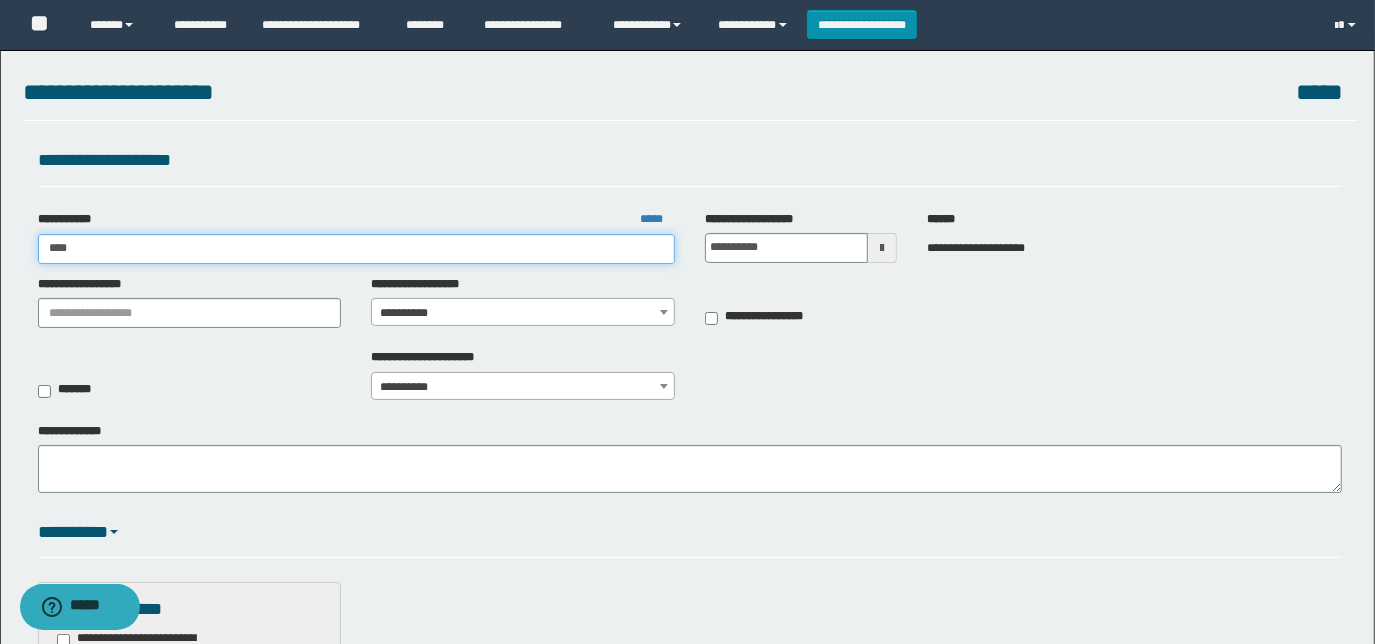 type on "*****" 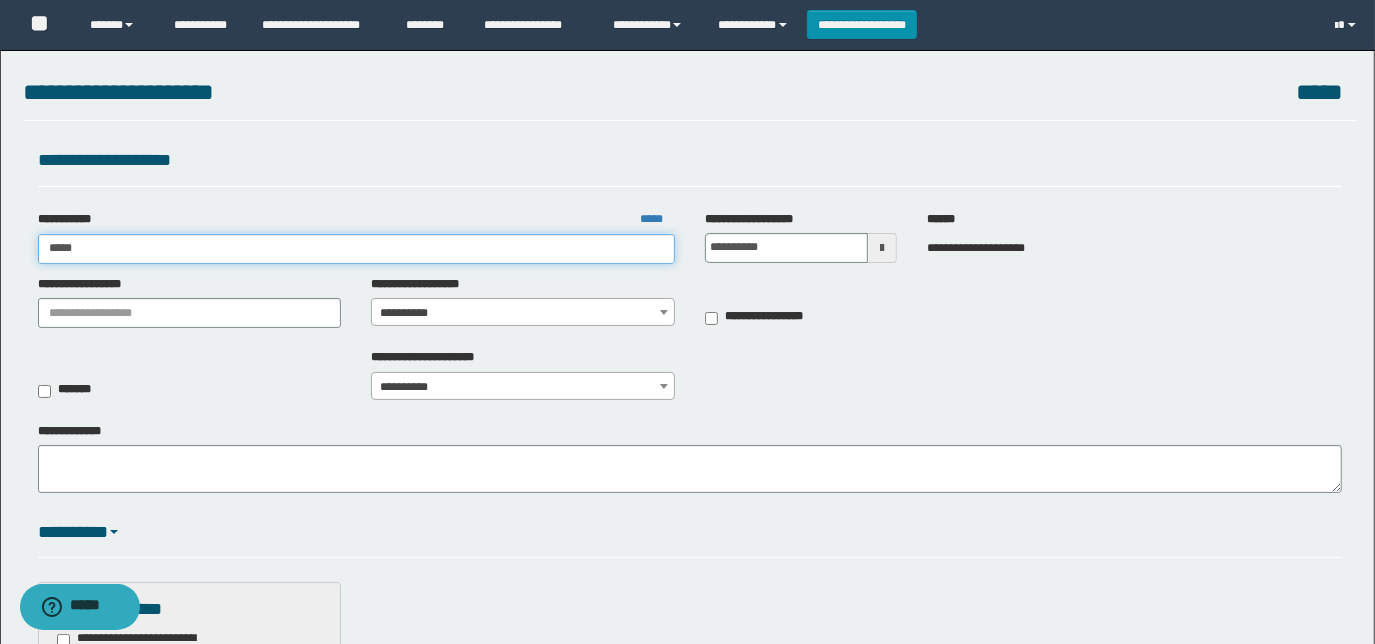 type on "*****" 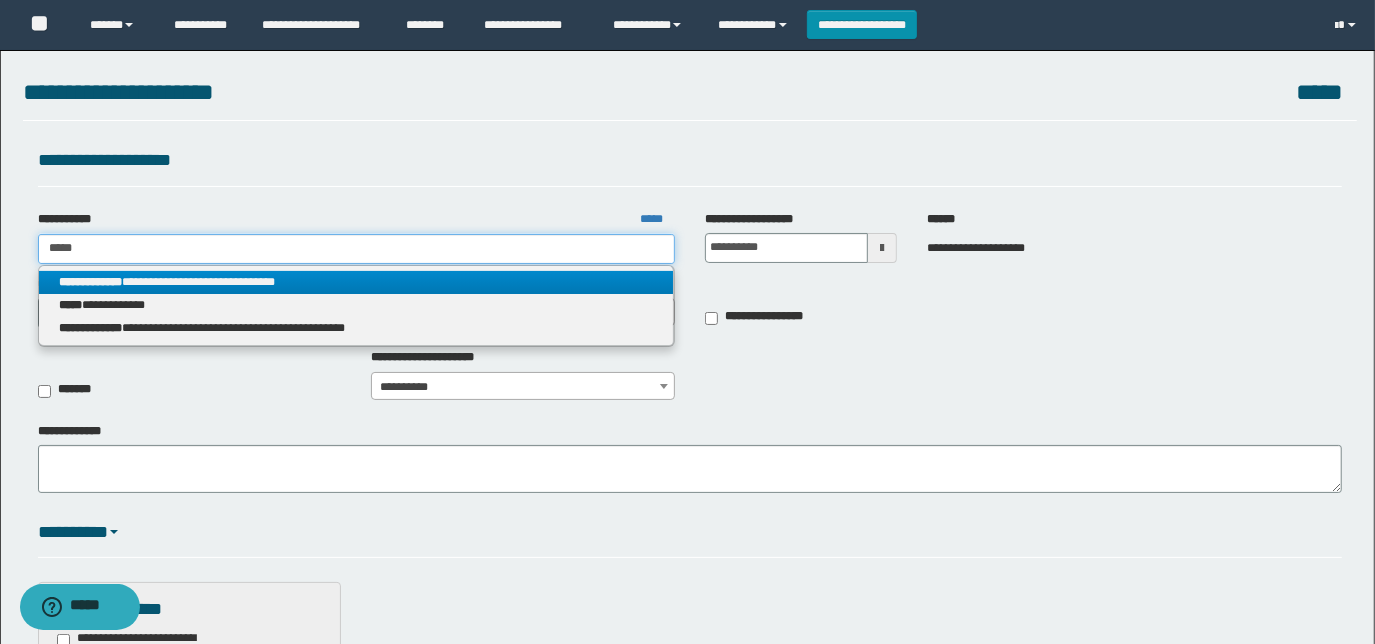 type on "*****" 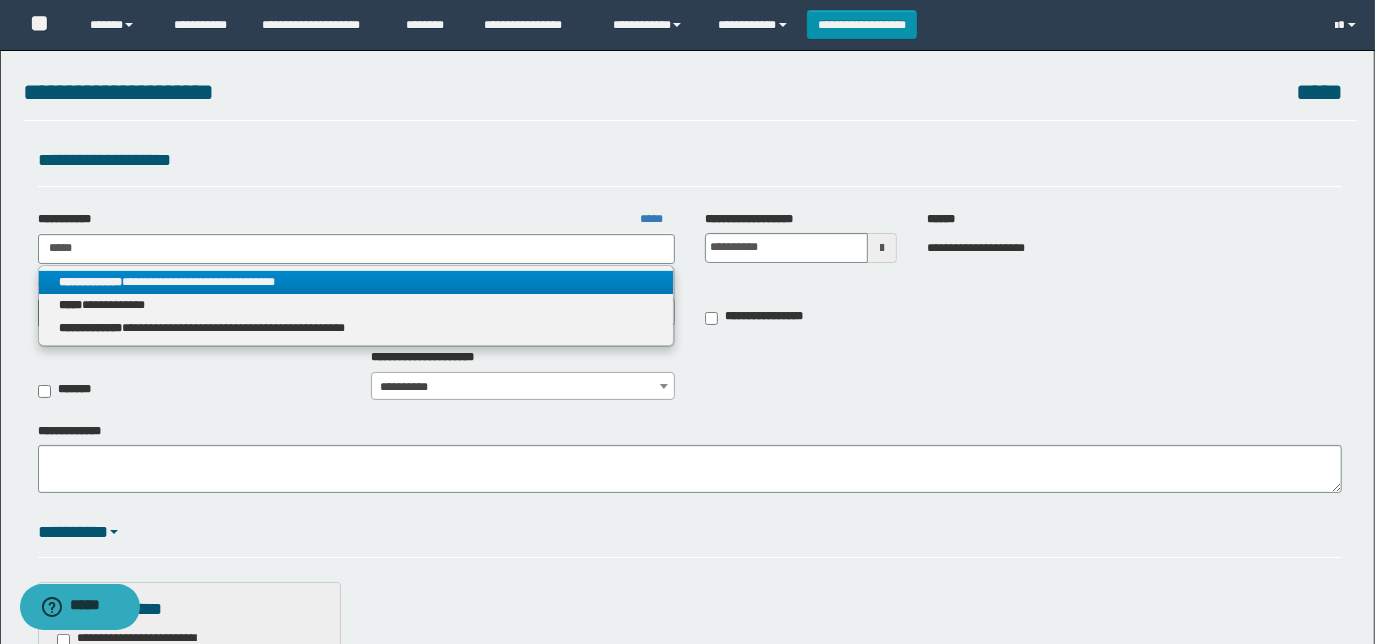 click on "**********" at bounding box center (356, 282) 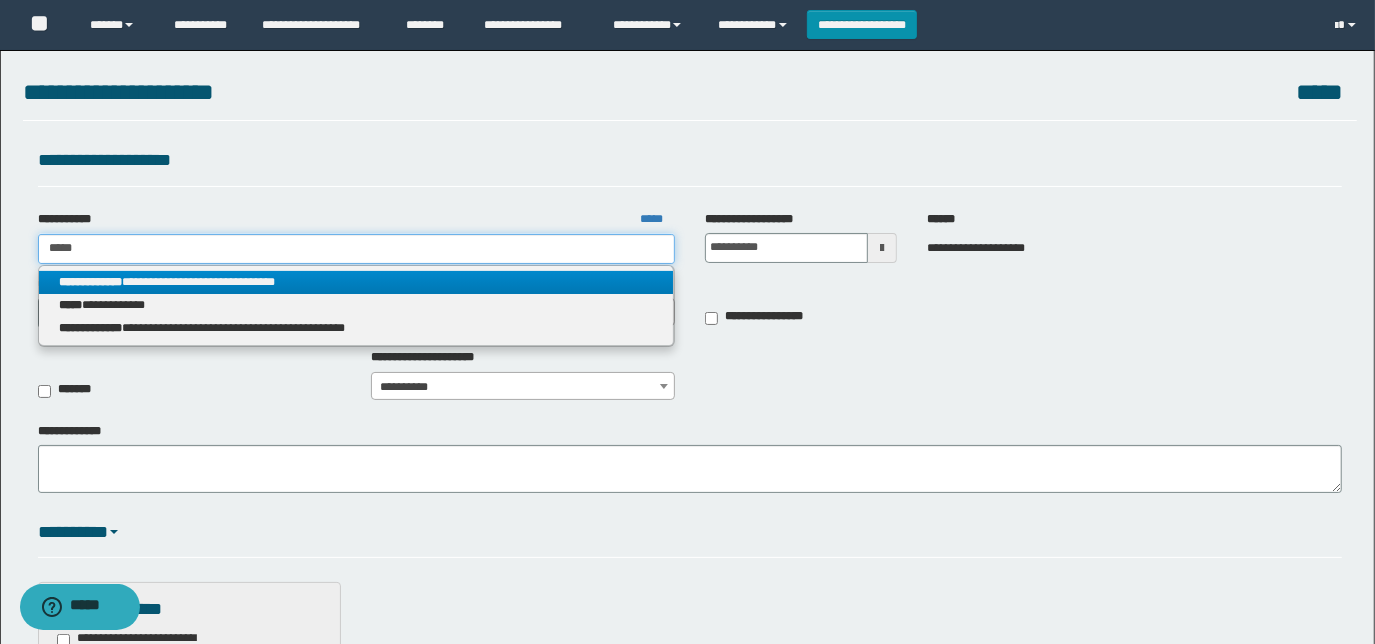 type 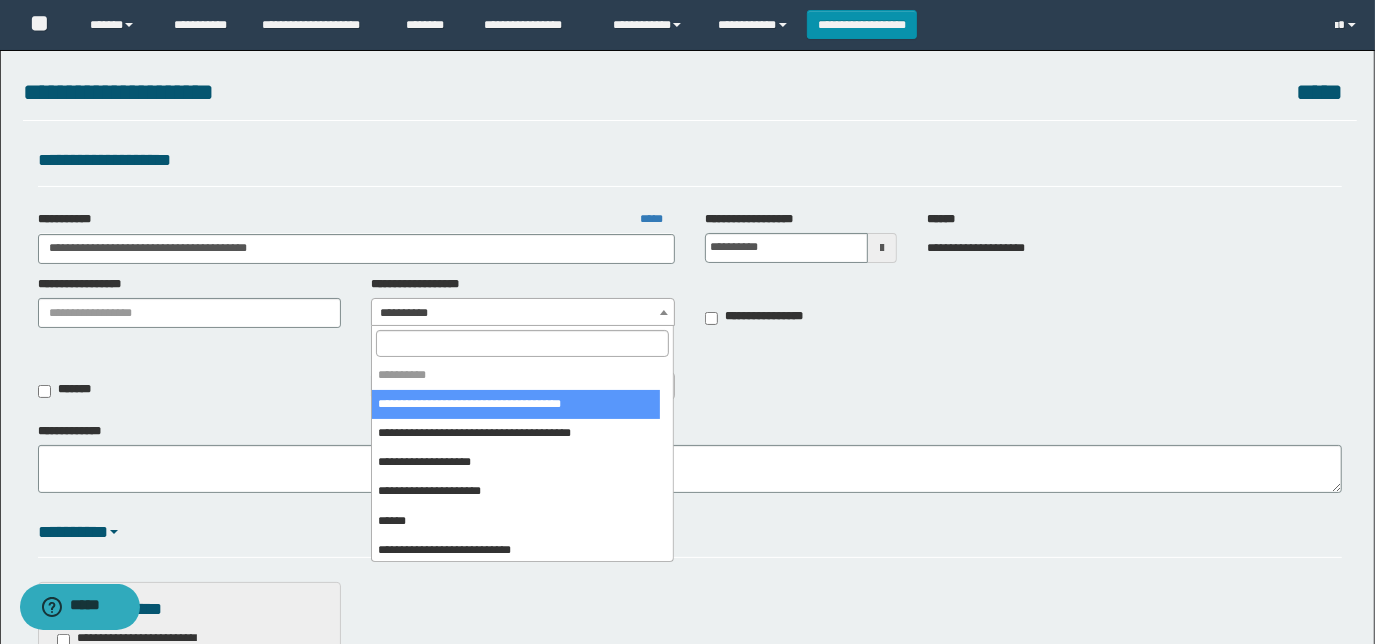 click on "**********" at bounding box center (523, 313) 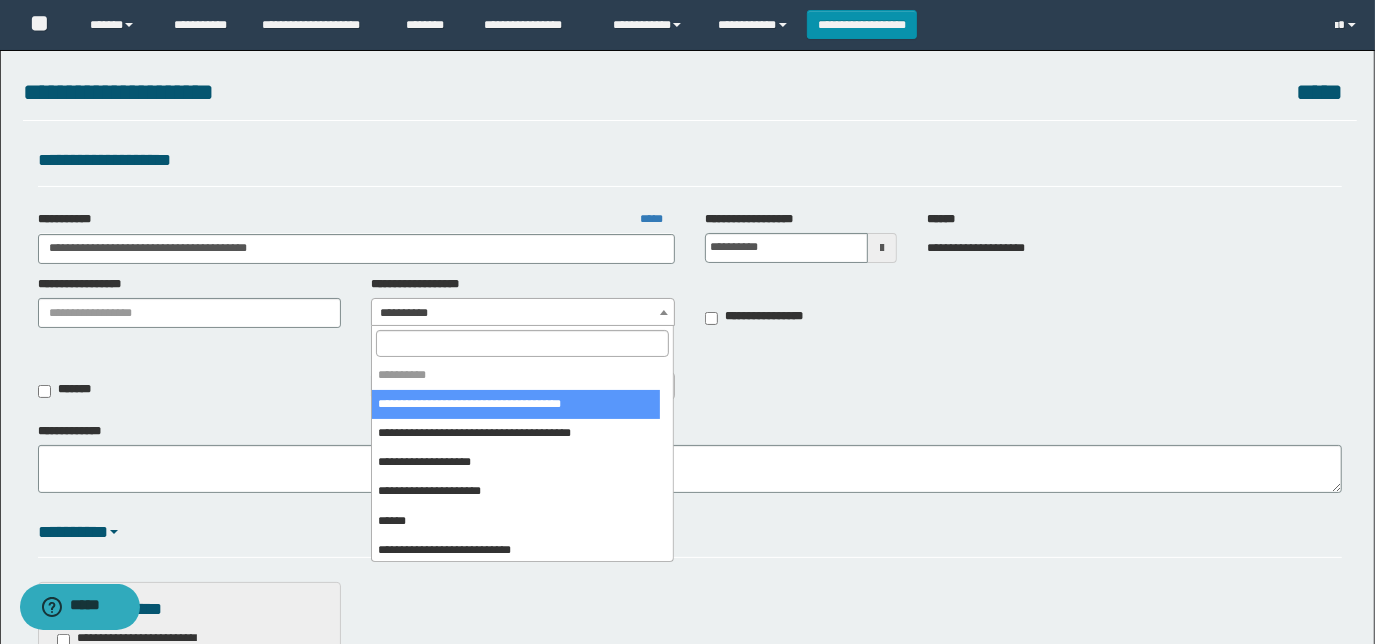 click at bounding box center (523, 343) 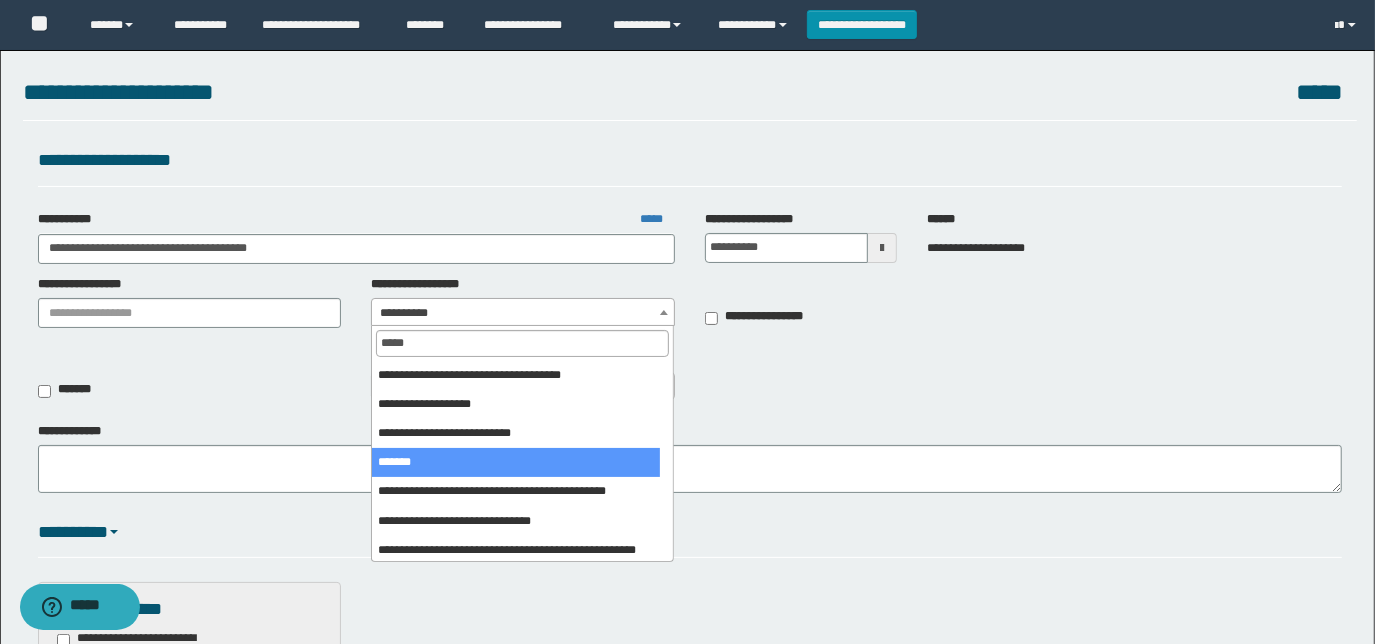 type on "*****" 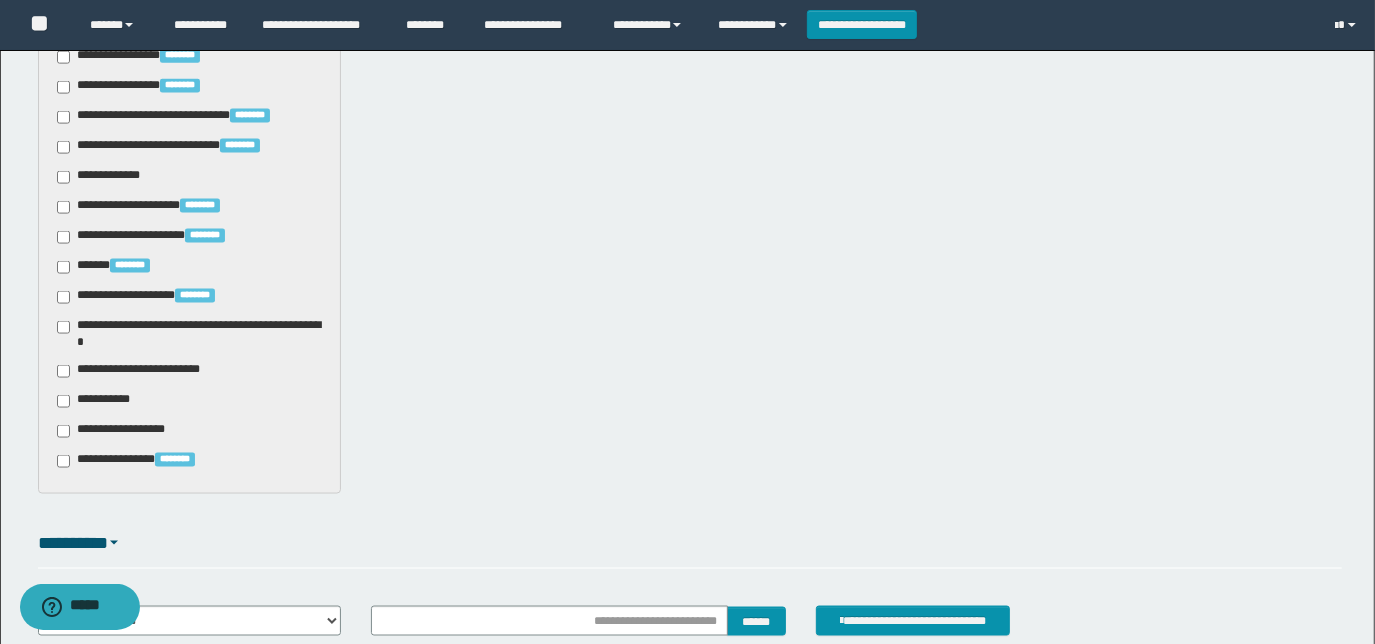 scroll, scrollTop: 1978, scrollLeft: 0, axis: vertical 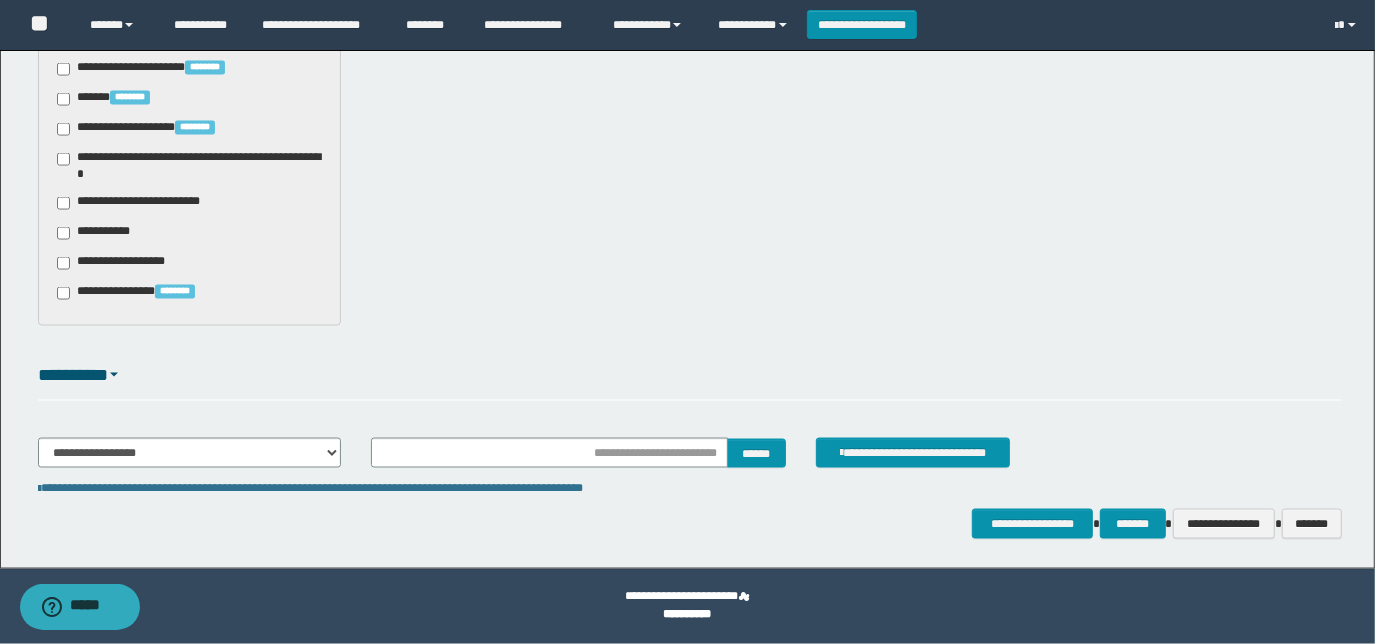 click on "**********" at bounding box center [143, 203] 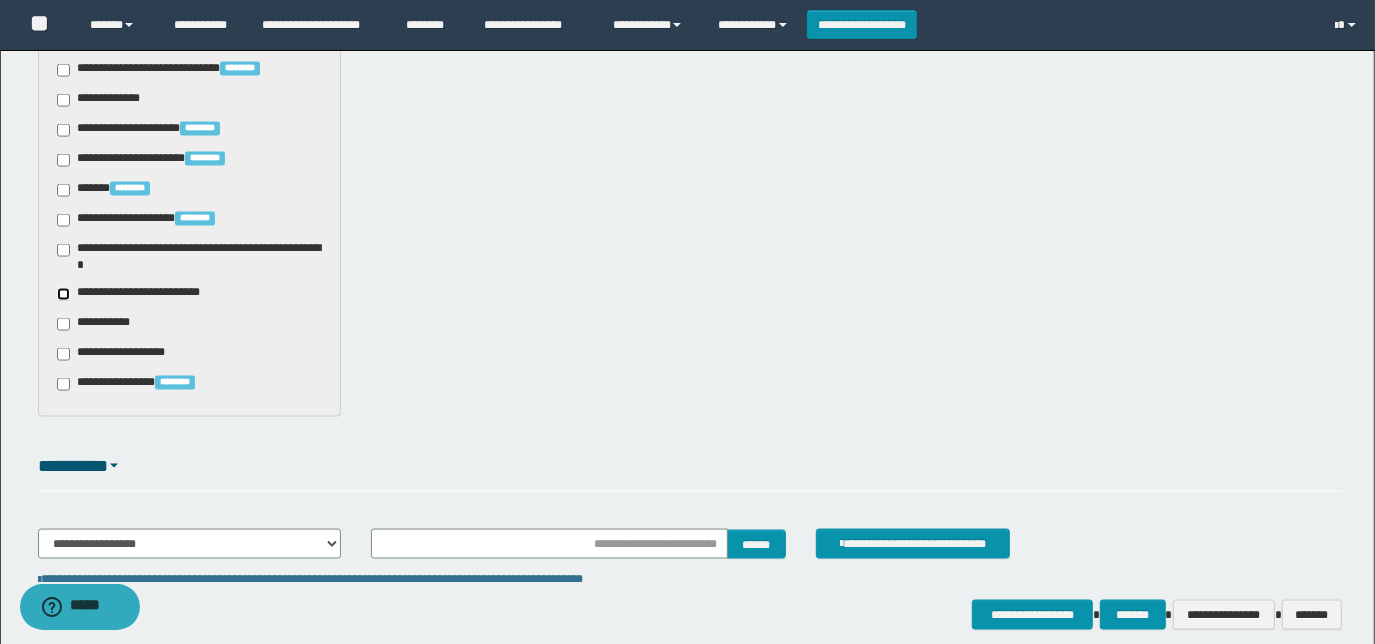 scroll, scrollTop: 1978, scrollLeft: 0, axis: vertical 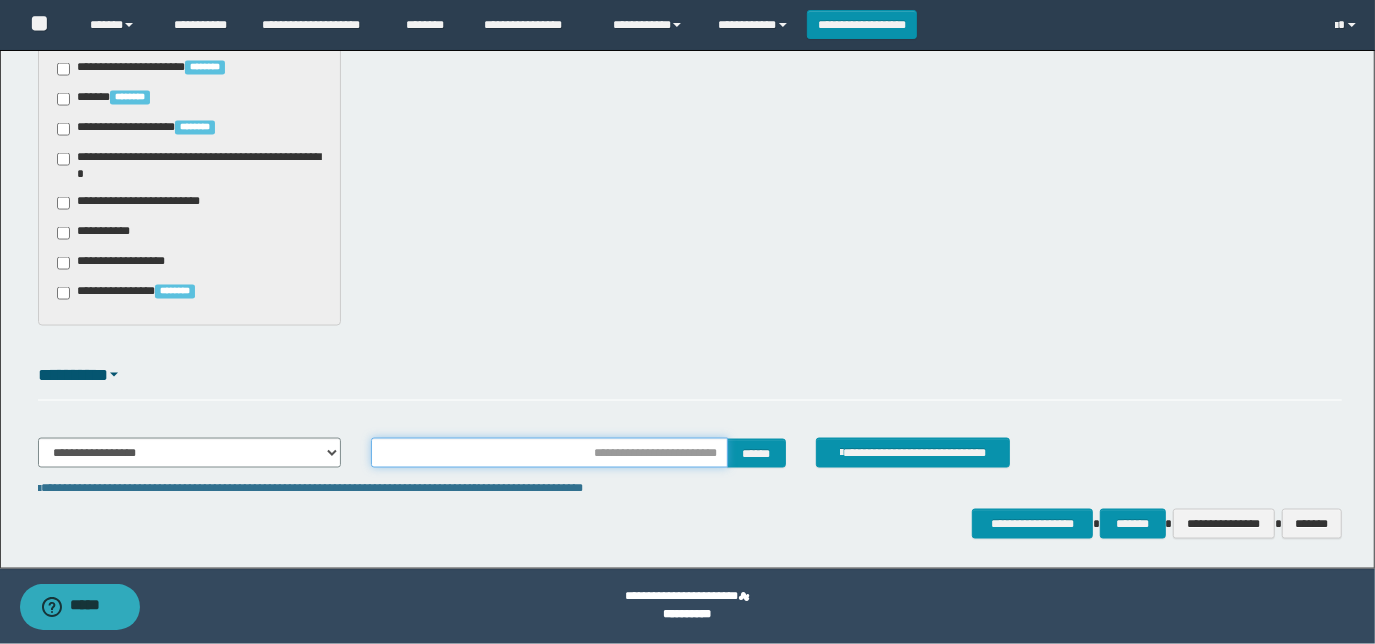 click at bounding box center (549, 453) 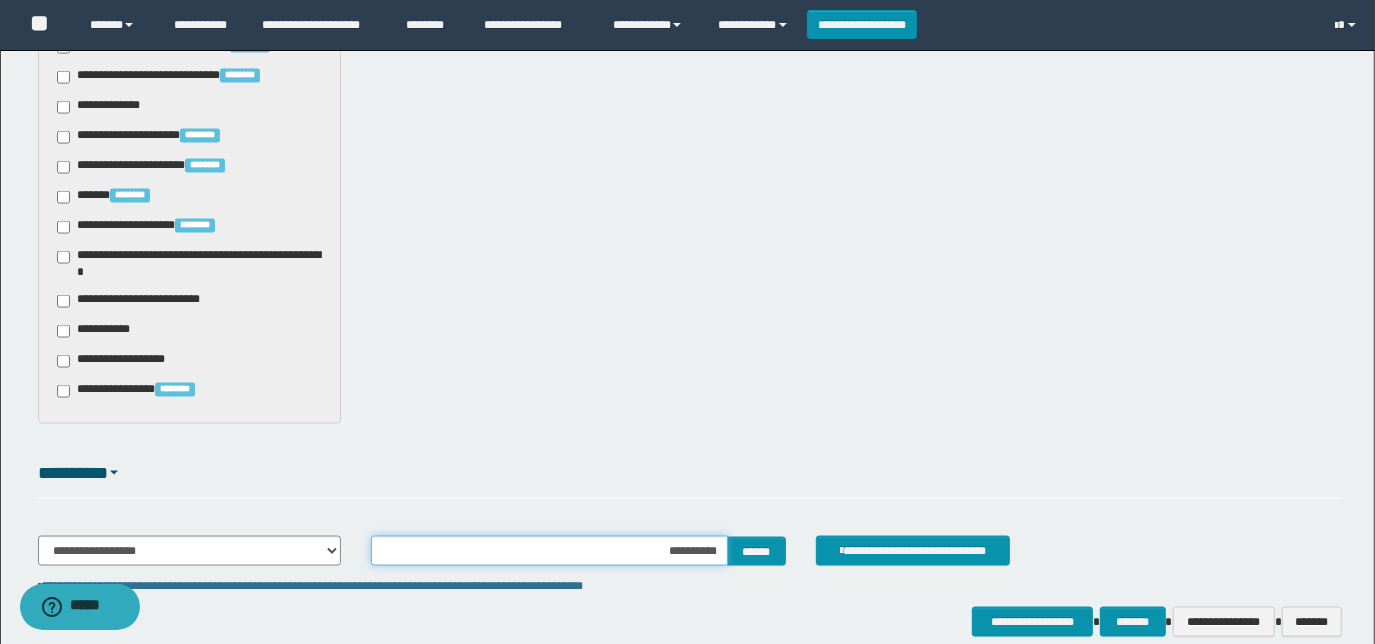 scroll, scrollTop: 1978, scrollLeft: 0, axis: vertical 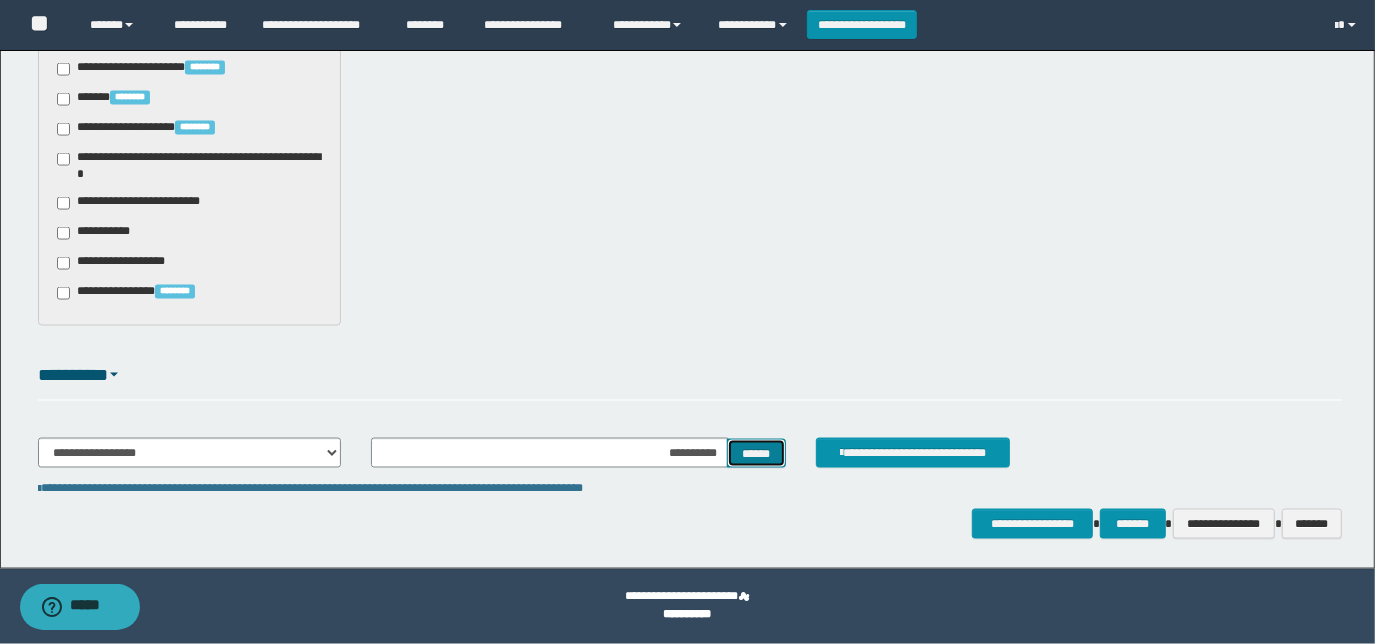 click on "******" at bounding box center (756, 453) 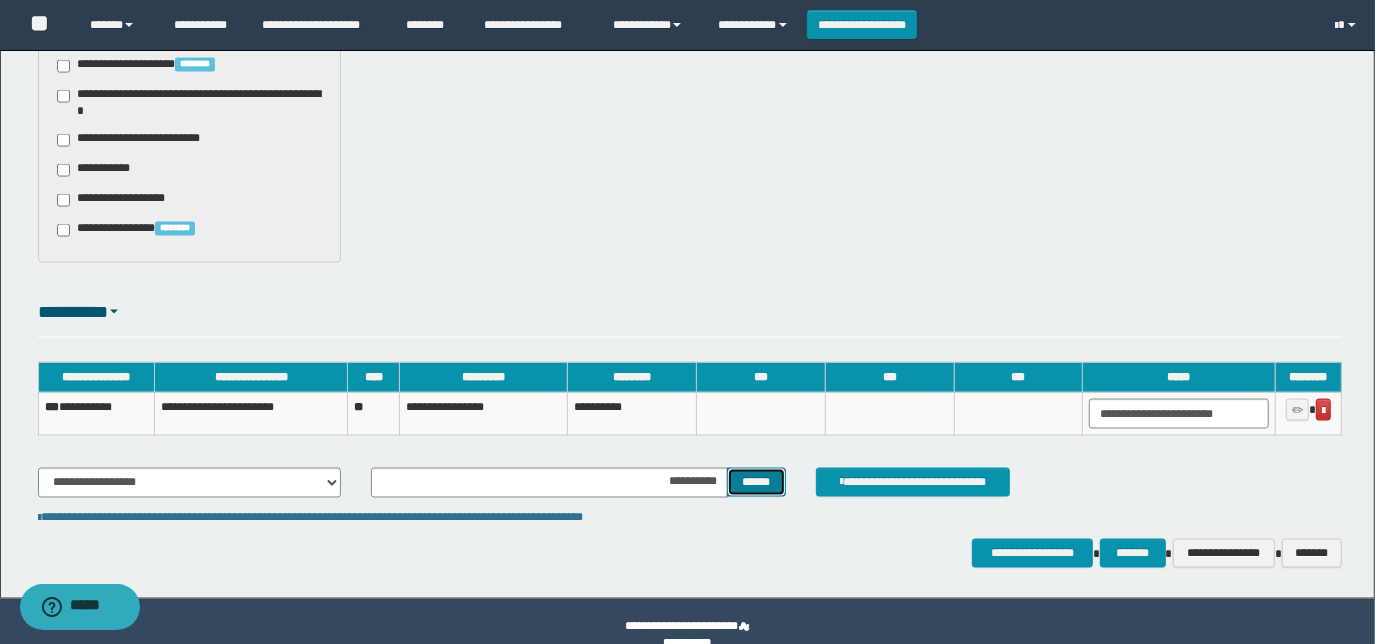 scroll, scrollTop: 2069, scrollLeft: 0, axis: vertical 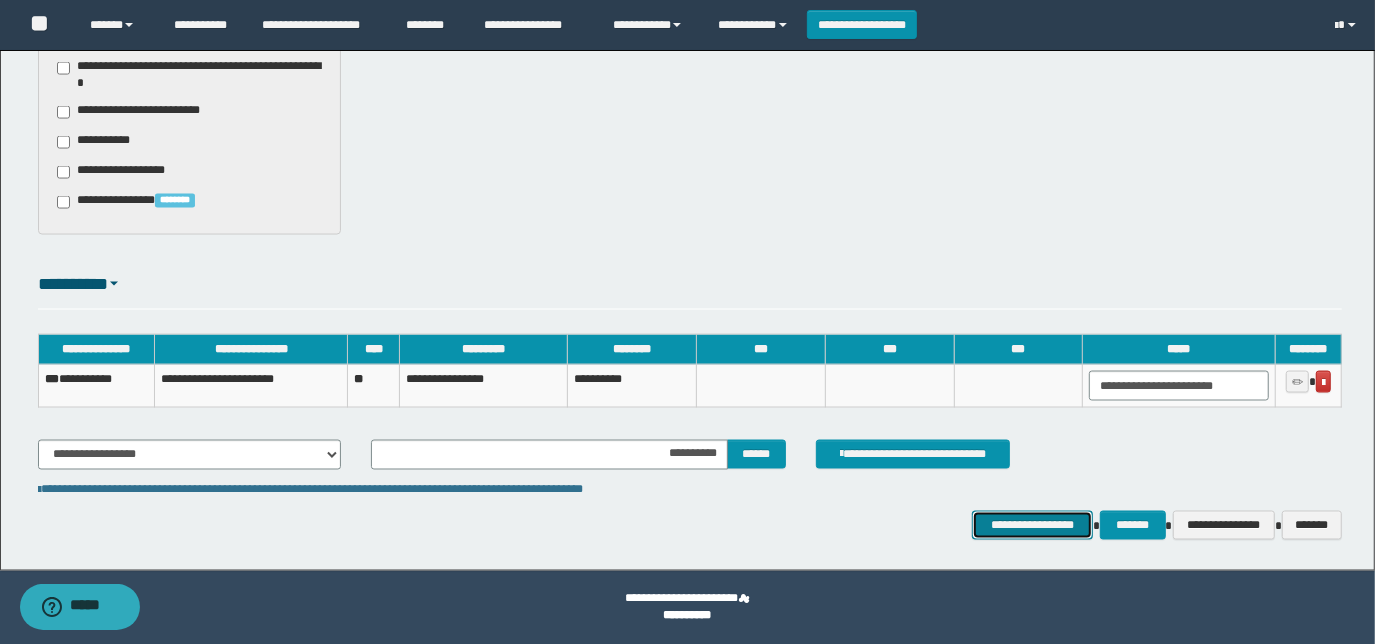 click on "**********" at bounding box center (1033, 525) 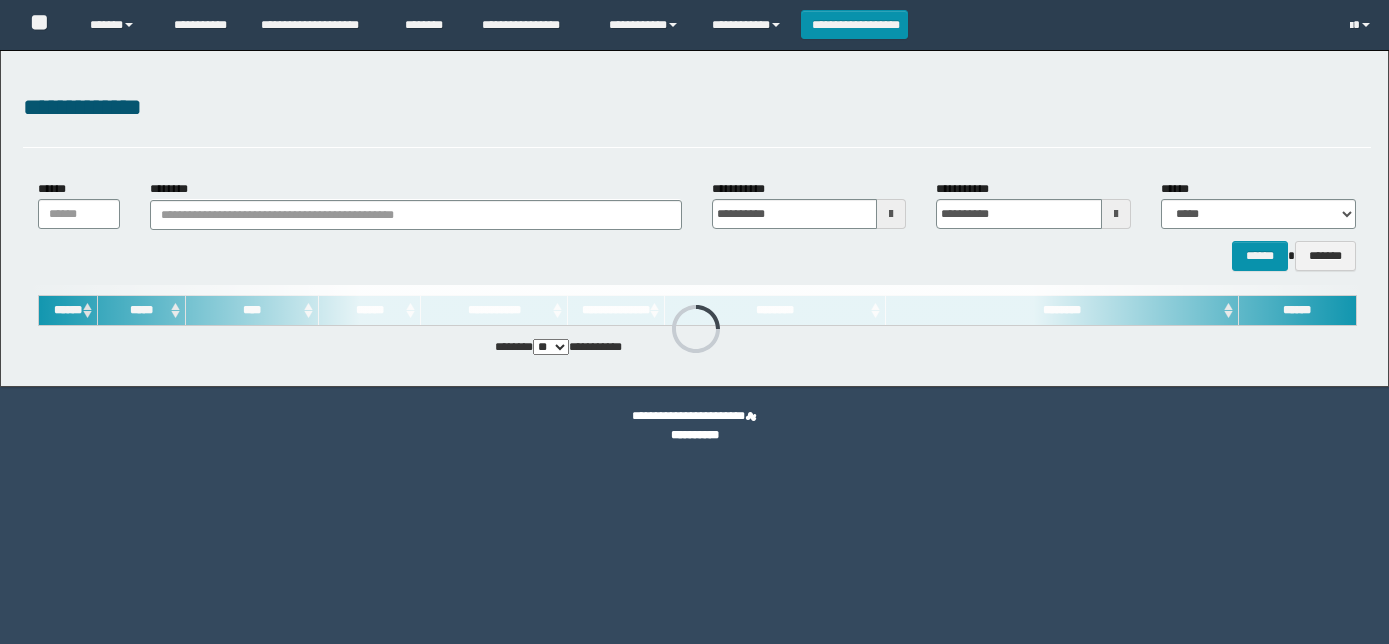 scroll, scrollTop: 0, scrollLeft: 0, axis: both 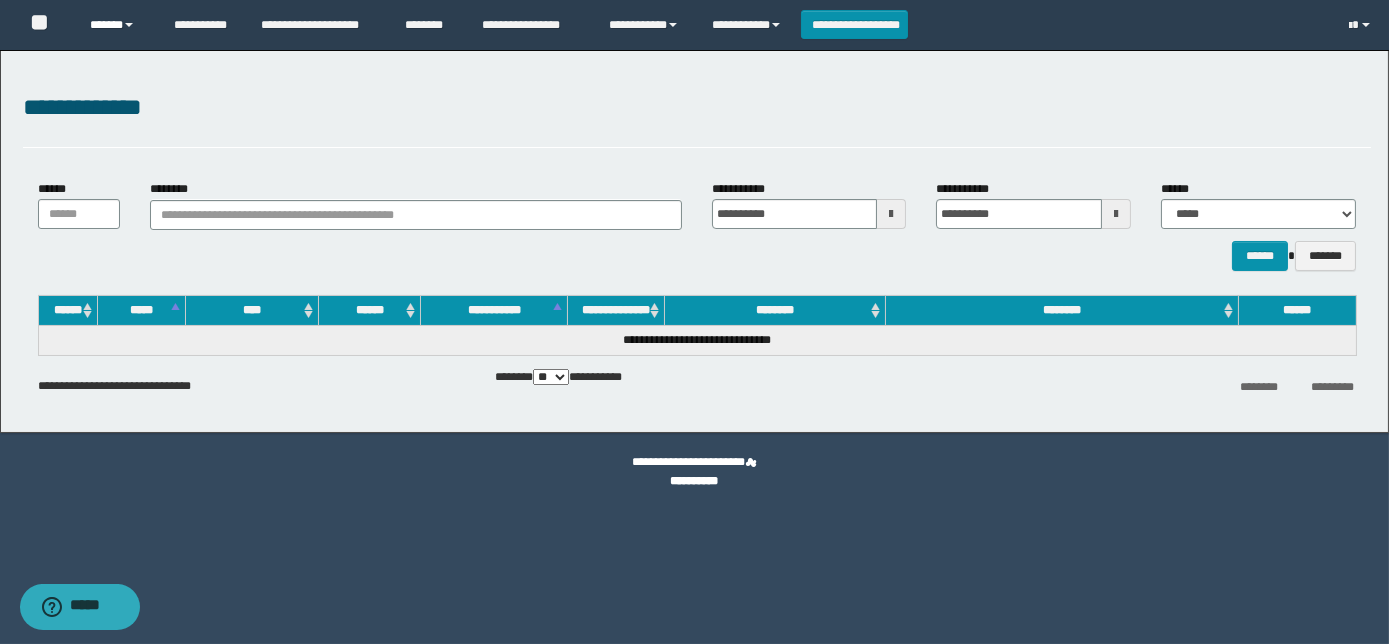 click on "******" at bounding box center [117, 25] 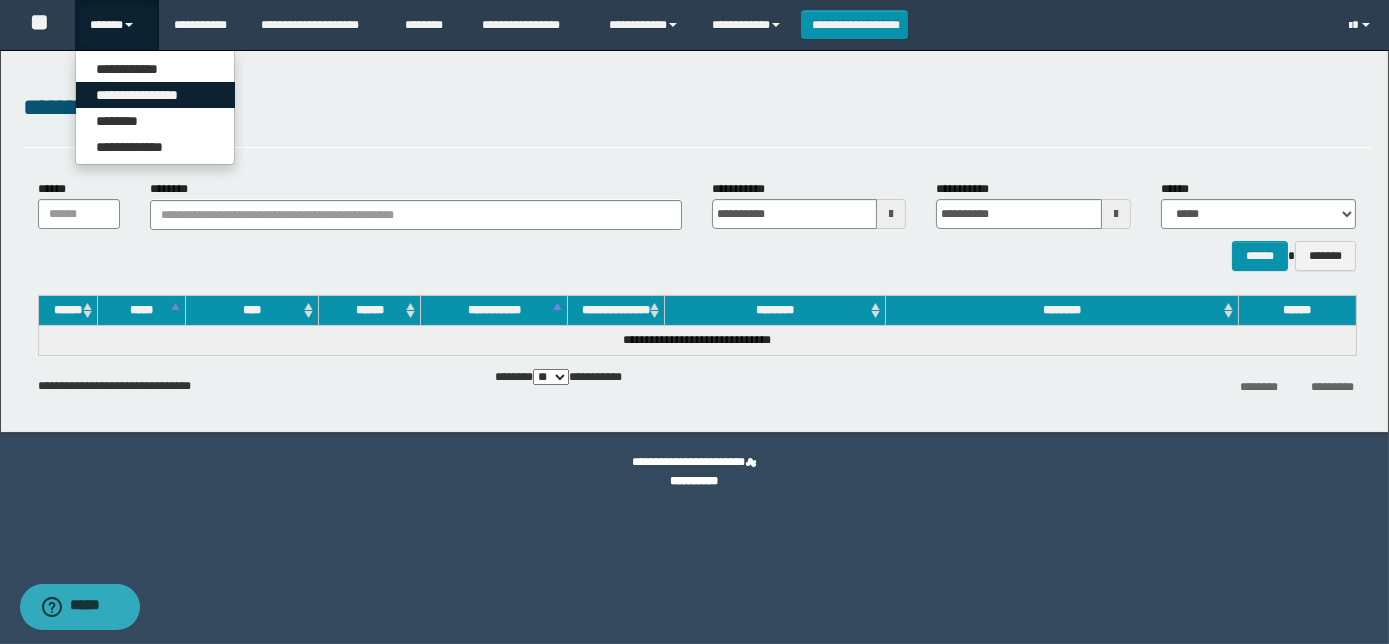 click on "**********" at bounding box center (155, 95) 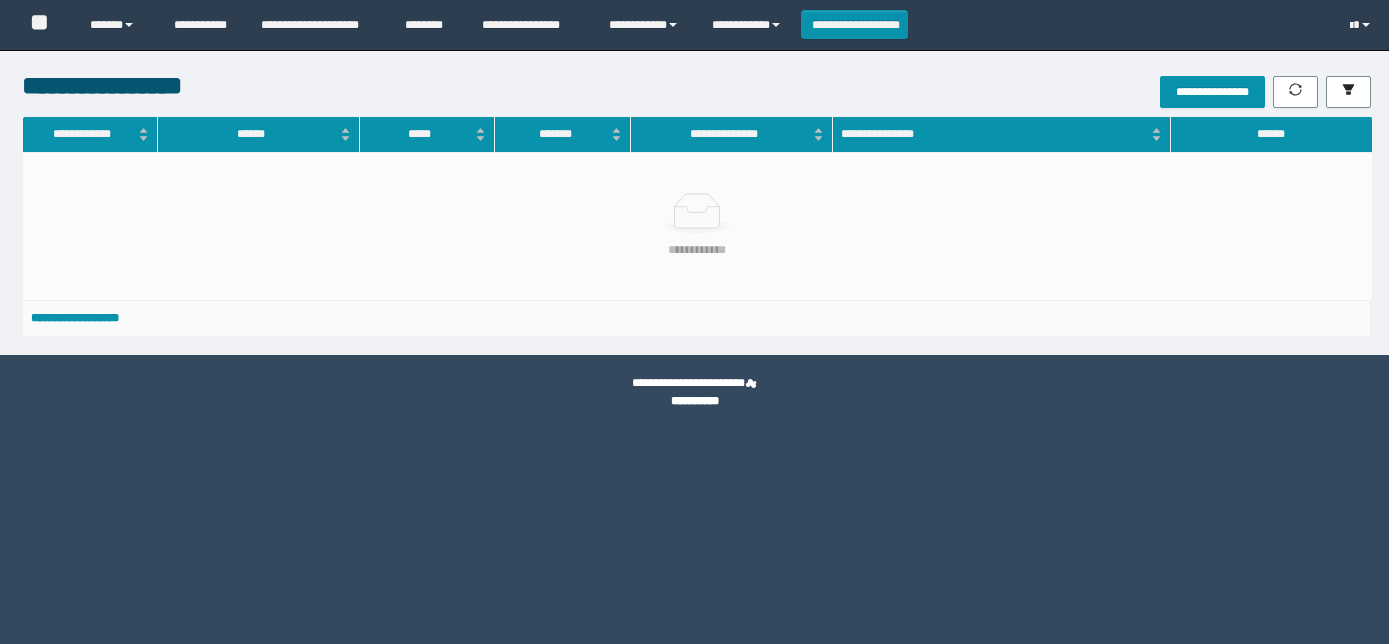 scroll, scrollTop: 0, scrollLeft: 0, axis: both 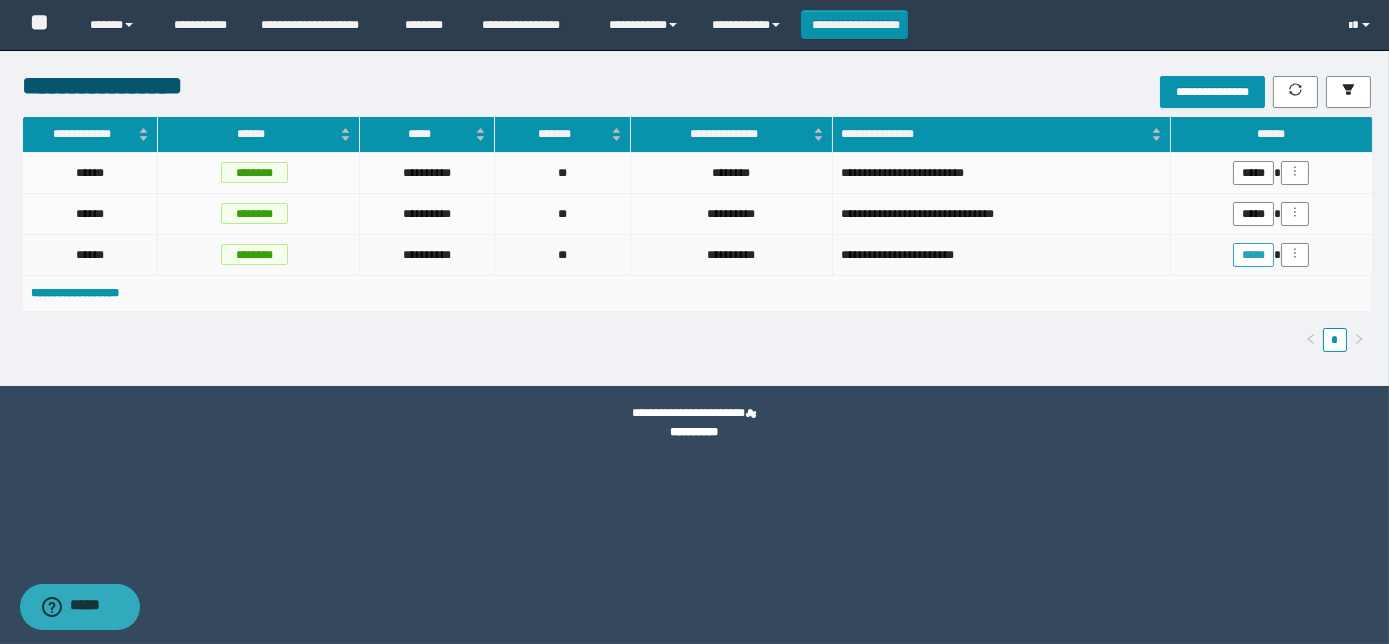 click on "*****" at bounding box center [1253, 255] 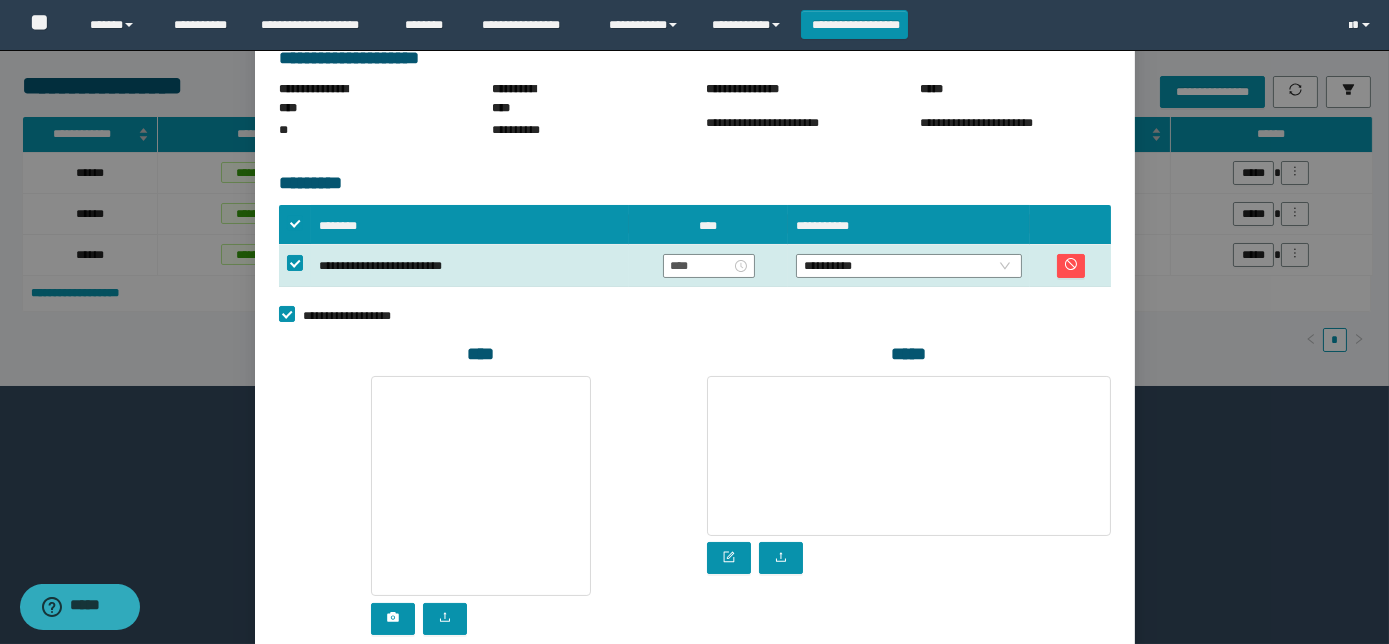scroll, scrollTop: 363, scrollLeft: 0, axis: vertical 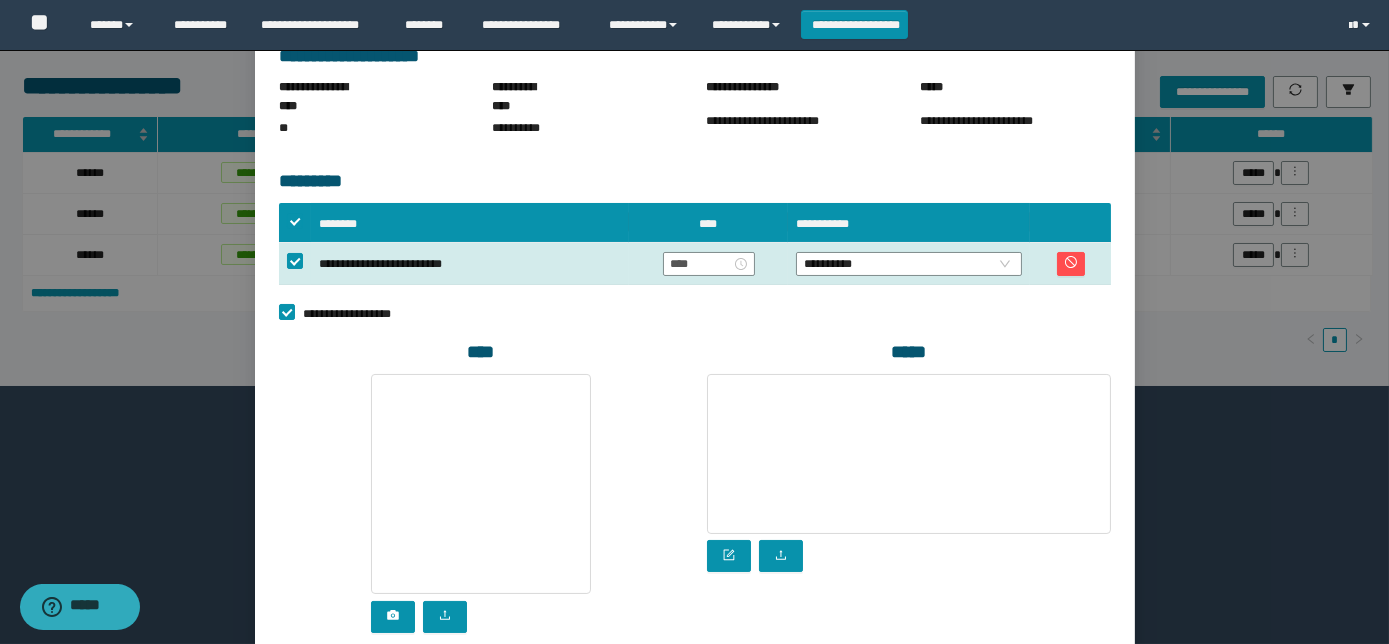 click on "**********" at bounding box center [695, 312] 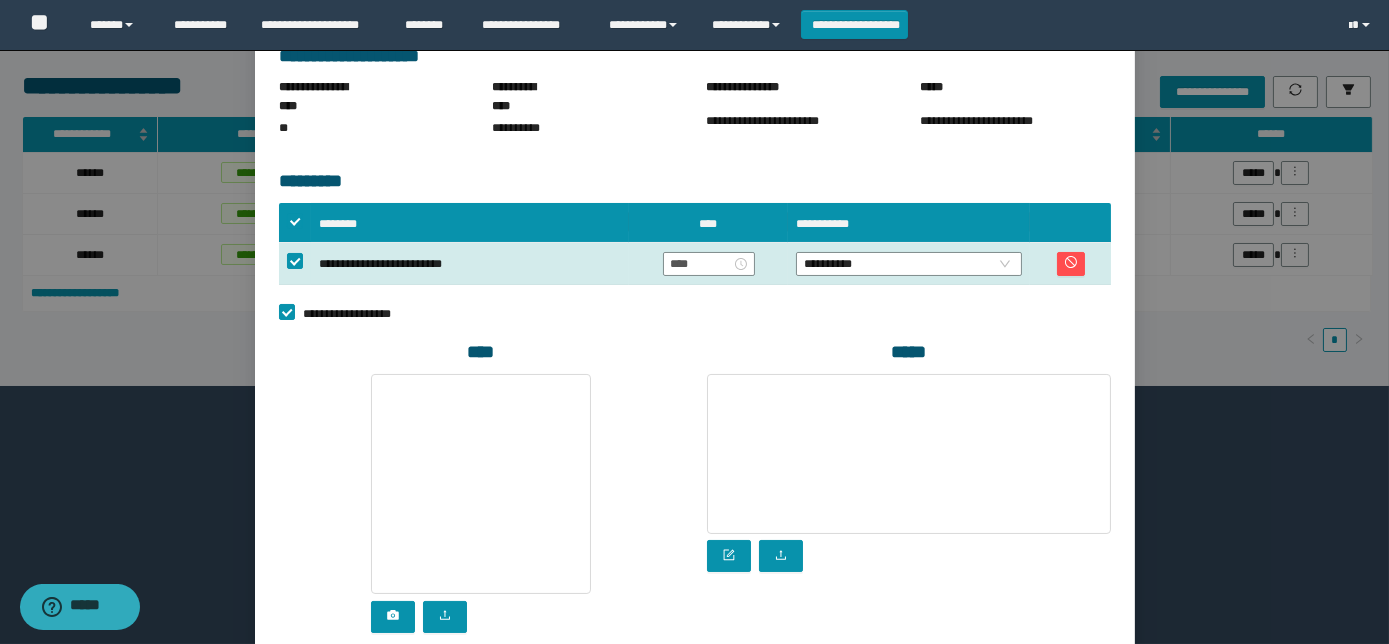 click on "**********" at bounding box center (352, 314) 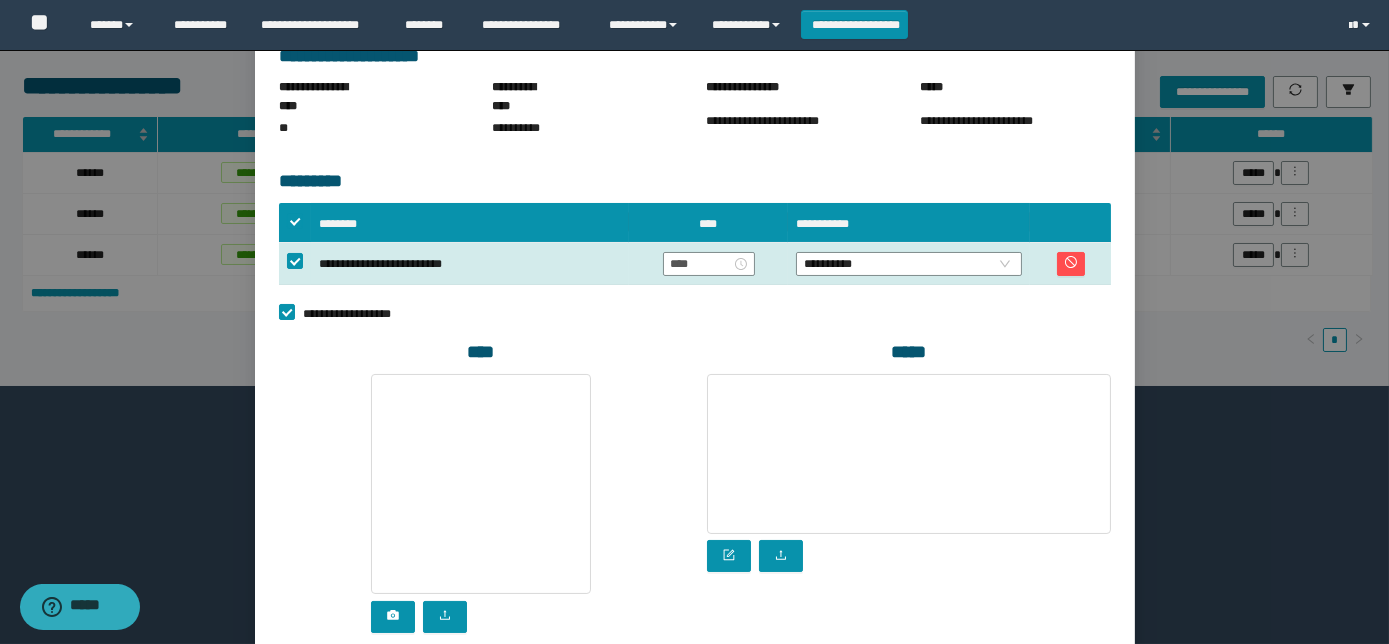 scroll, scrollTop: 134, scrollLeft: 0, axis: vertical 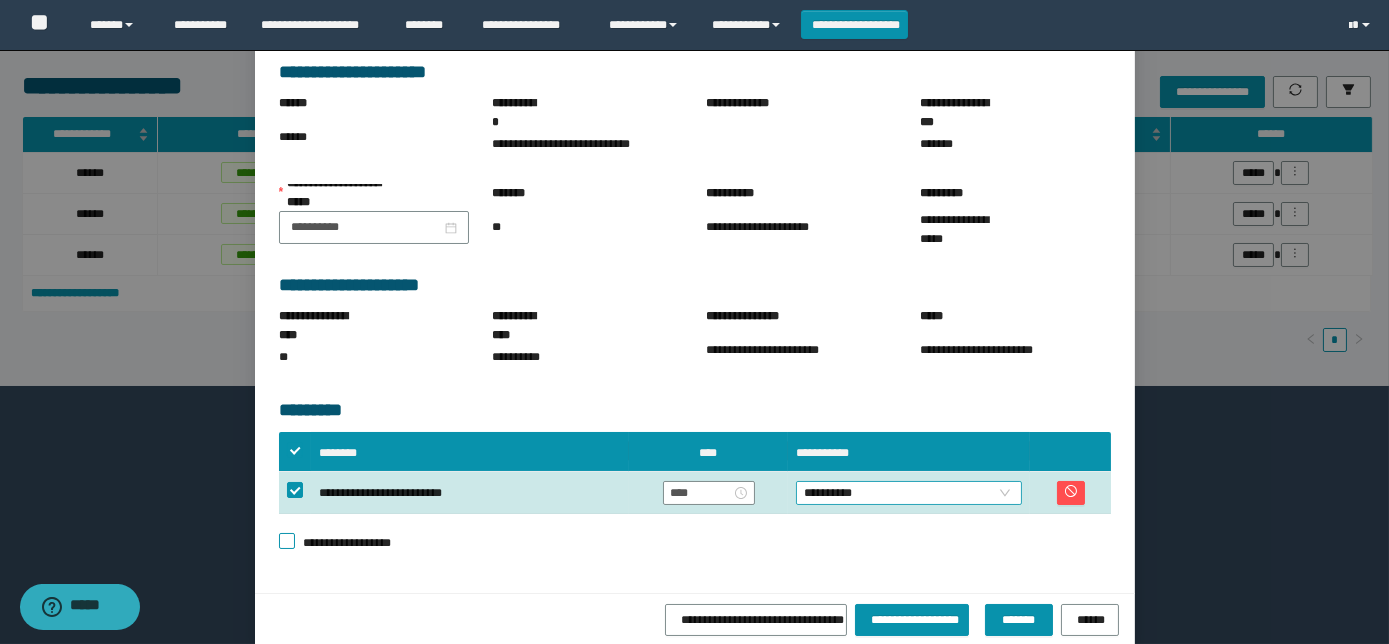 click on "**********" at bounding box center (909, 493) 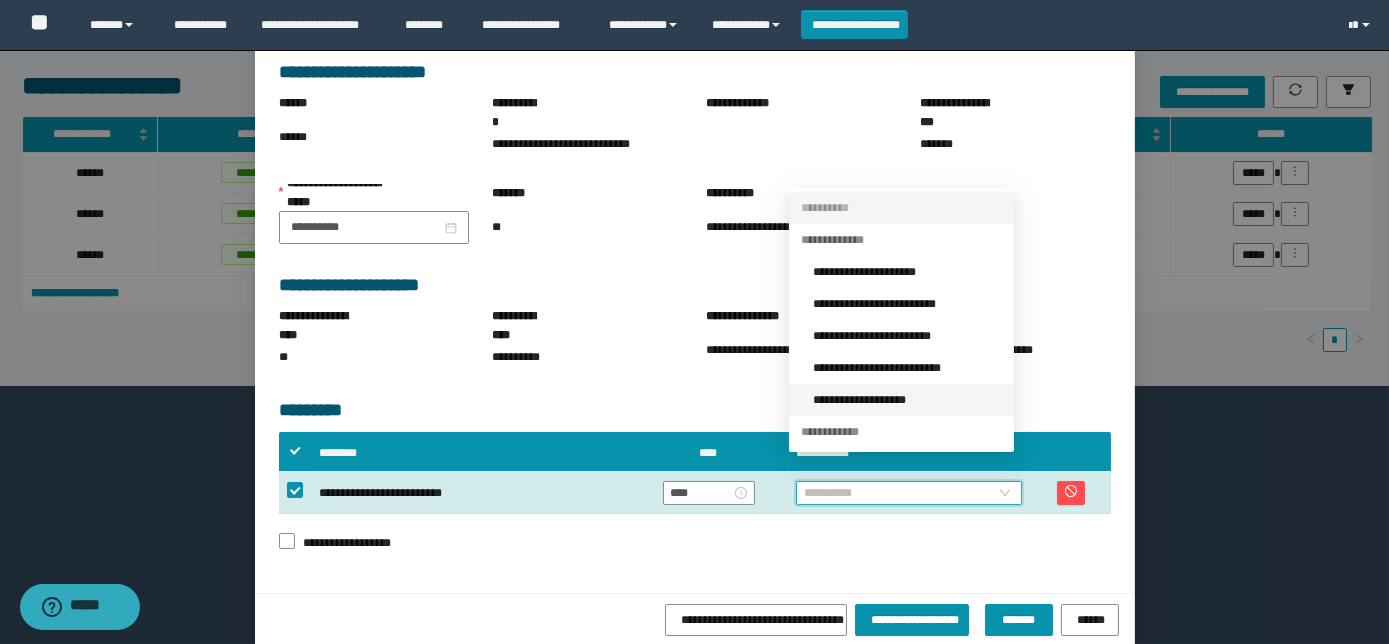 click on "**********" at bounding box center (907, 400) 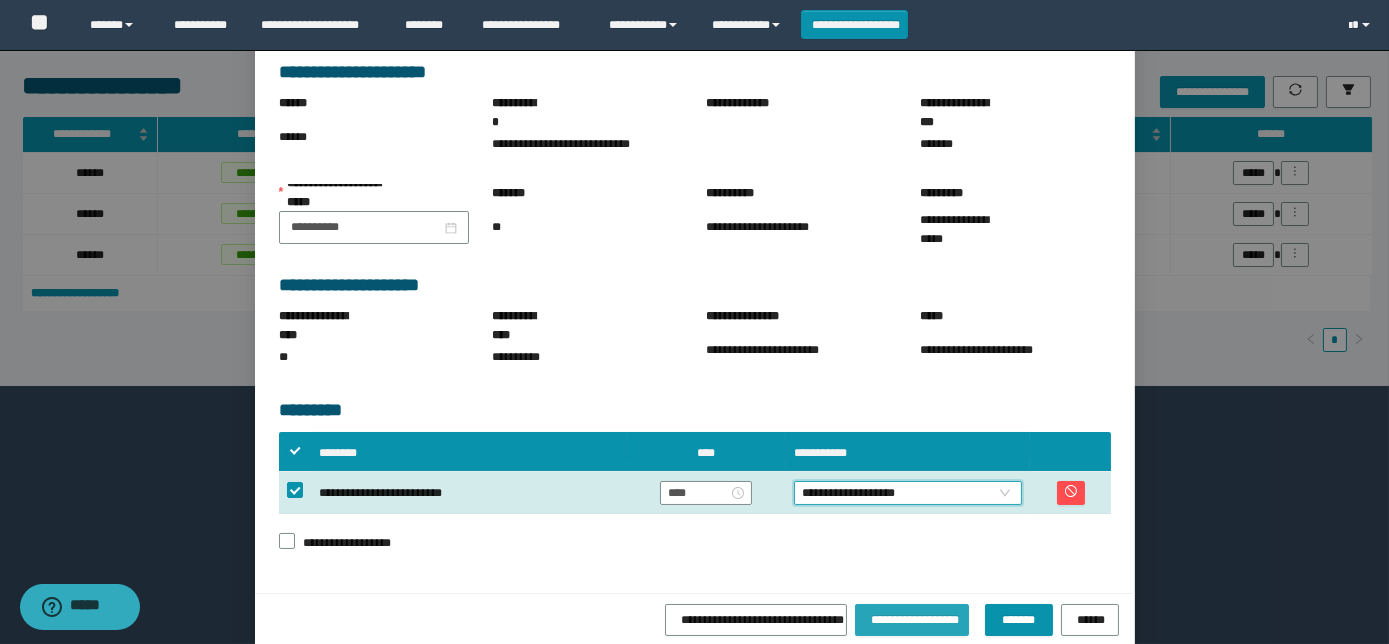 click on "**********" at bounding box center [912, 618] 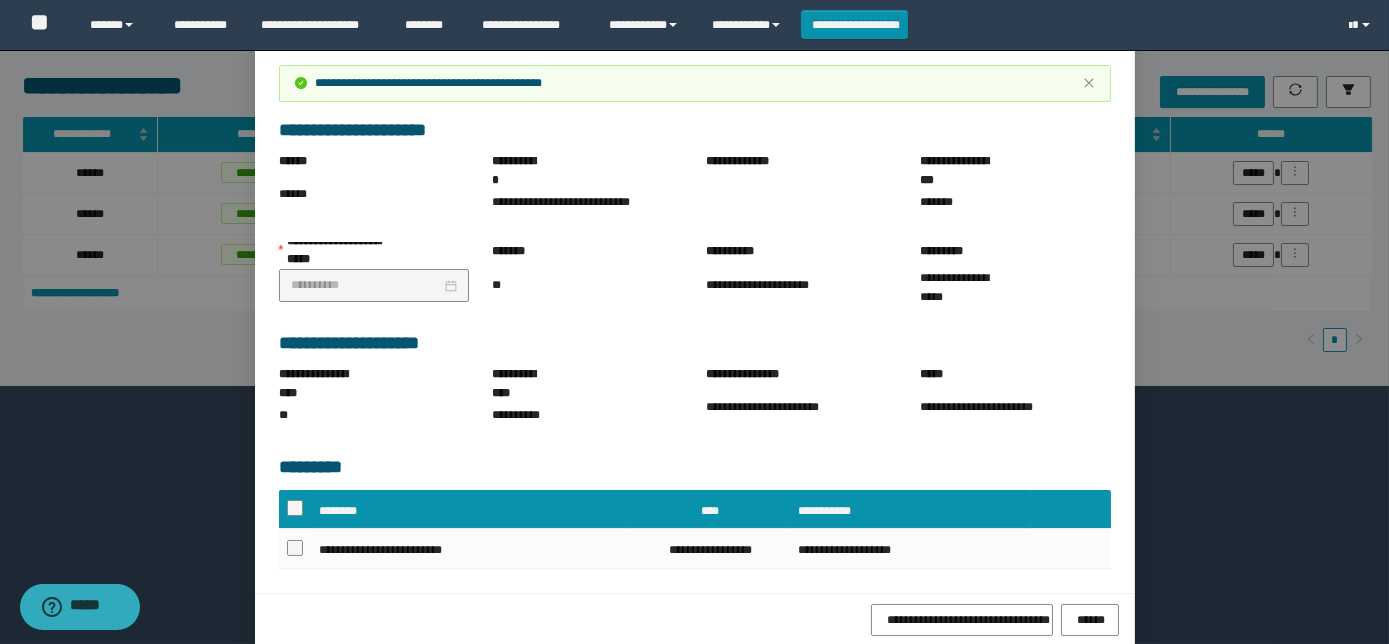 scroll, scrollTop: 0, scrollLeft: 0, axis: both 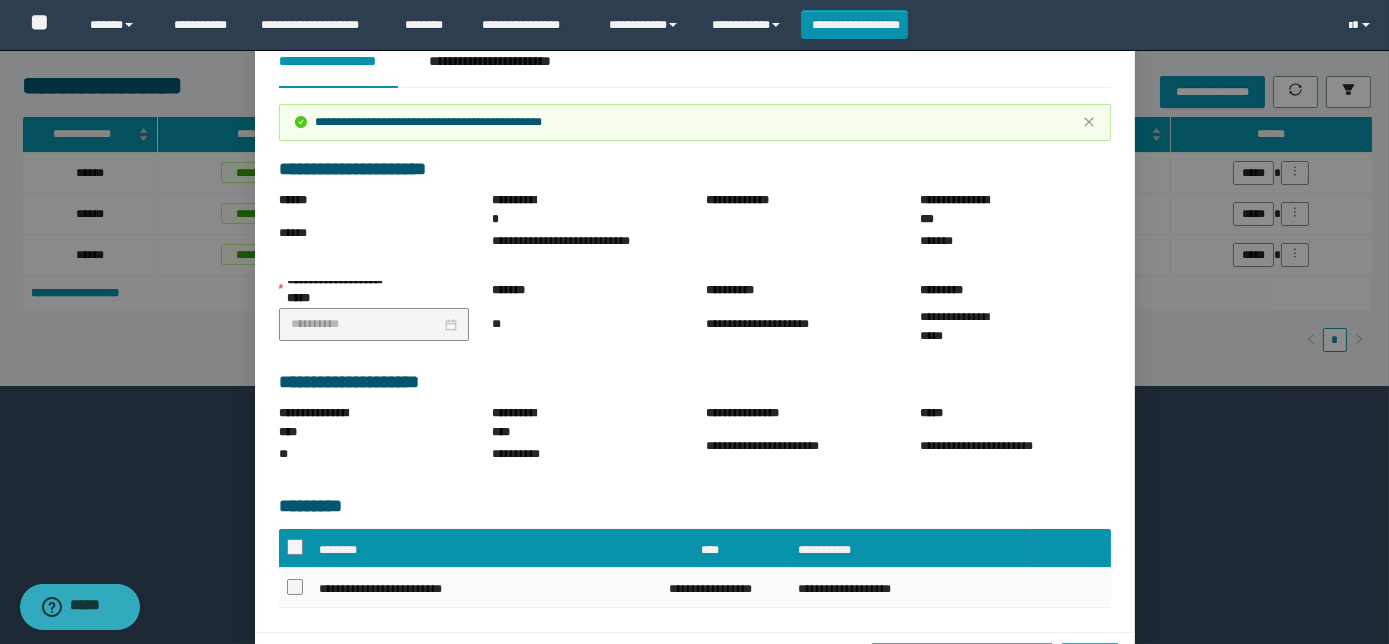 click on "******" at bounding box center (1090, 657) 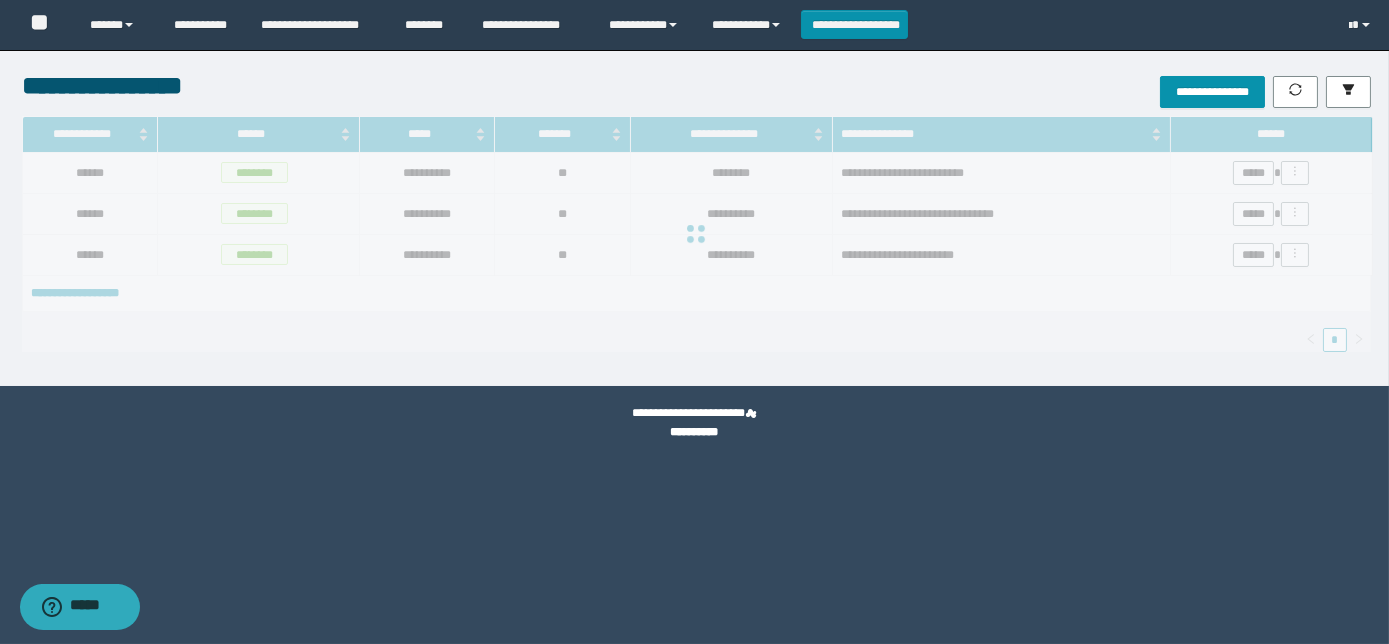 scroll, scrollTop: 29, scrollLeft: 0, axis: vertical 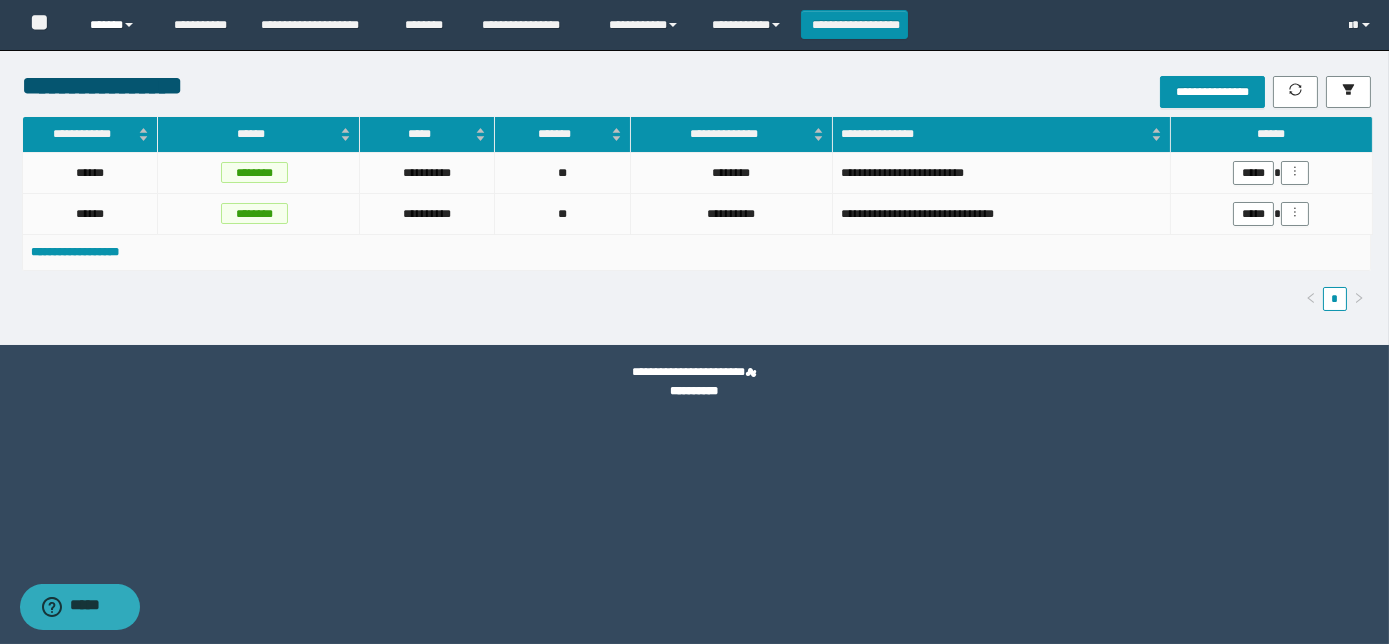 click on "******" at bounding box center (117, 25) 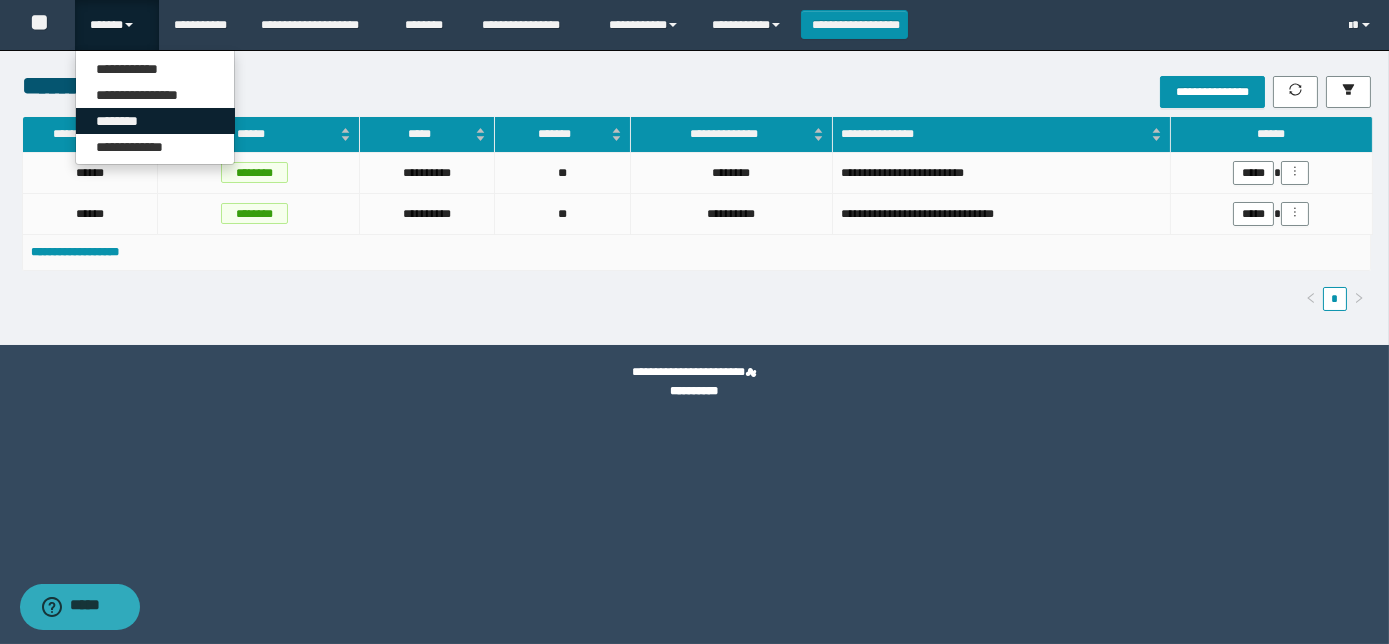 click on "********" at bounding box center (155, 121) 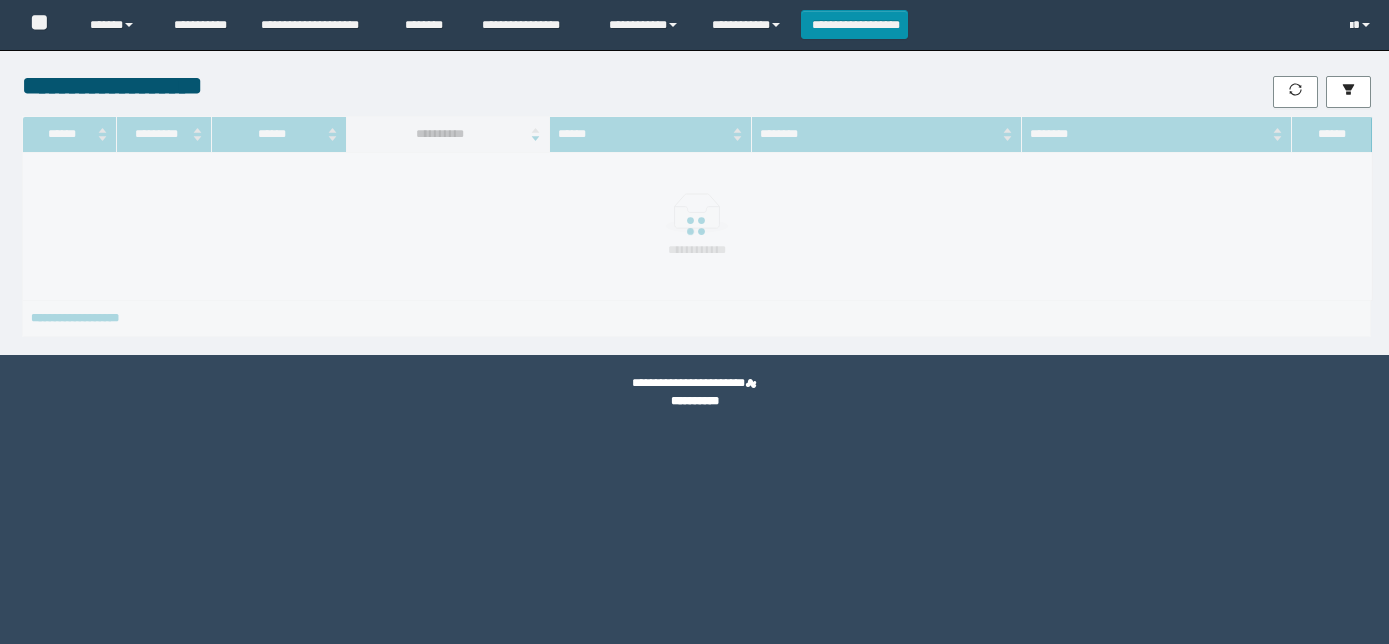 scroll, scrollTop: 0, scrollLeft: 0, axis: both 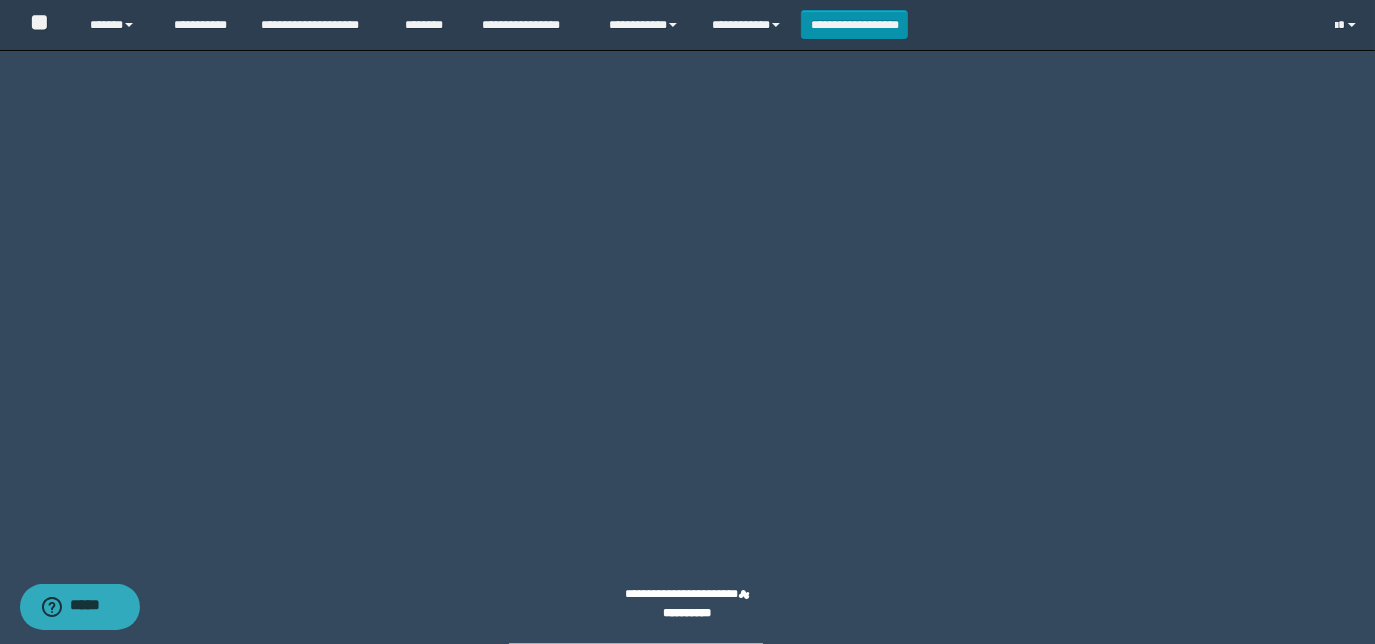 click 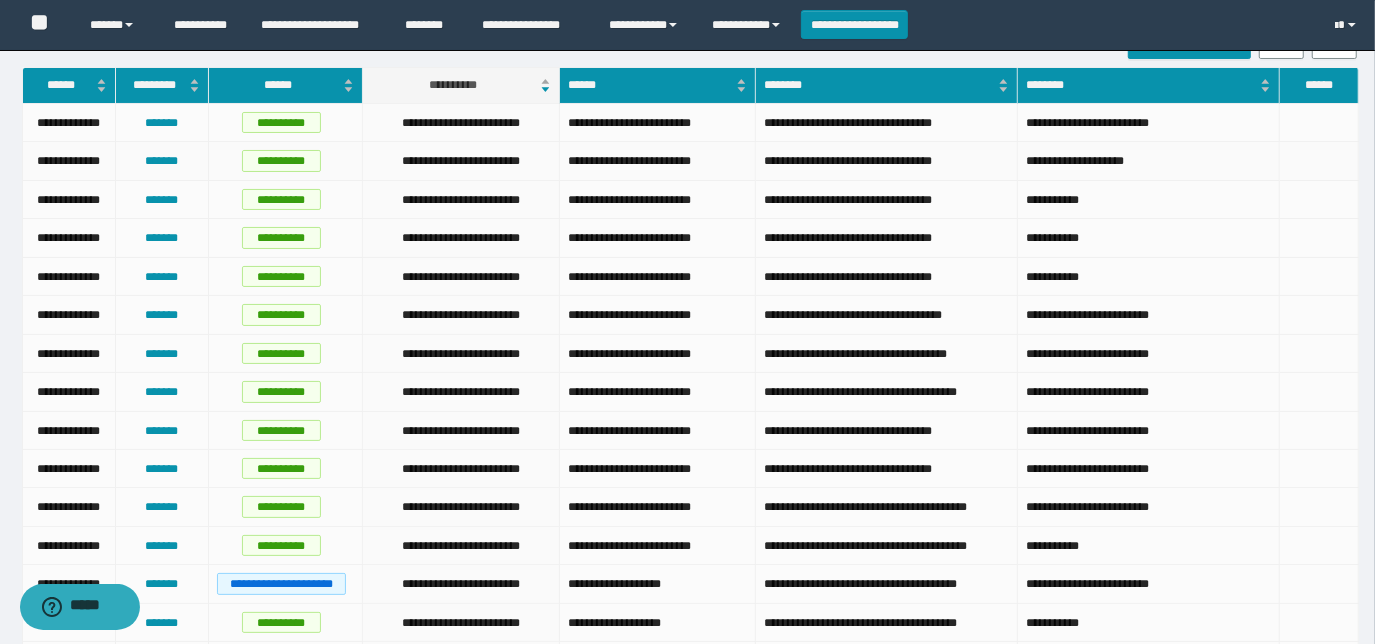 scroll, scrollTop: 0, scrollLeft: 0, axis: both 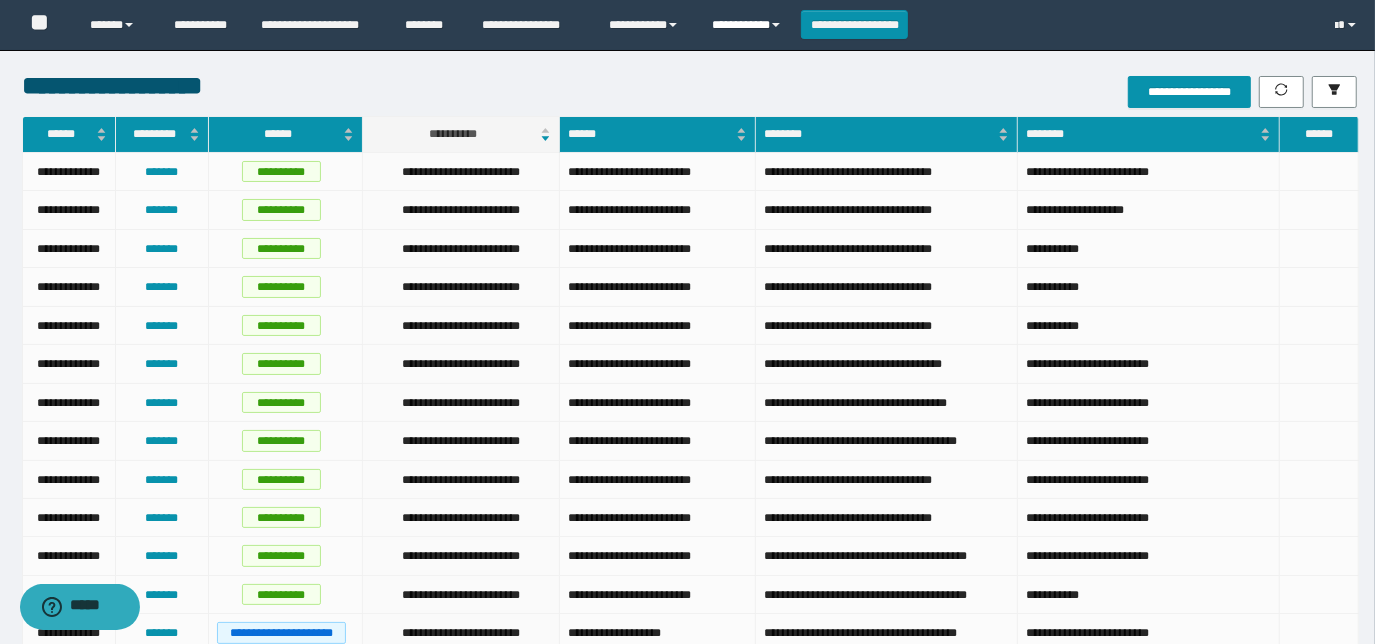click on "**********" at bounding box center (749, 25) 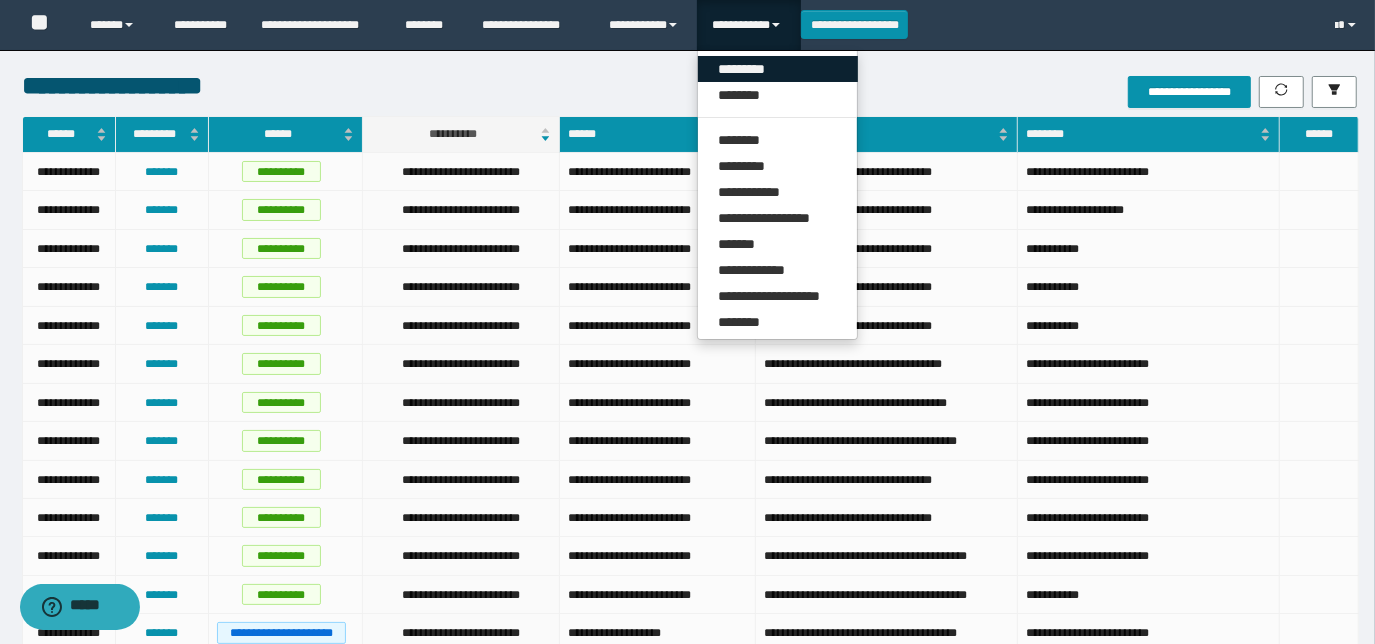click on "*********" at bounding box center [778, 69] 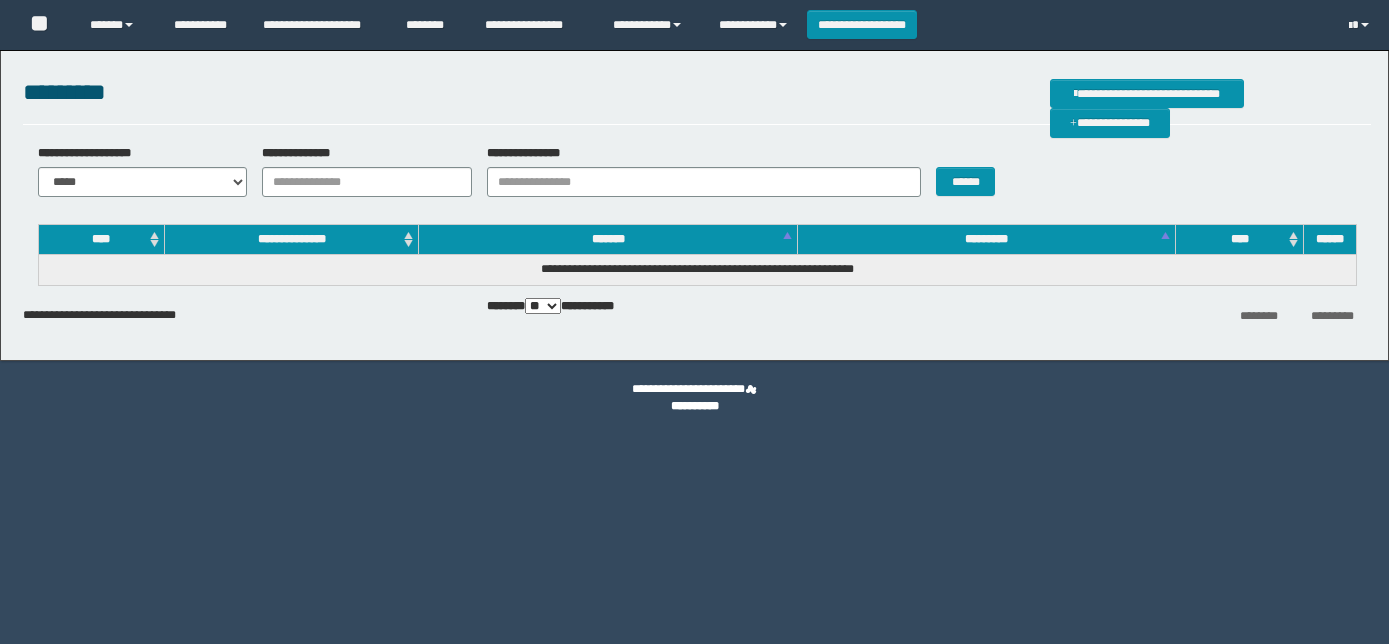scroll, scrollTop: 0, scrollLeft: 0, axis: both 